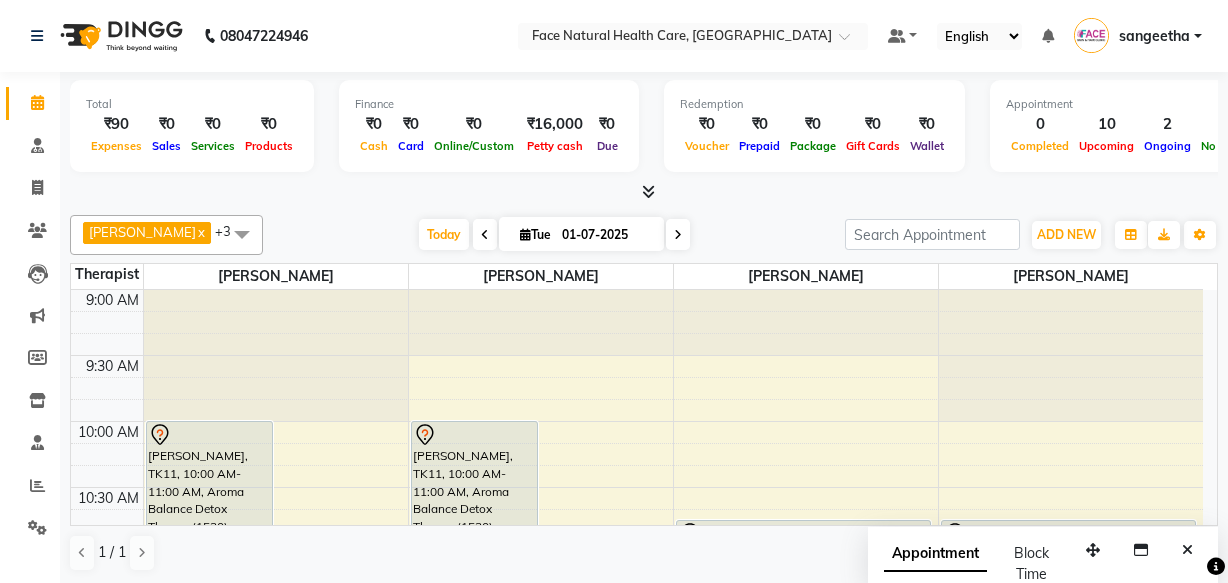 scroll, scrollTop: 0, scrollLeft: 0, axis: both 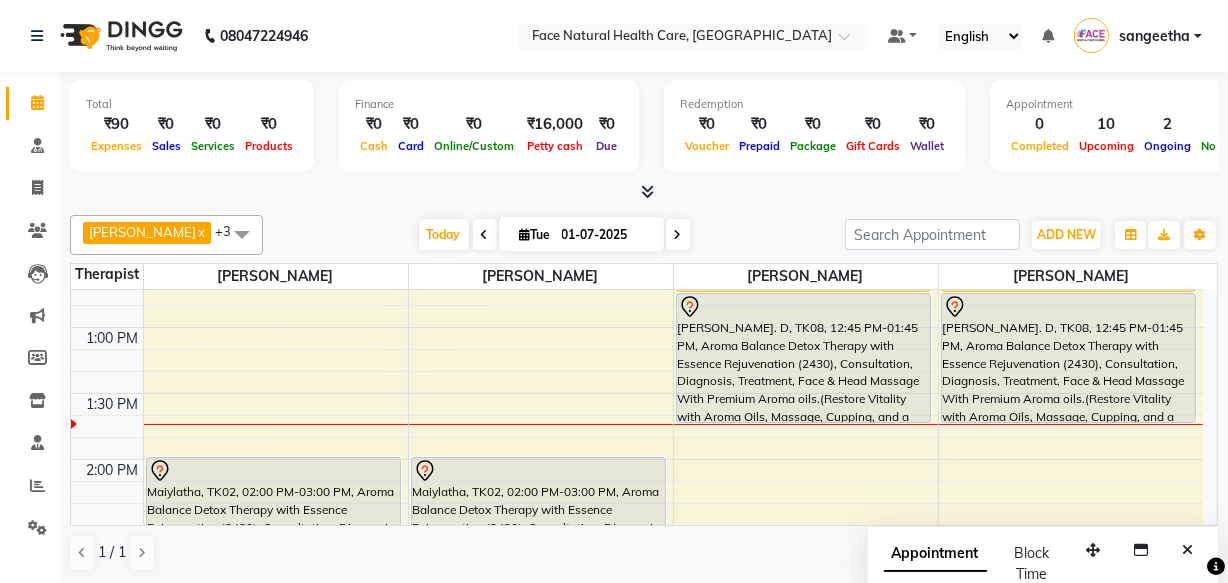 click on "[PERSON_NAME]. D, TK08, 12:45 PM-01:45 PM, Aroma Balance Detox Therapy with Essence Rejuvenation  (2430), Consultation, Diagnosis, Treatment,  Face & Head Massage With Premium Aroma oils.(Restore Vitality with Aroma Oils, Massage, Cupping, and a Relaxing Steam Bath)" at bounding box center (803, 358) 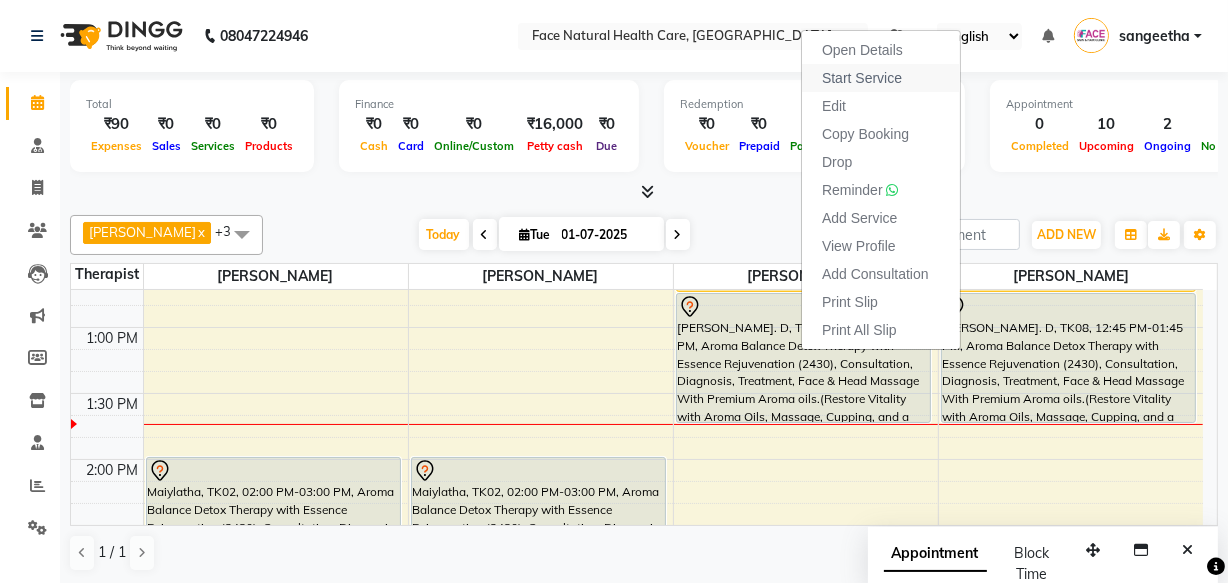 click on "Start Service" at bounding box center (881, 78) 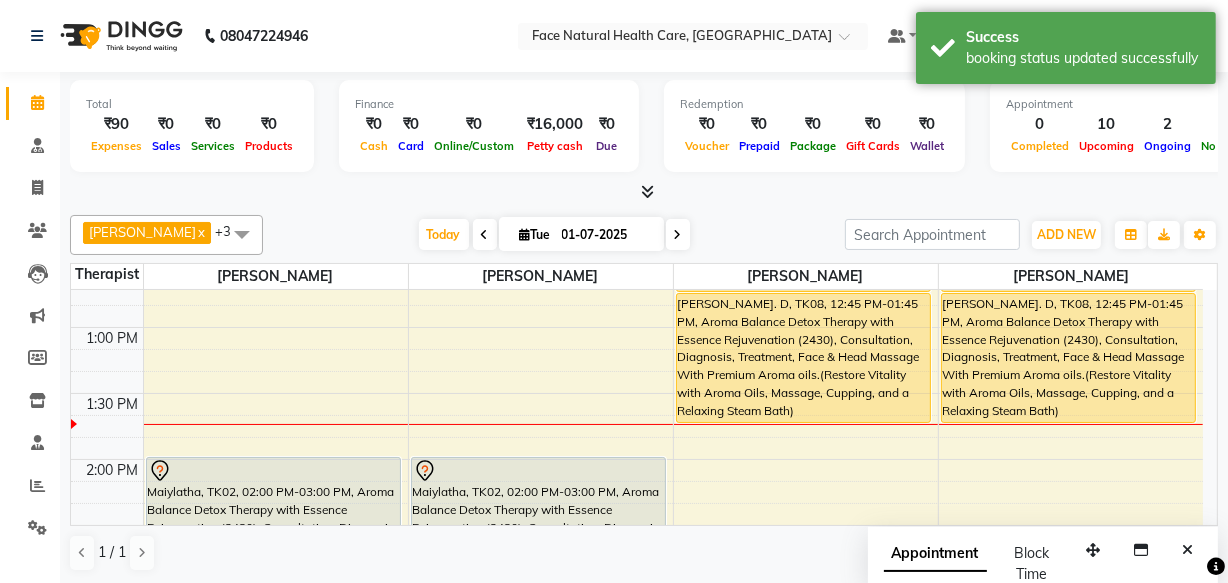 scroll, scrollTop: 284, scrollLeft: 0, axis: vertical 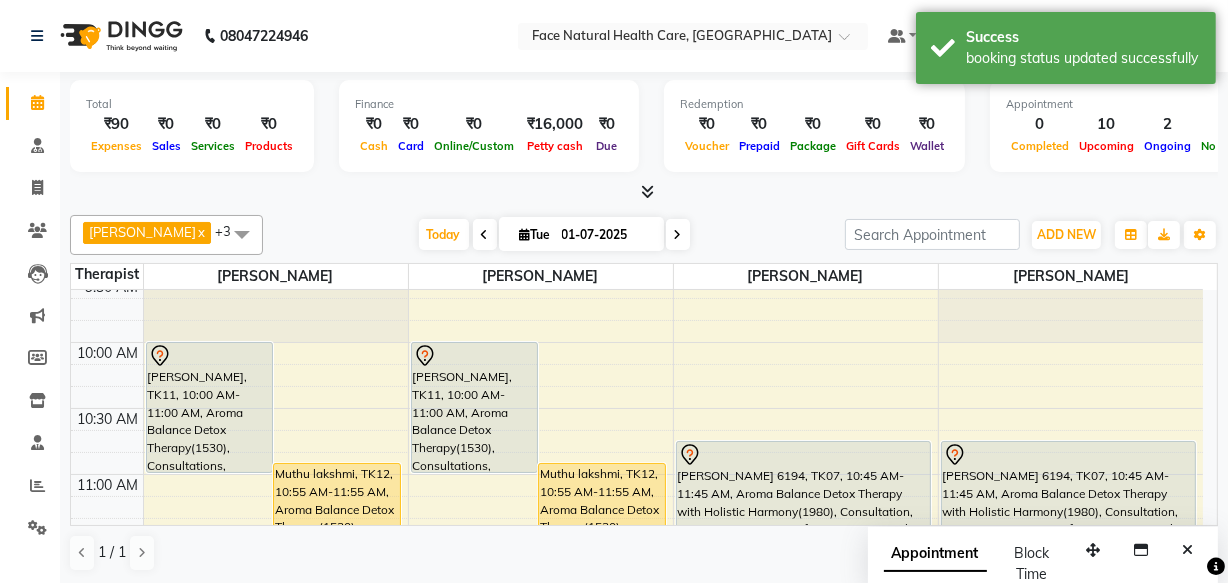 click on "[PERSON_NAME], TK11, 10:00 AM-11:00 AM, Aroma Balance Detox Therapy(1530), Consultations, Diagnoses, Treatment, Aroma oils.(Personalized Aromatherapy and Therapeutic Tools to Rejuvenate and Restore Balance)" at bounding box center (475, 407) 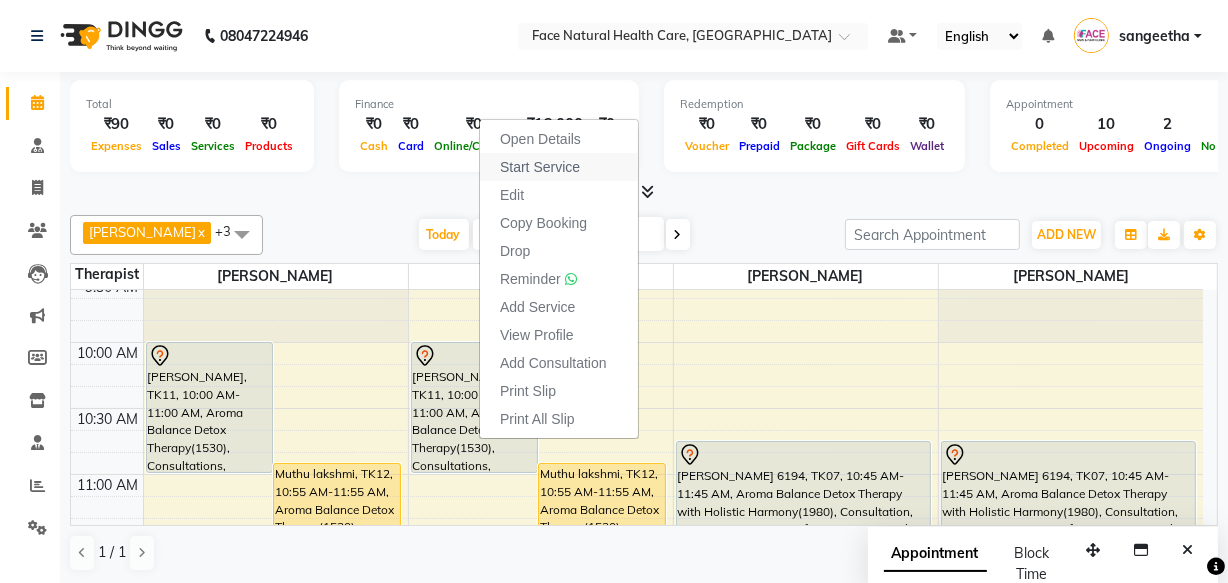 click on "Start Service" at bounding box center (559, 167) 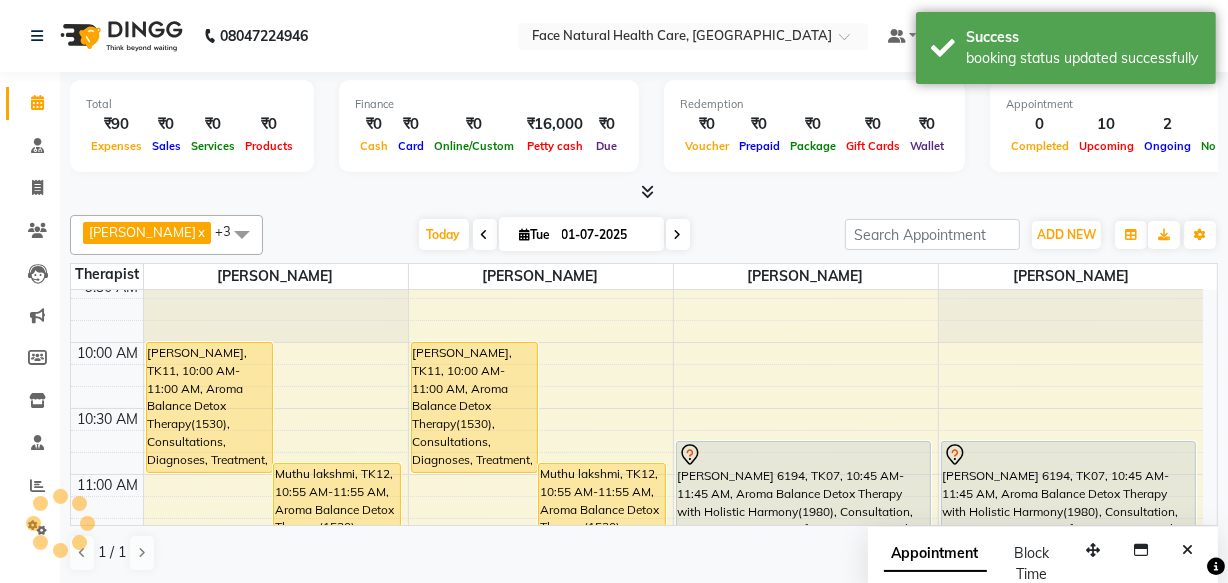 click on "[PERSON_NAME], TK11, 10:00 AM-11:00 AM, Aroma Balance Detox Therapy(1530), Consultations, Diagnoses, Treatment, Aroma oils.(Personalized Aromatherapy and Therapeutic Tools to Rejuvenate and Restore Balance)" at bounding box center (475, 407) 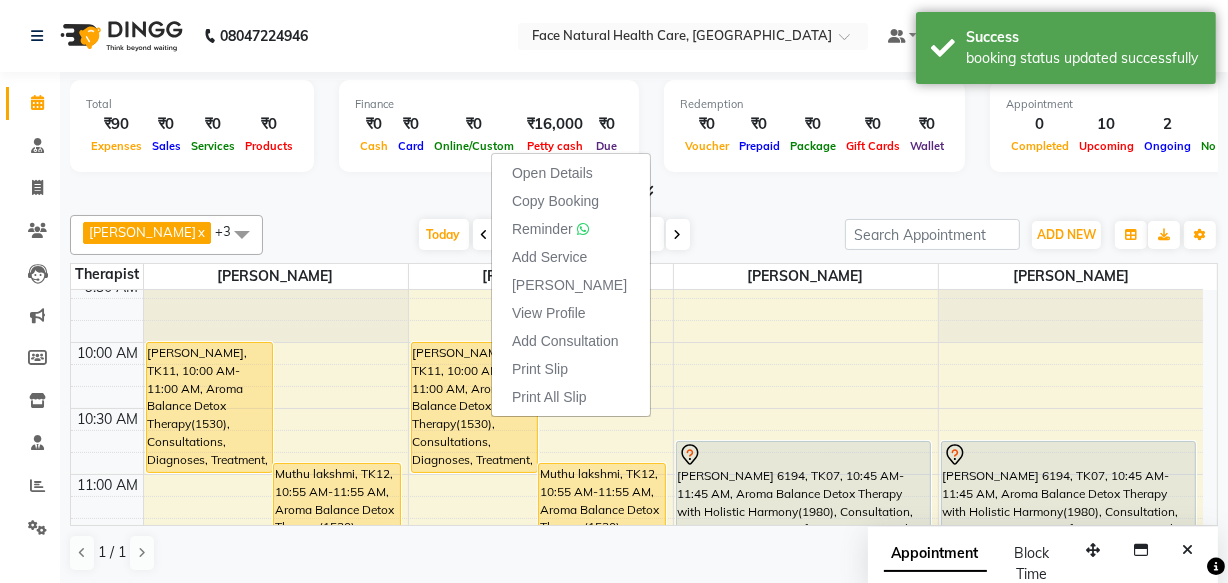 scroll, scrollTop: 284, scrollLeft: 0, axis: vertical 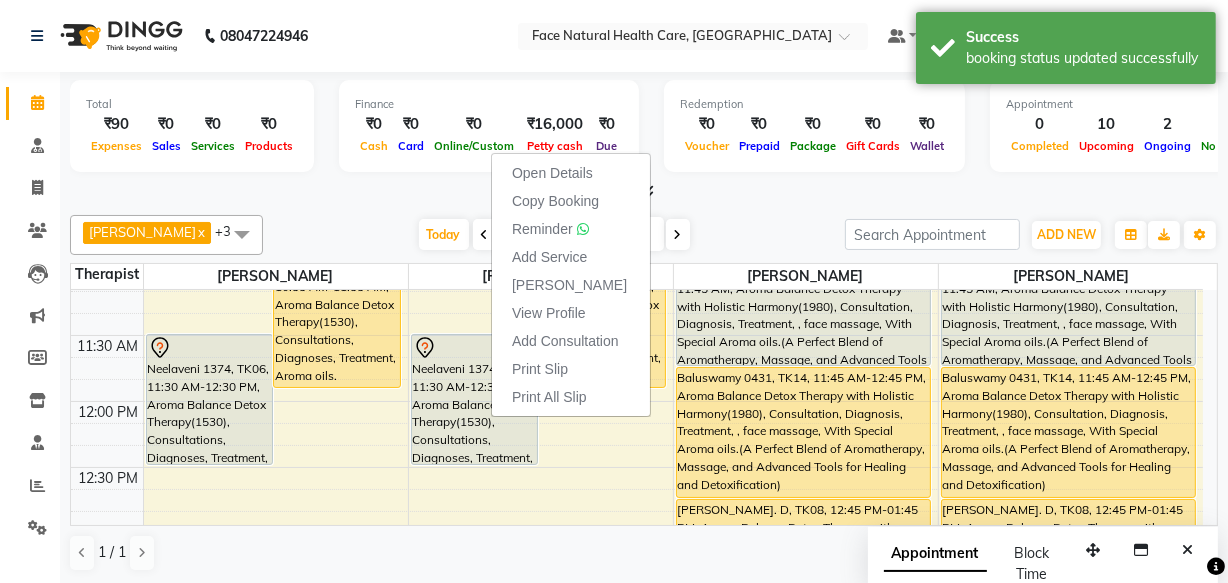 click on "Baluswamy 0431, TK14, 11:45 AM-12:45 PM, Aroma Balance Detox Therapy with Holistic Harmony(1980), Consultation, Diagnosis, Treatment, , face massage, With Special  Aroma oils.(A Perfect Blend of Aromatherapy, Massage, and Advanced Tools for Healing and Detoxification)" at bounding box center [1069, 432] 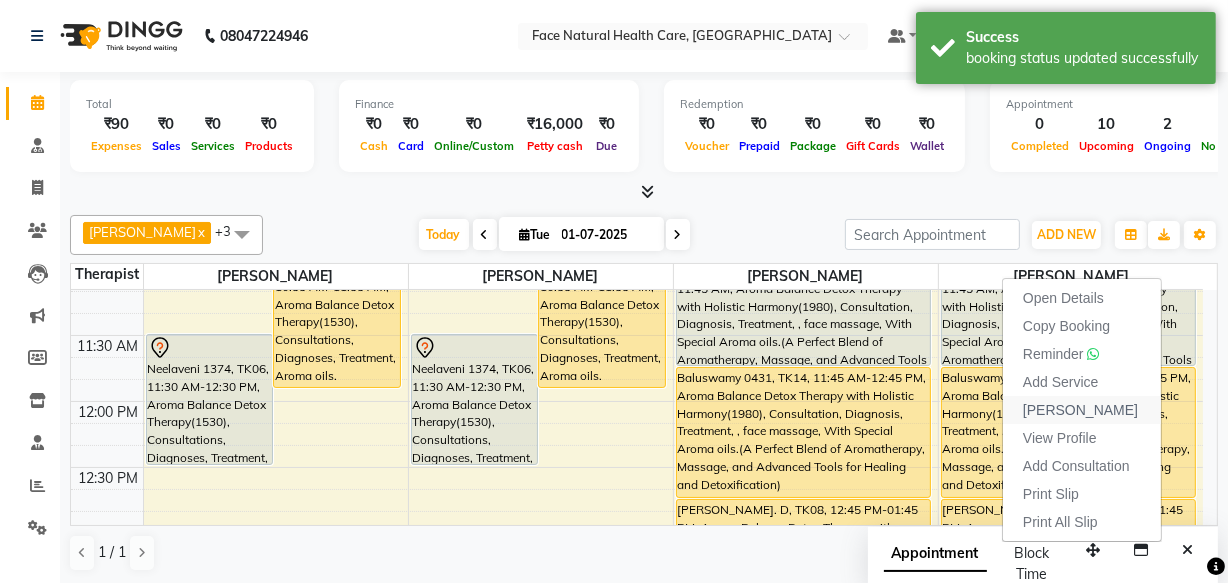 click on "[PERSON_NAME]" at bounding box center [1082, 410] 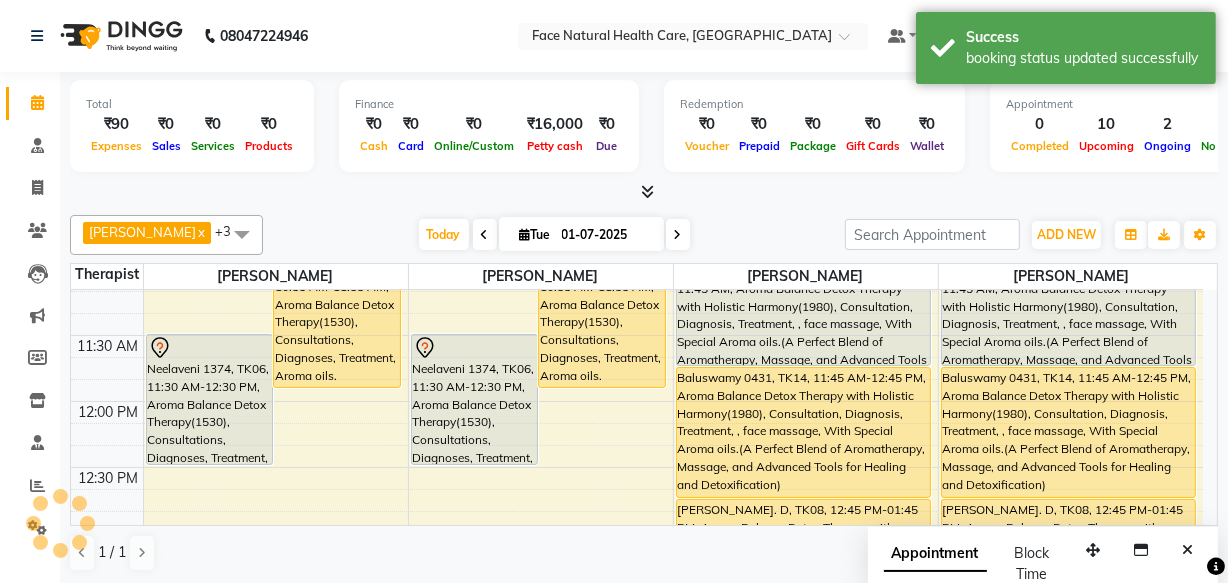 select on "service" 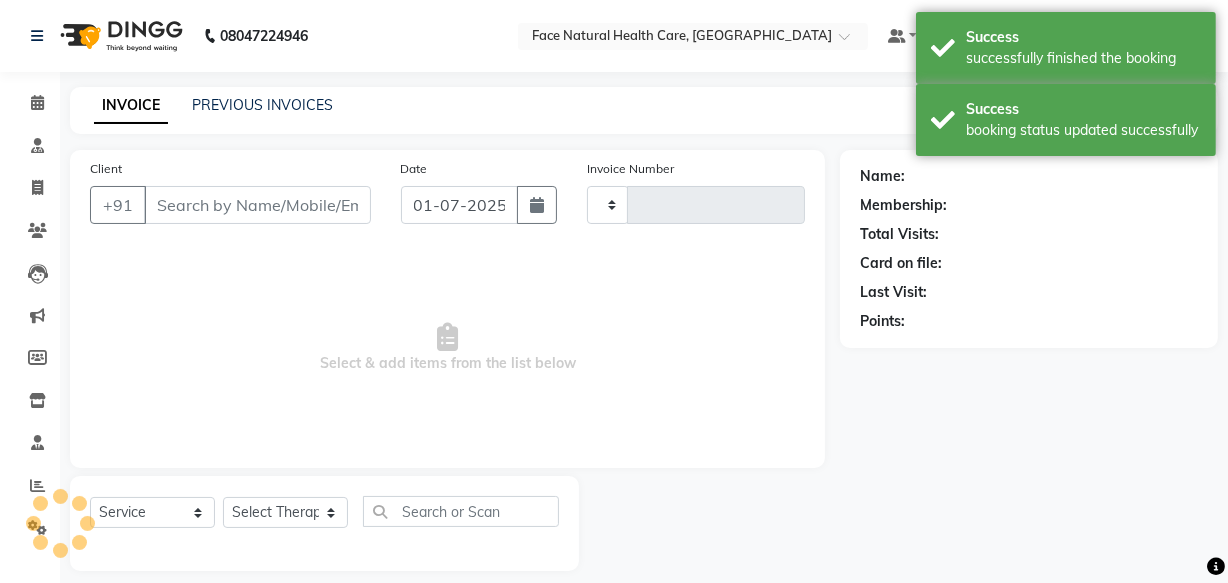 type on "0714" 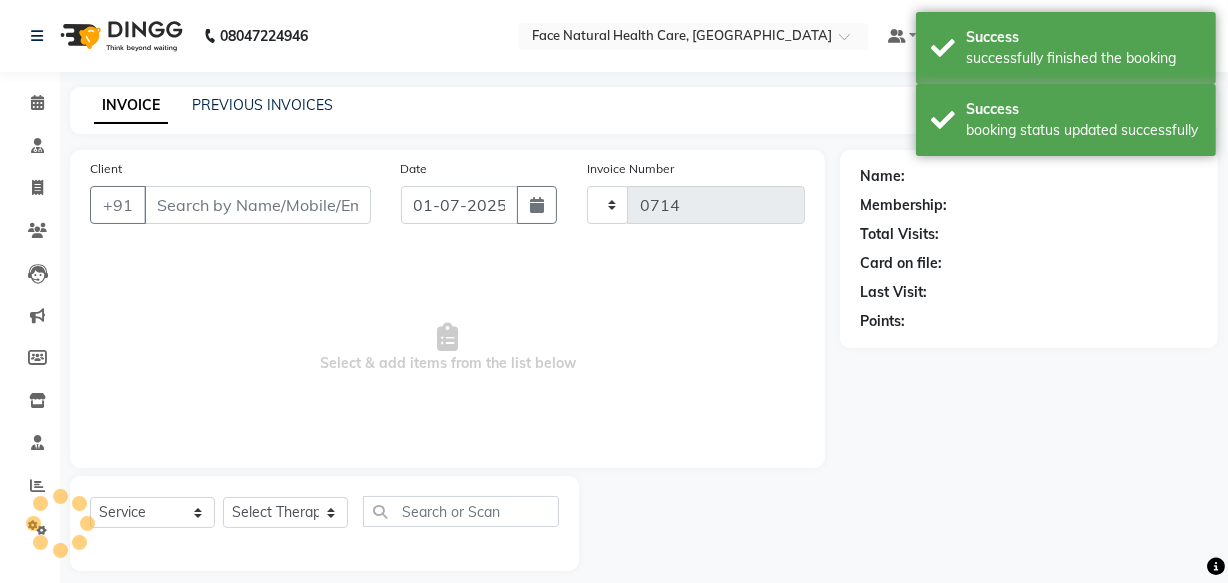 select on "5675" 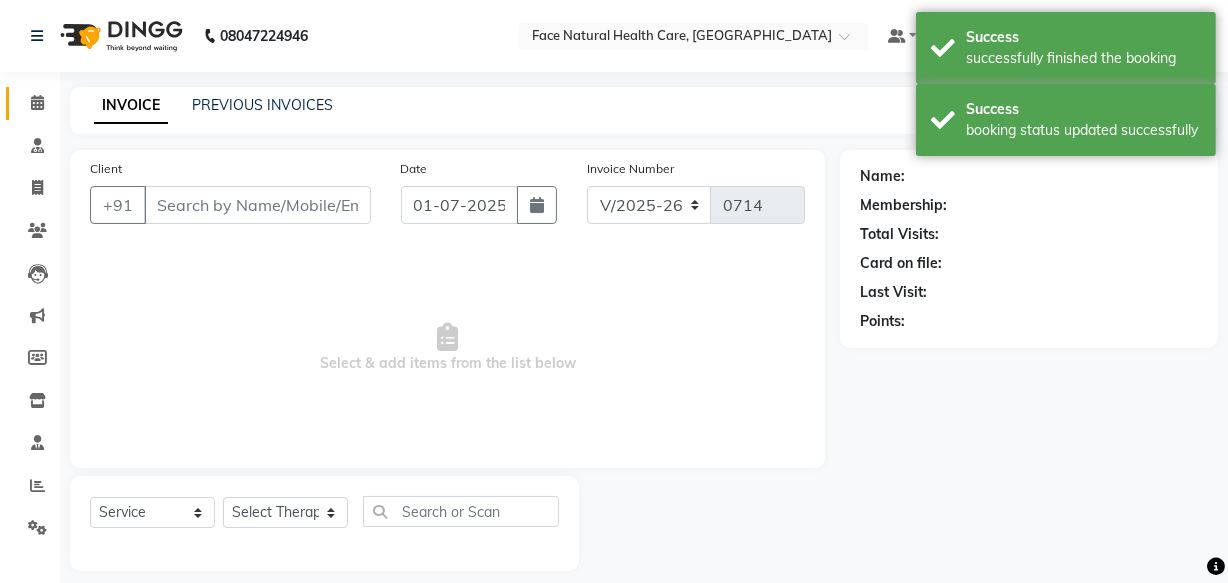 click on "Calendar" 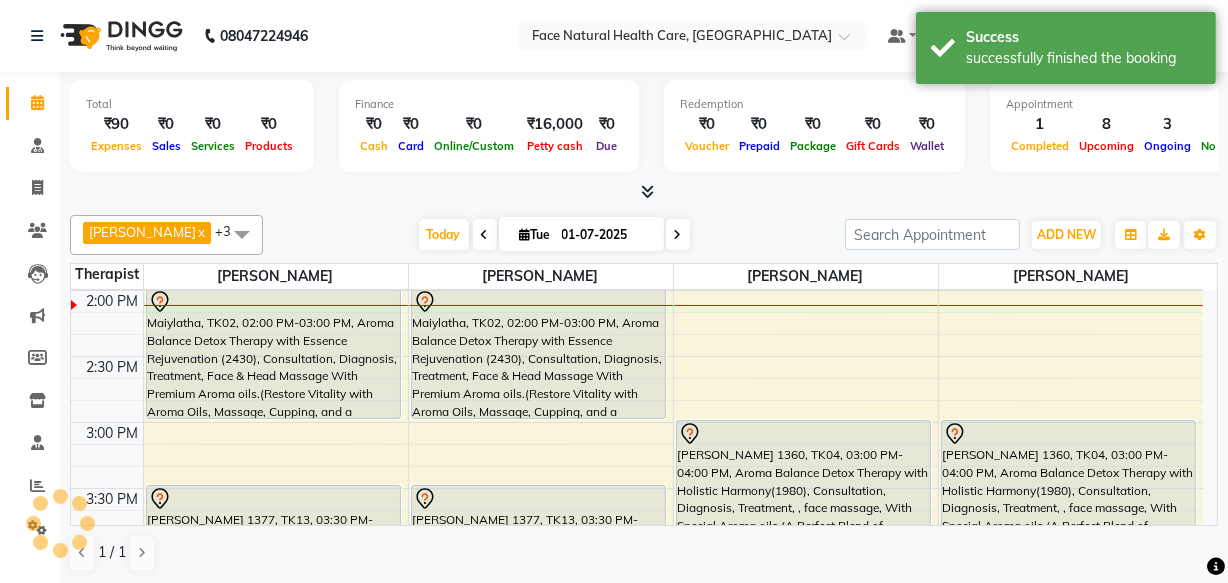 scroll, scrollTop: 0, scrollLeft: 0, axis: both 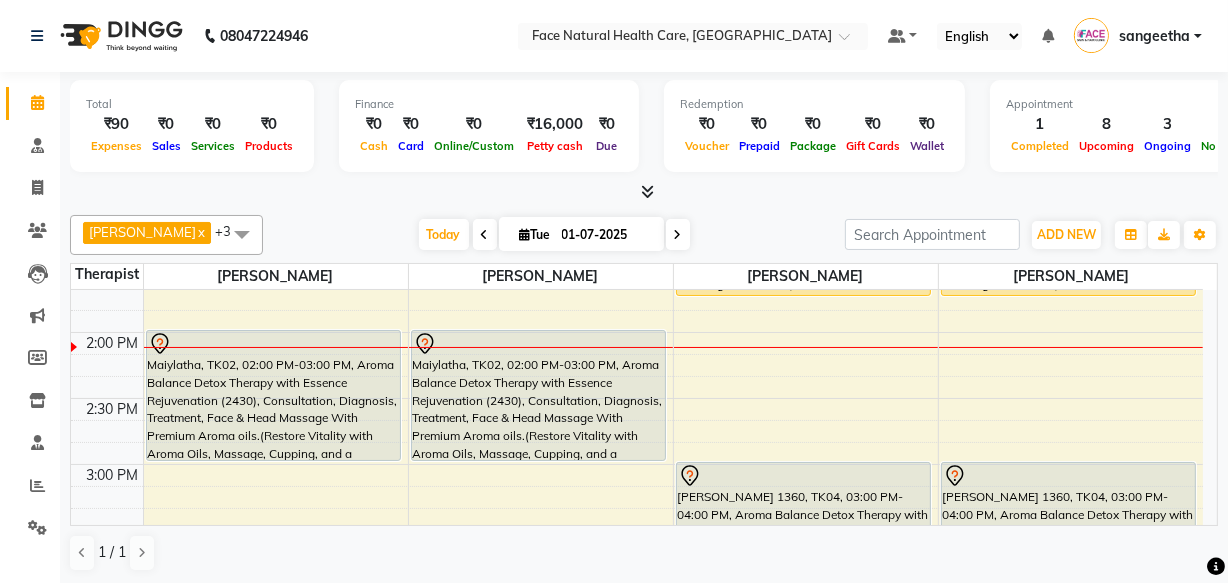 click on "Maiylatha, TK02, 02:00 PM-03:00 PM, Aroma Balance Detox Therapy with Essence Rejuvenation  (2430), Consultation, Diagnosis, Treatment,  Face & Head Massage With Premium Aroma oils.(Restore Vitality with Aroma Oils, Massage, Cupping, and a Relaxing Steam Bath)" at bounding box center (538, 395) 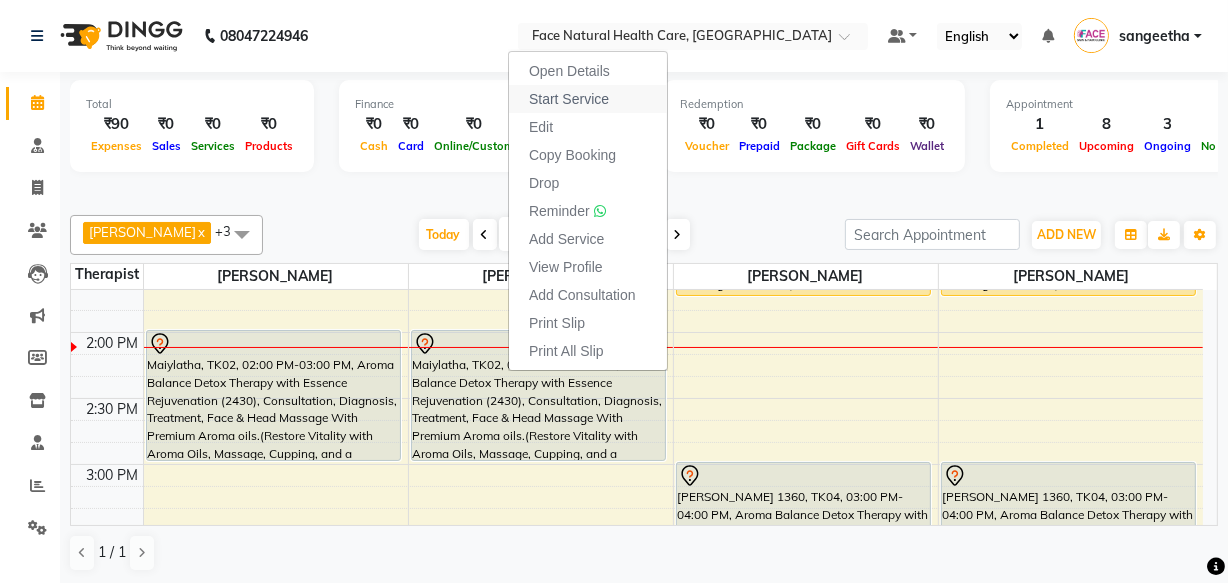 click on "Start Service" at bounding box center (588, 99) 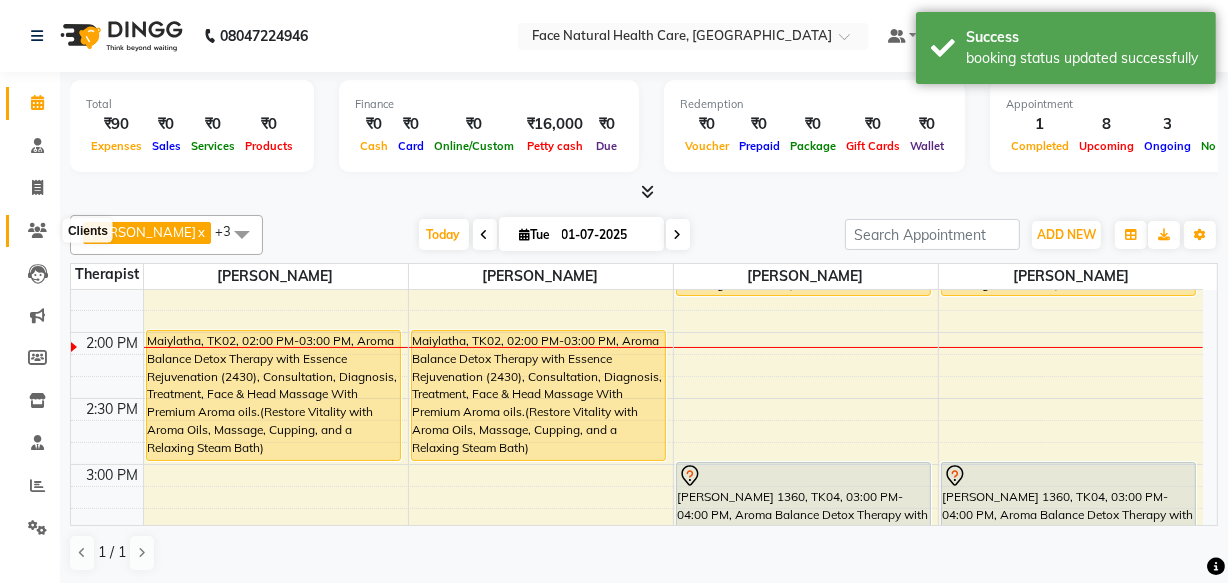click 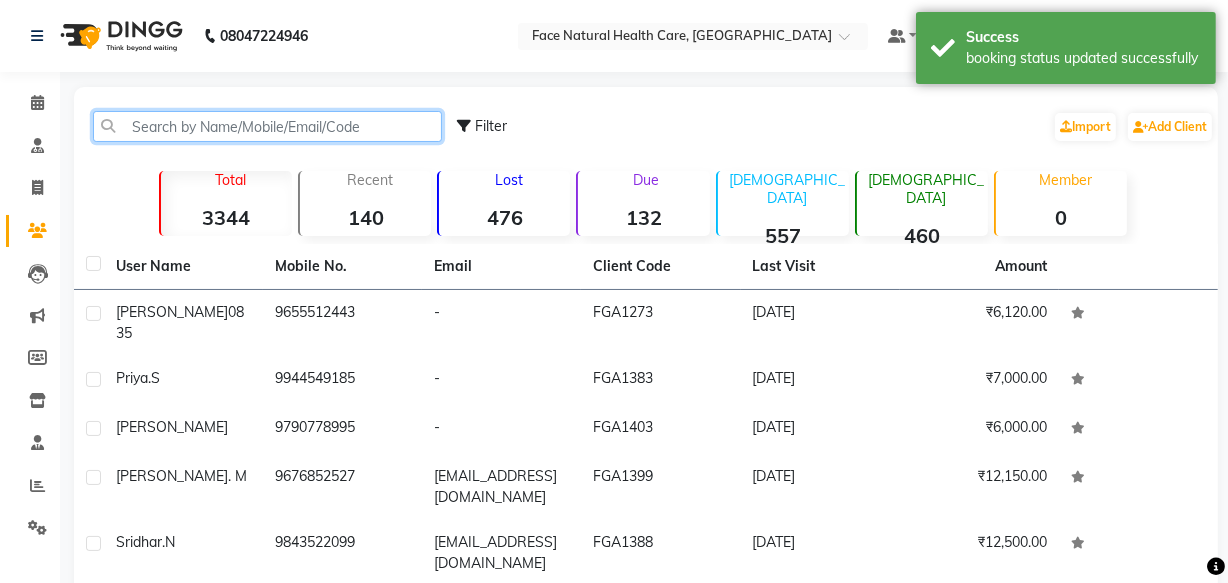 click 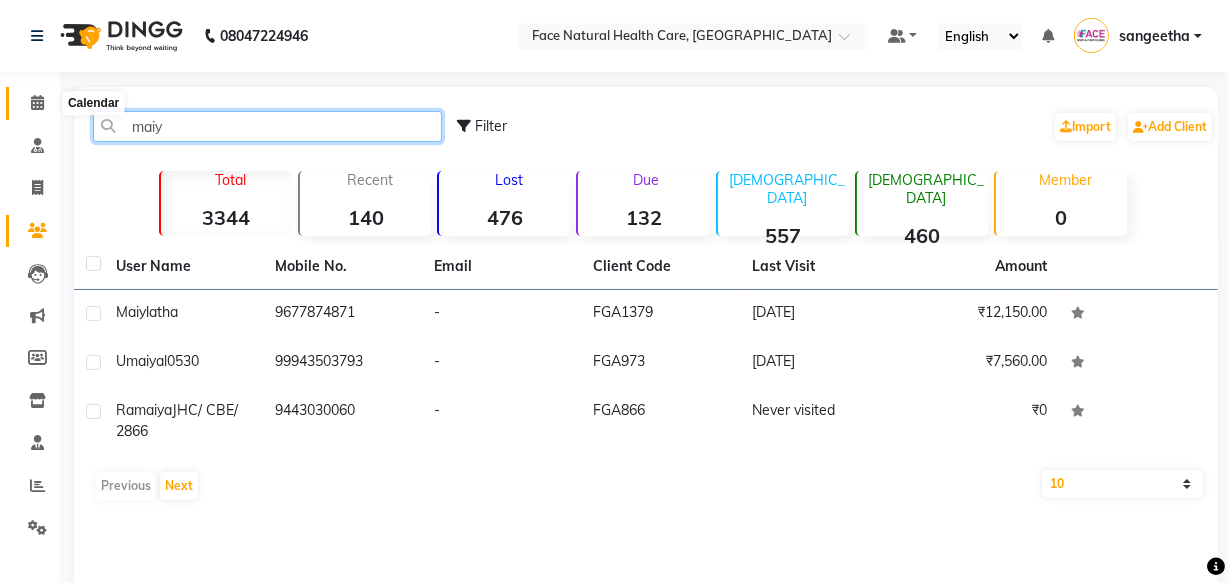 type on "maiy" 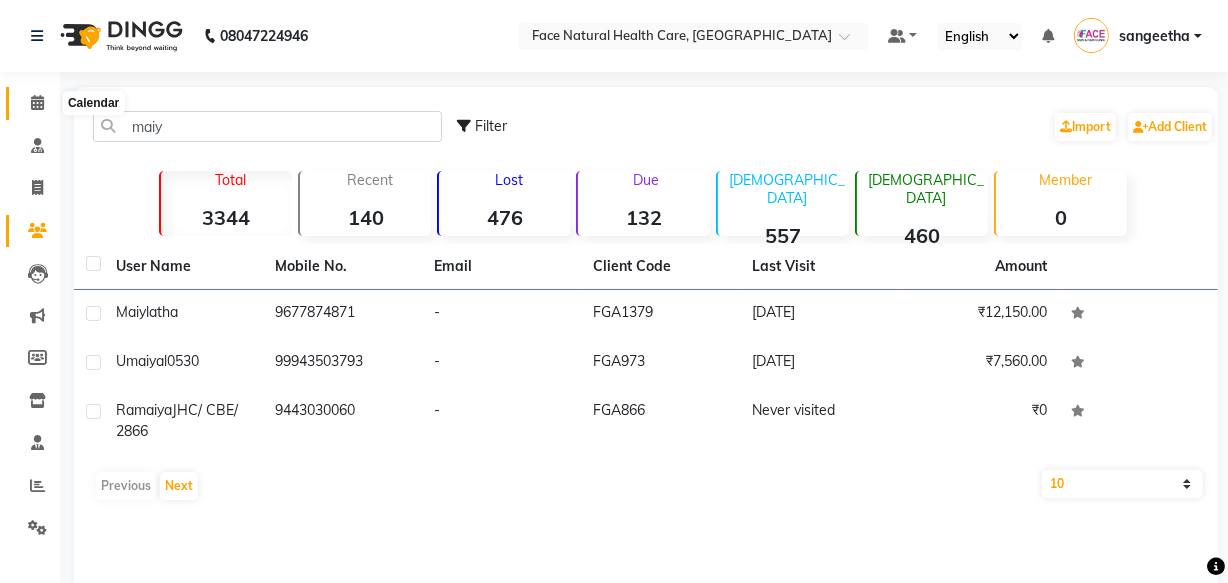 click 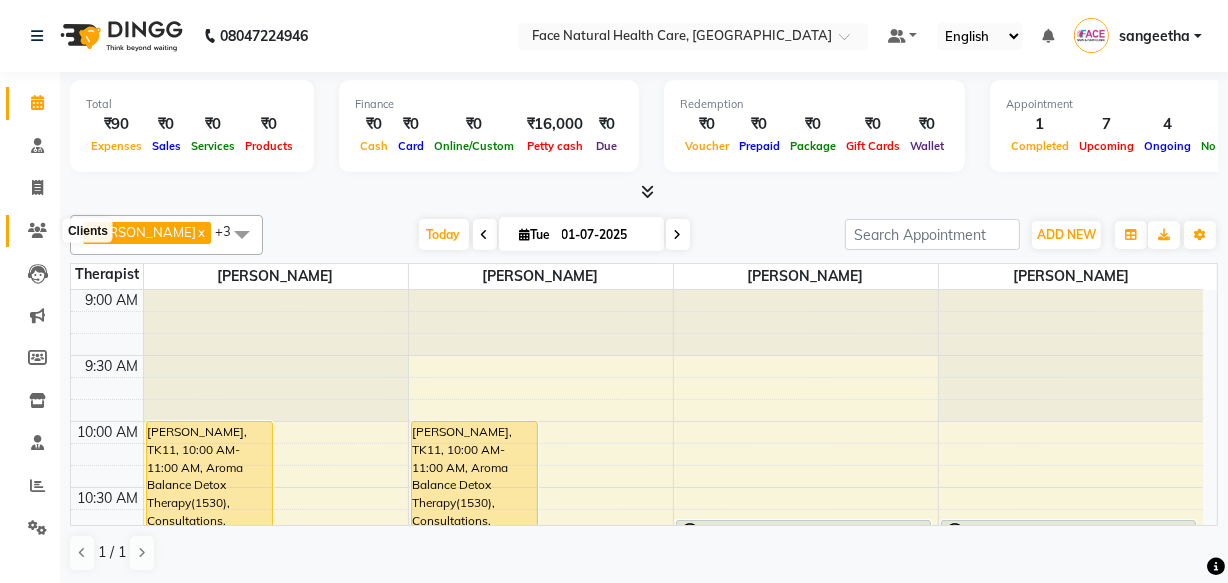 click 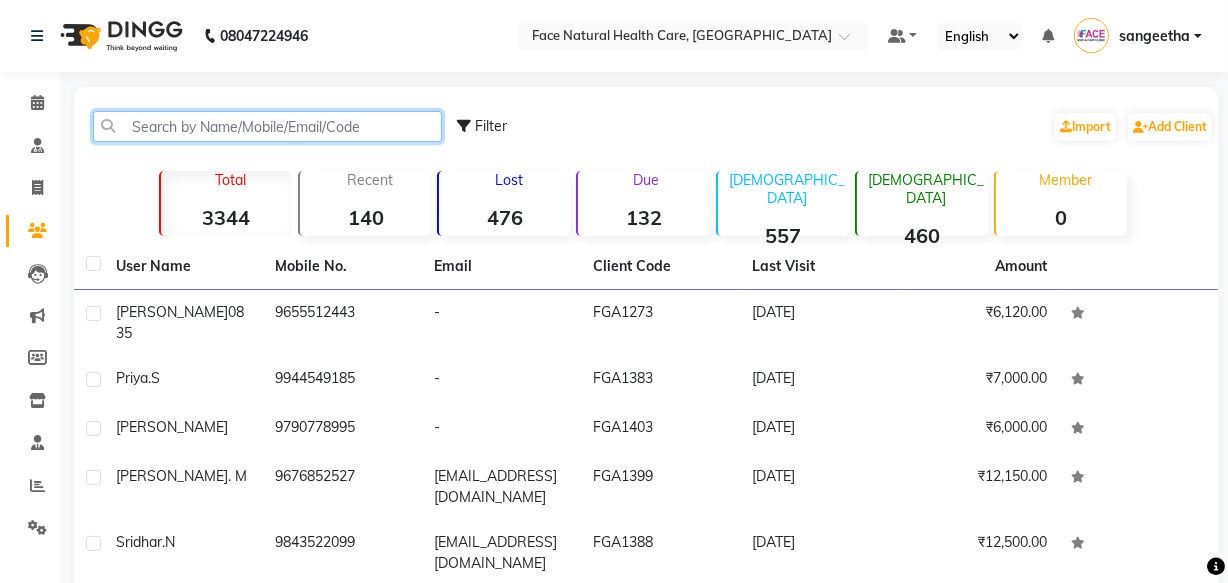click 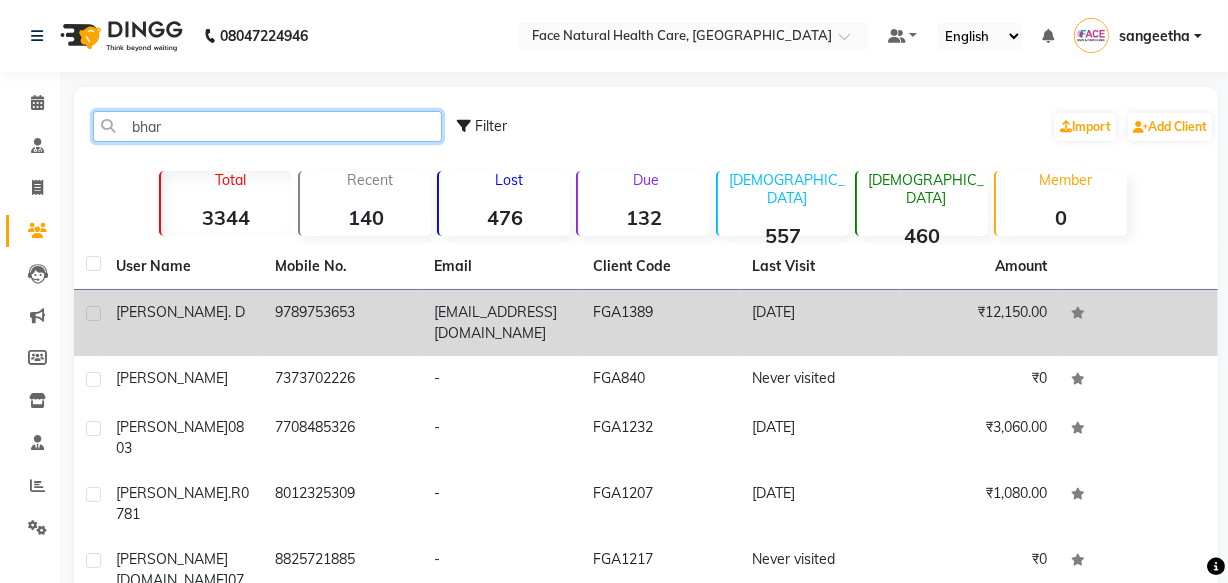 type on "bhar" 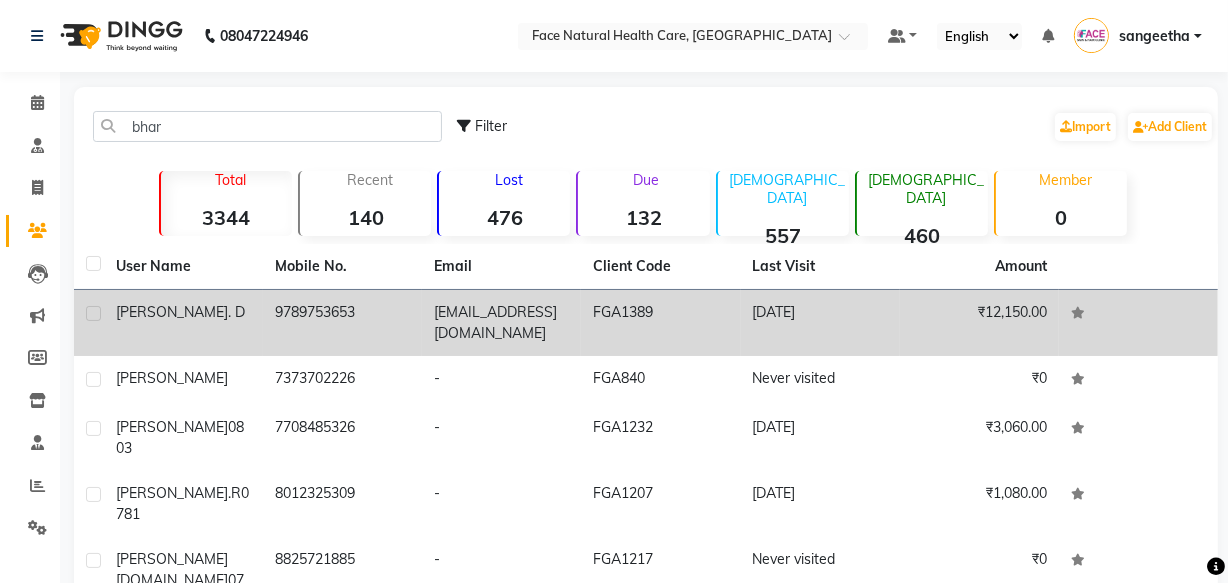 click on "9789753653" 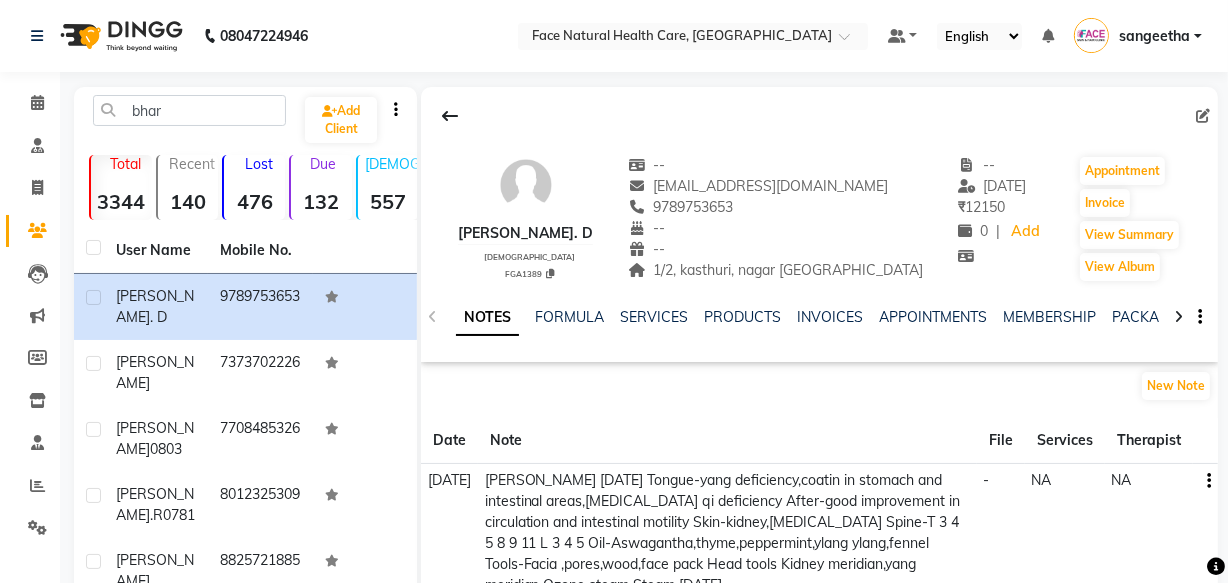 click on "INVOICES" 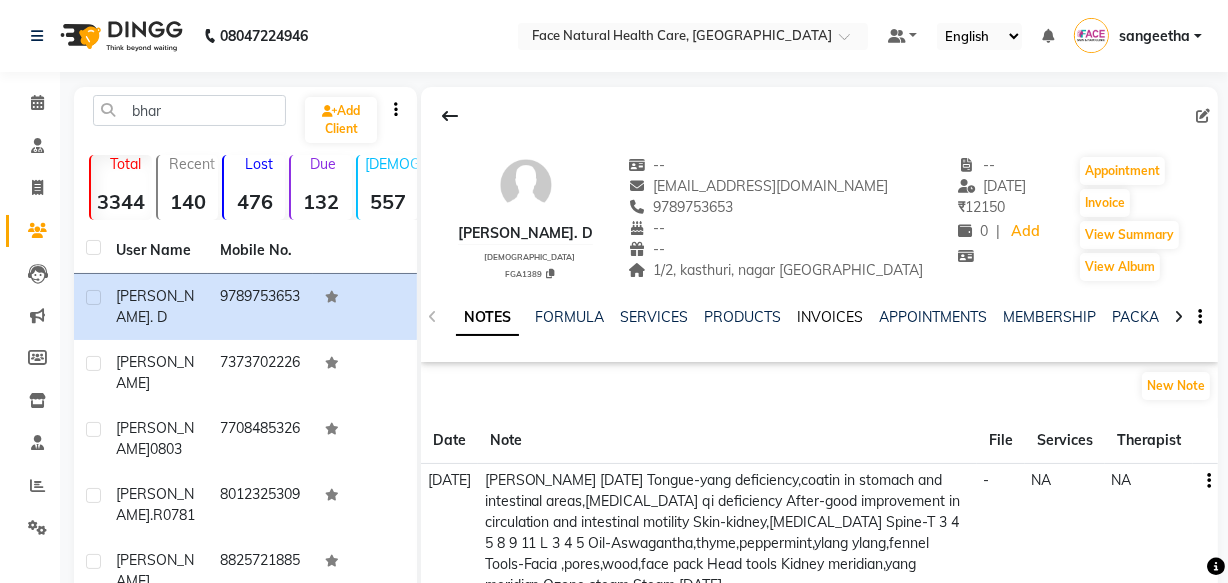click on "INVOICES" 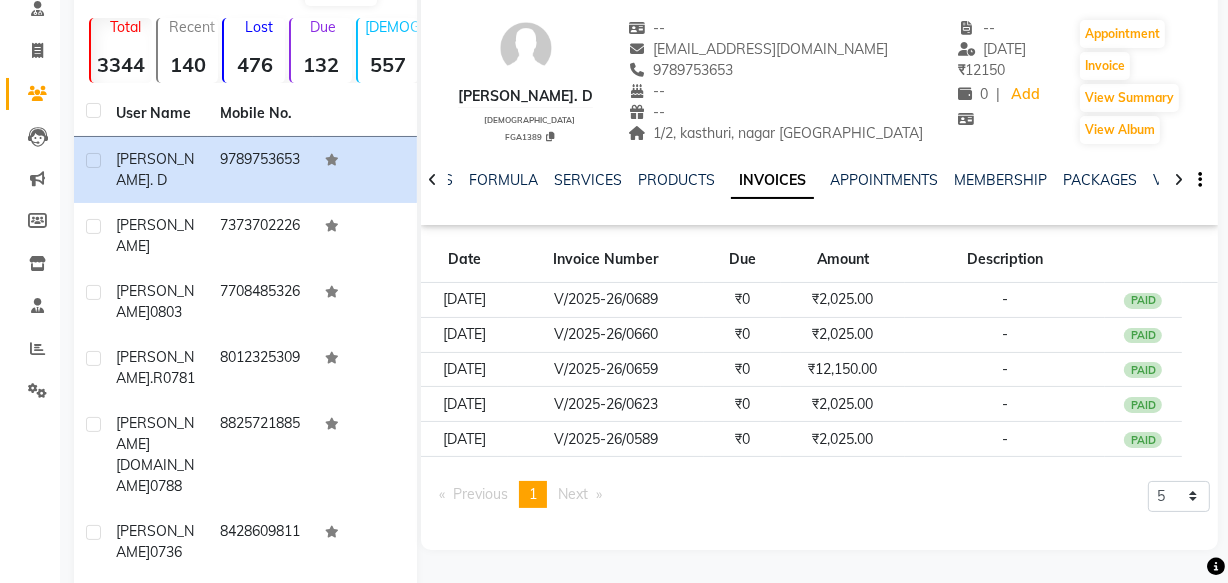 scroll, scrollTop: 157, scrollLeft: 0, axis: vertical 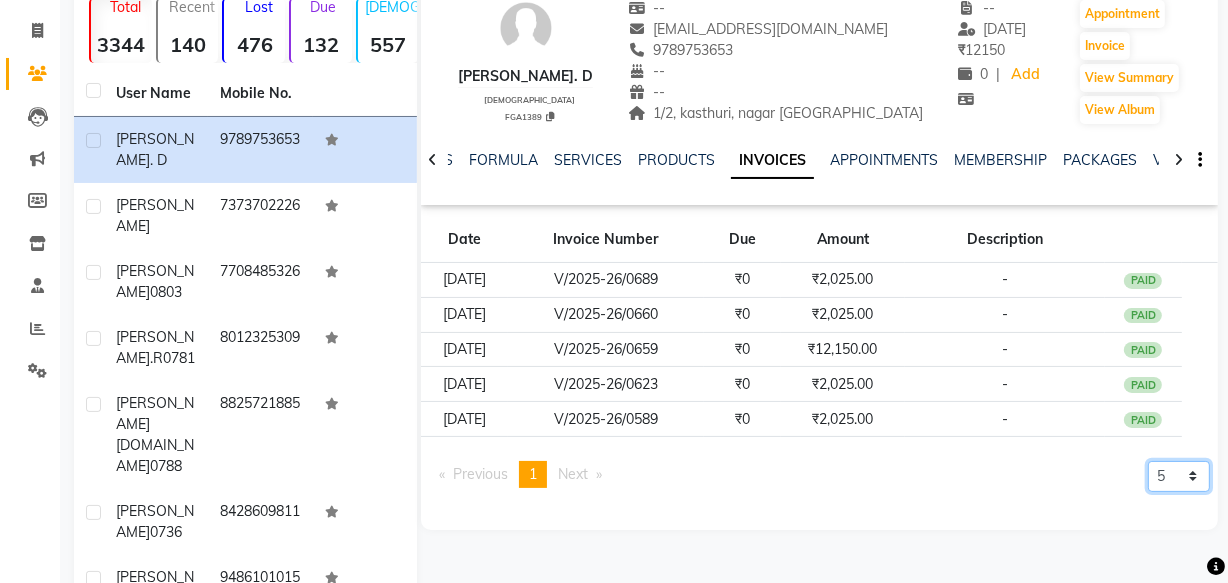 click on "5 10 50 100 500" 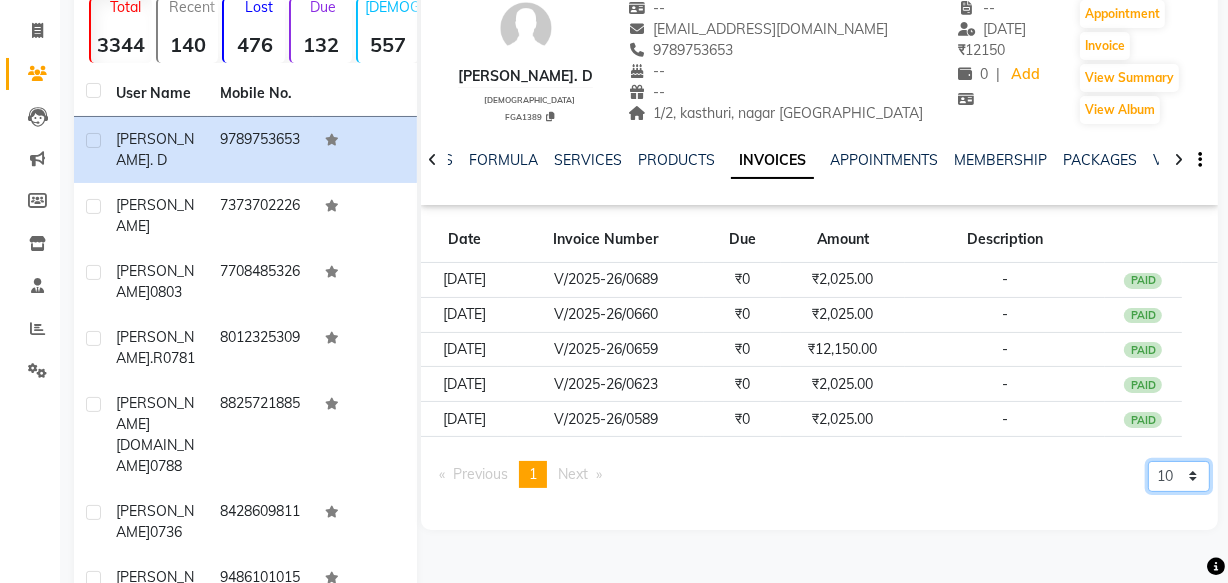 click on "5 10 50 100 500" 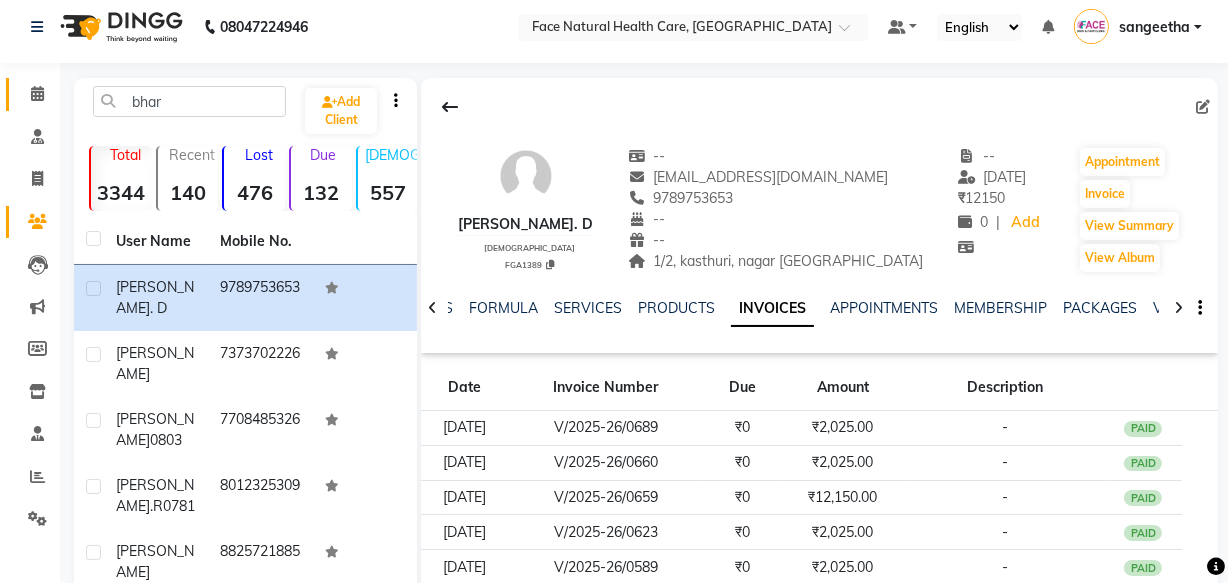 click 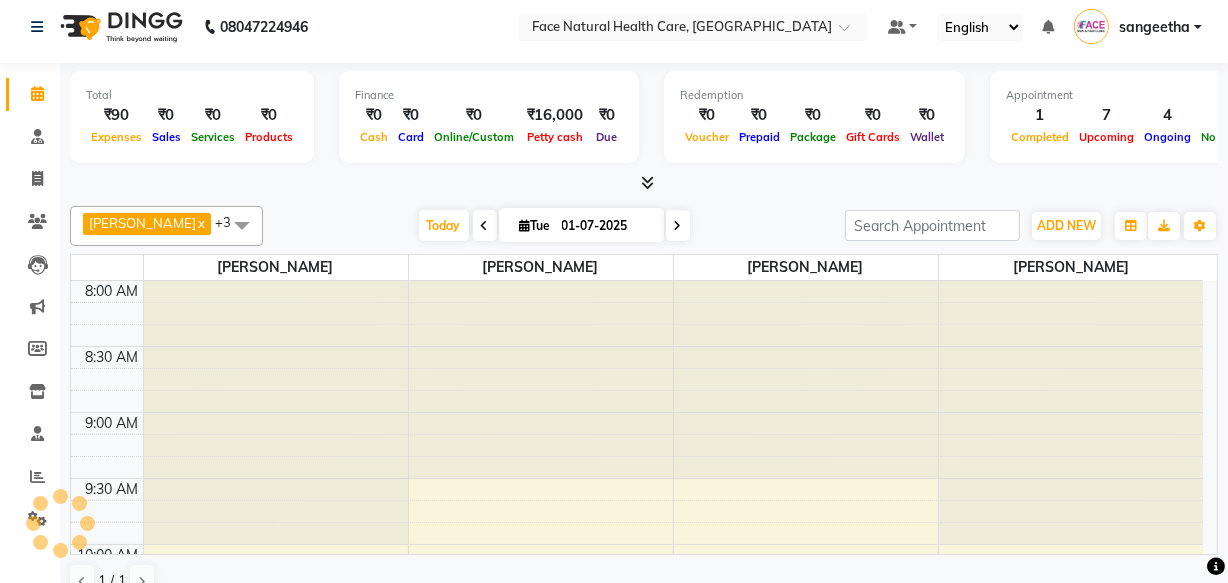 scroll, scrollTop: 0, scrollLeft: 0, axis: both 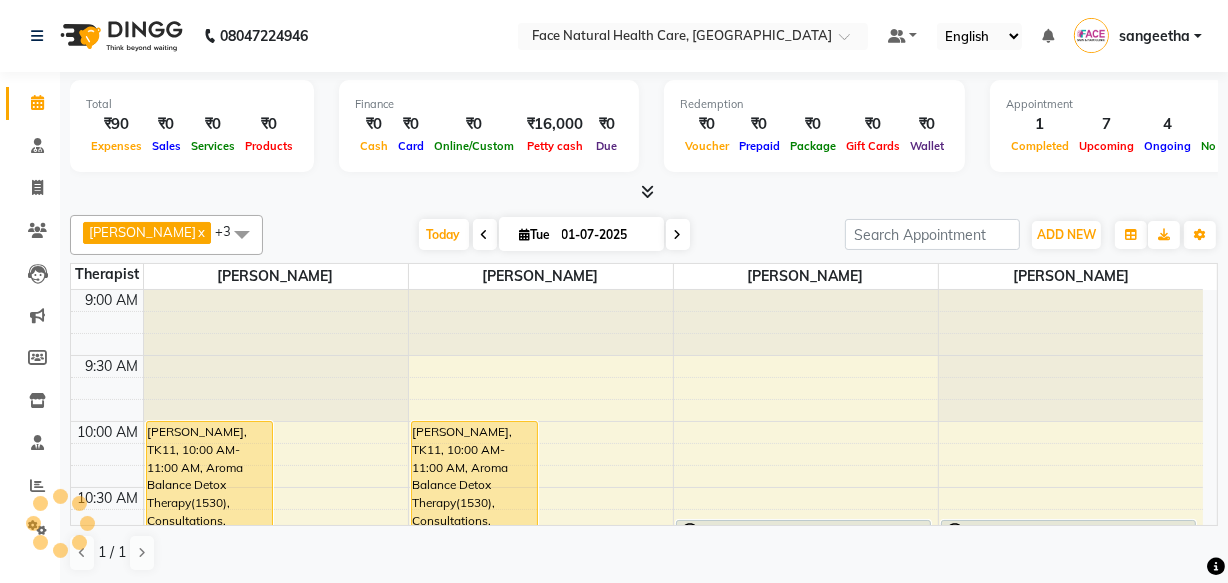 click on "[PERSON_NAME], TK11, 10:00 AM-11:00 AM, Aroma Balance Detox Therapy(1530), Consultations, Diagnoses, Treatment, Aroma oils.(Personalized Aromatherapy and Therapeutic Tools to Rejuvenate and Restore Balance)" at bounding box center (475, 486) 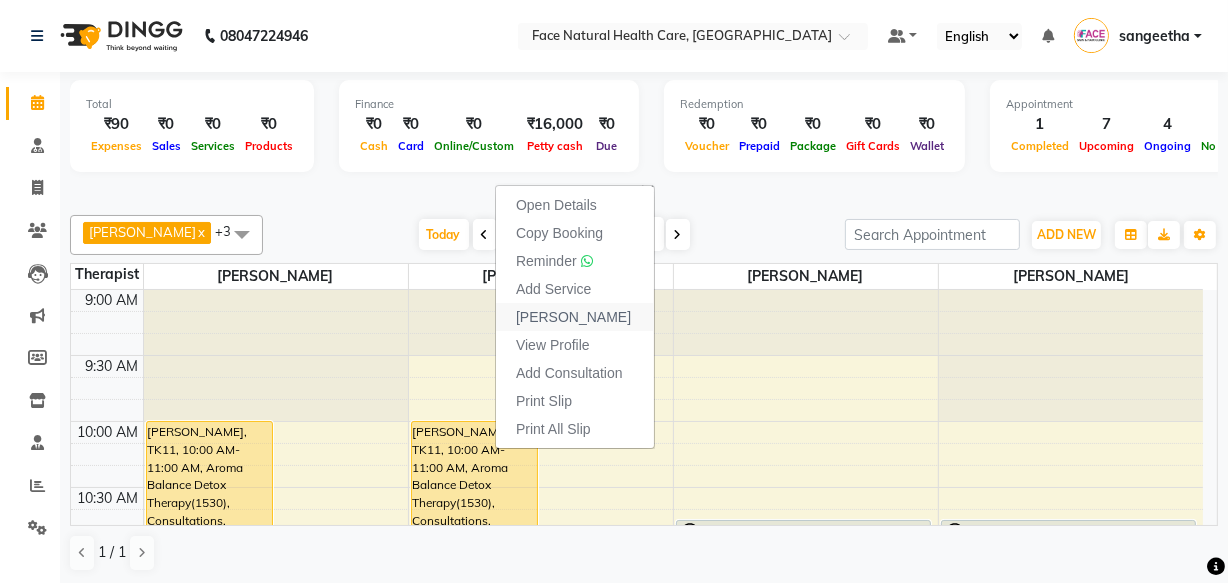 click on "[PERSON_NAME]" at bounding box center (573, 317) 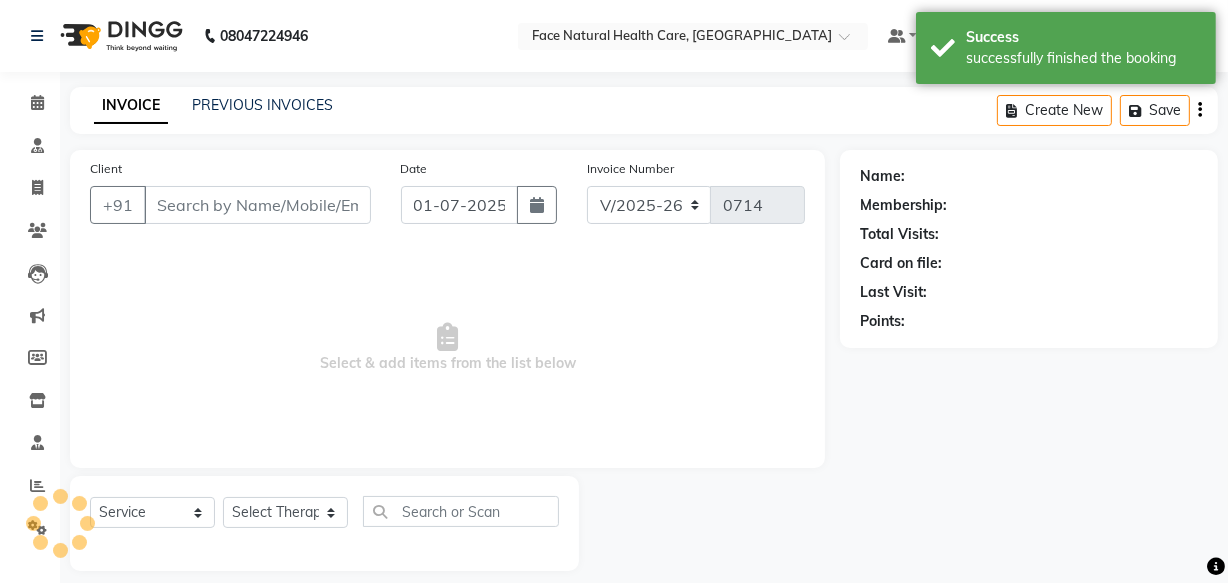 type on "9943384544" 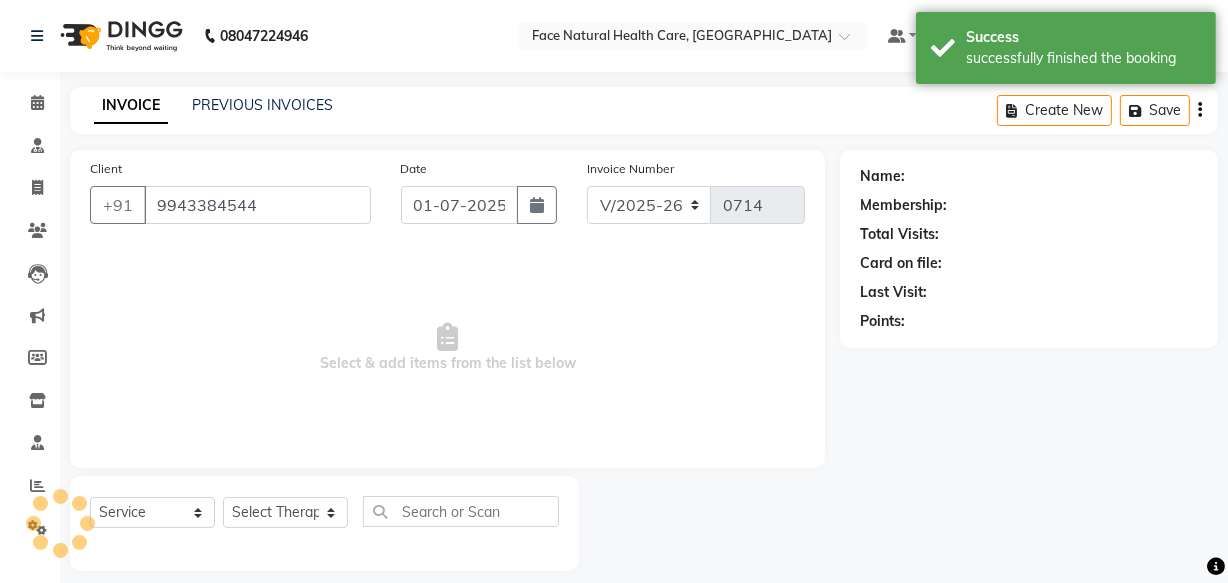 select on "47694" 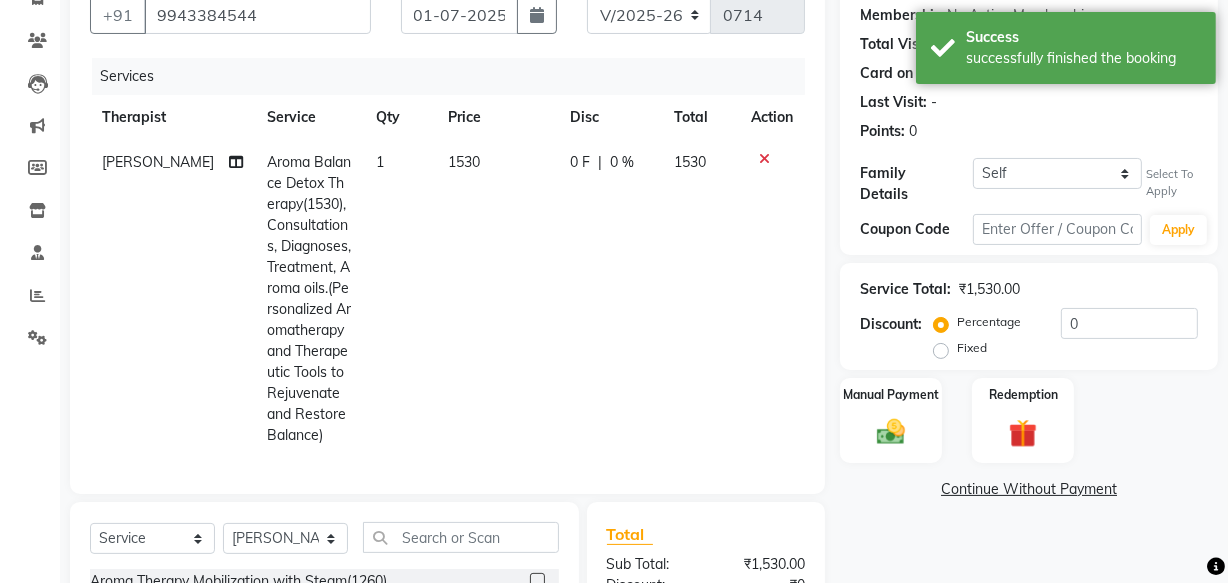scroll, scrollTop: 240, scrollLeft: 0, axis: vertical 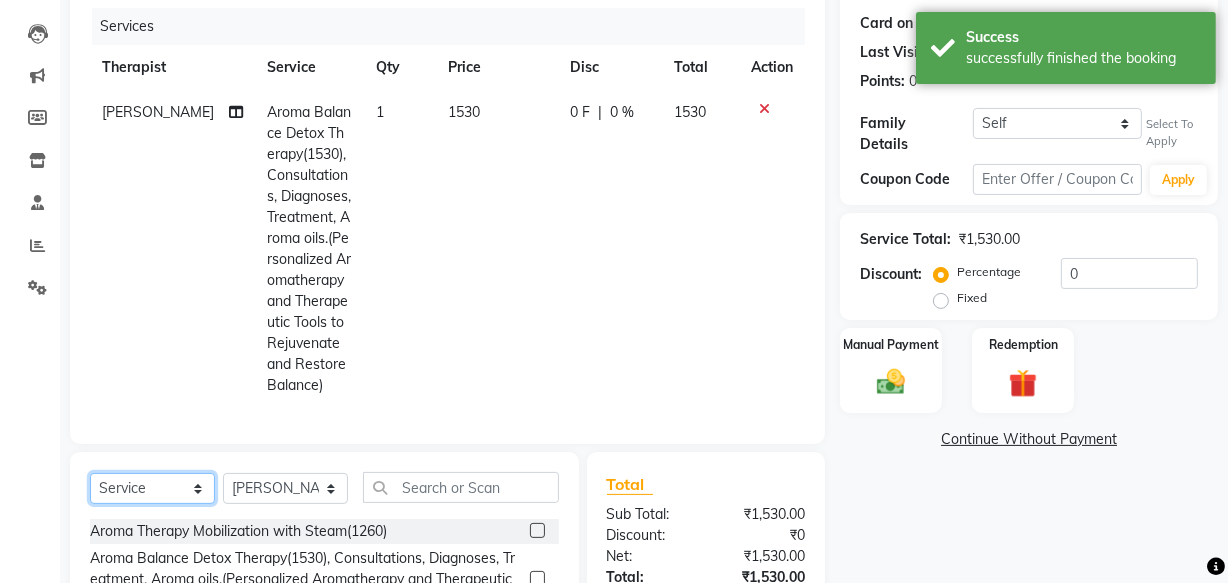 click on "Select  Service  Product  Membership  Package Voucher Prepaid Gift Card" 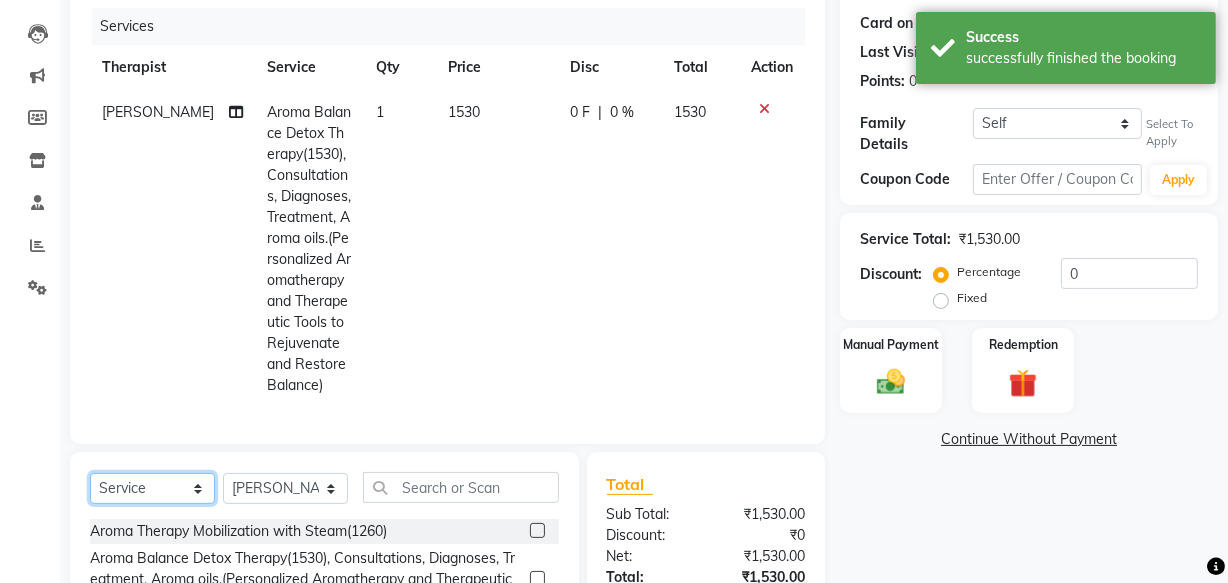 select on "product" 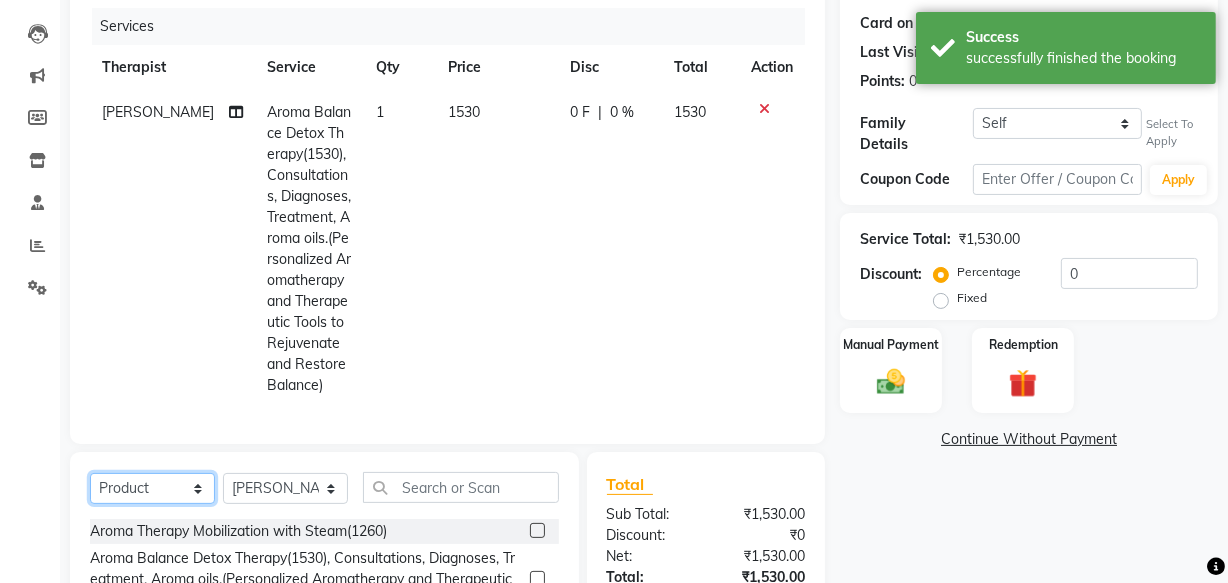click on "Select  Service  Product  Membership  Package Voucher Prepaid Gift Card" 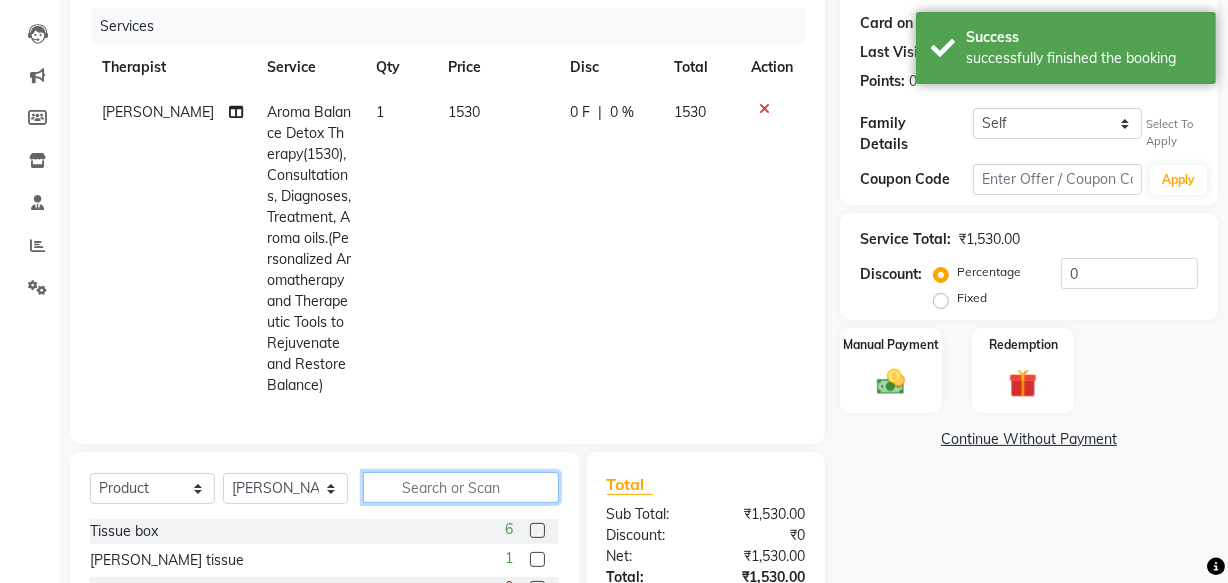 click 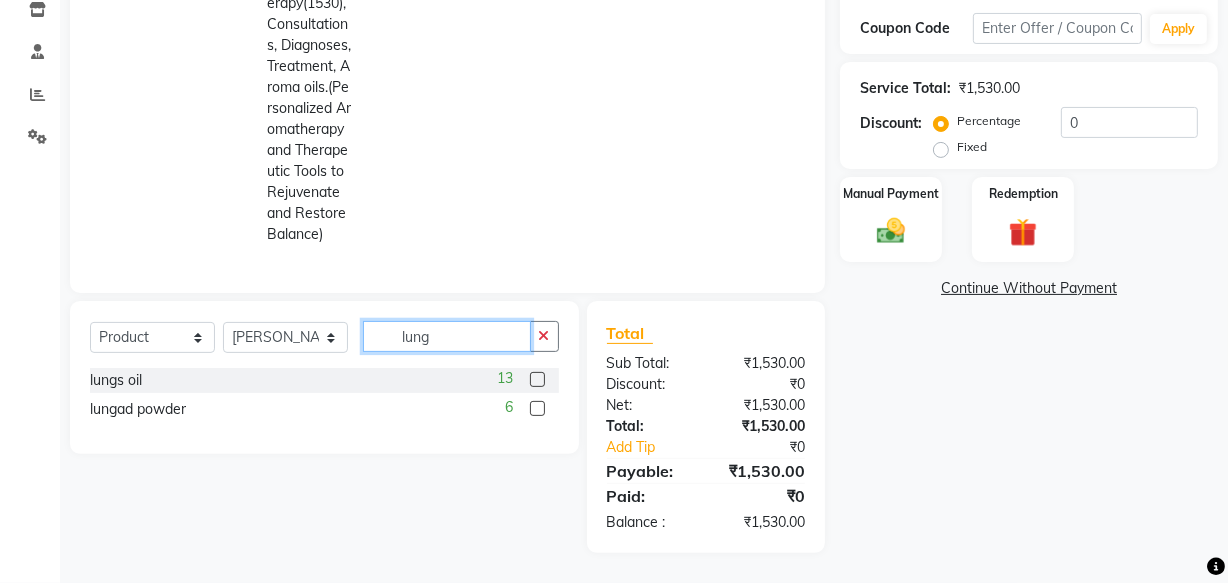 scroll, scrollTop: 405, scrollLeft: 0, axis: vertical 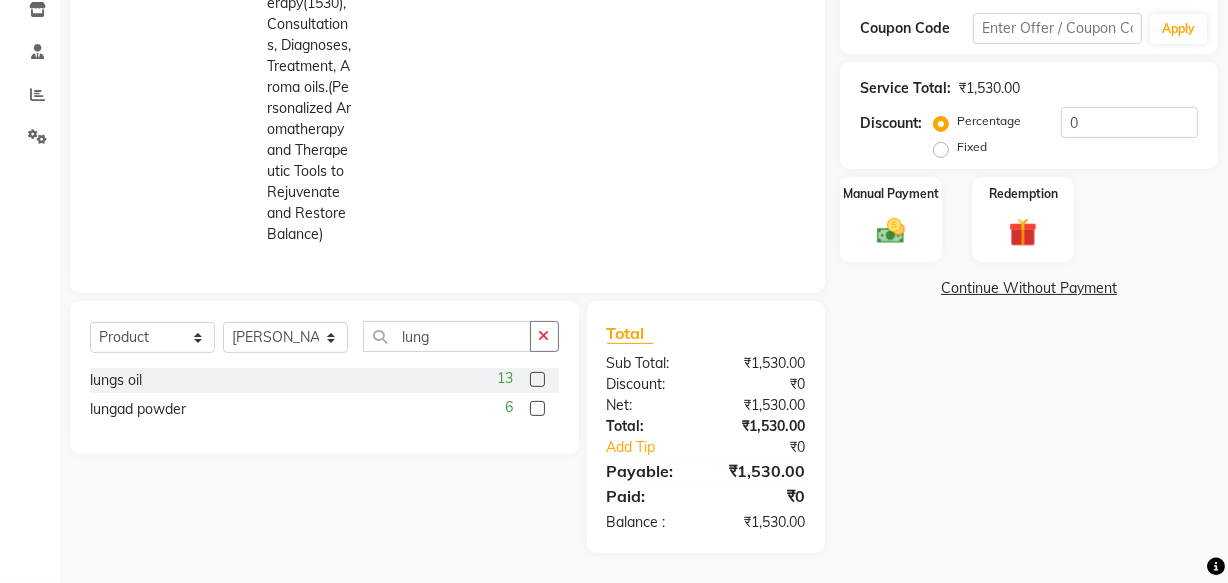click 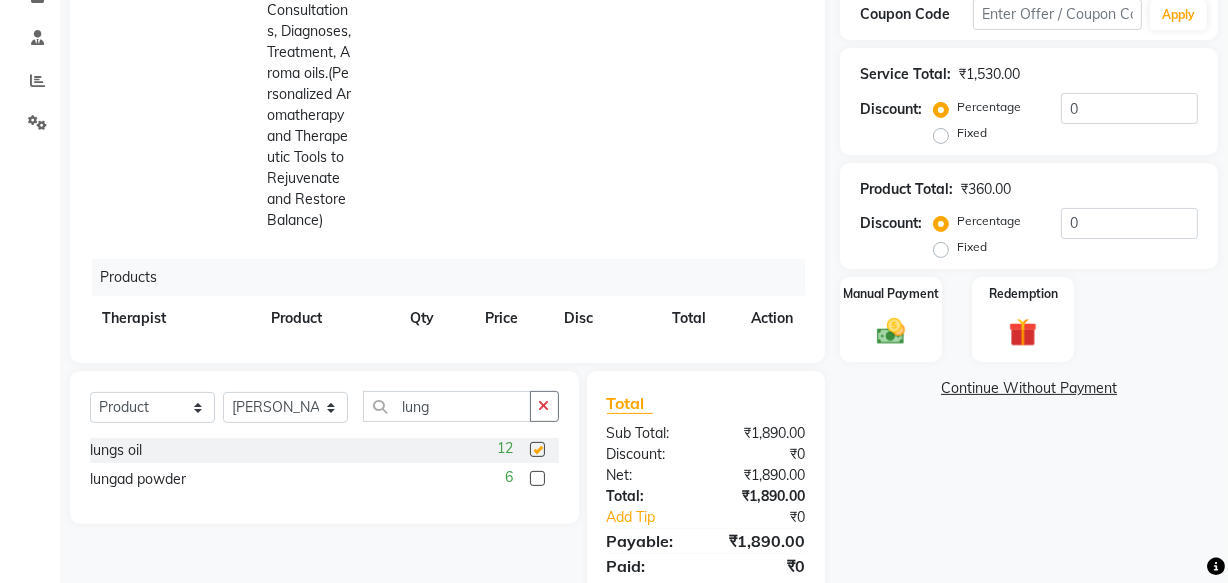 checkbox on "false" 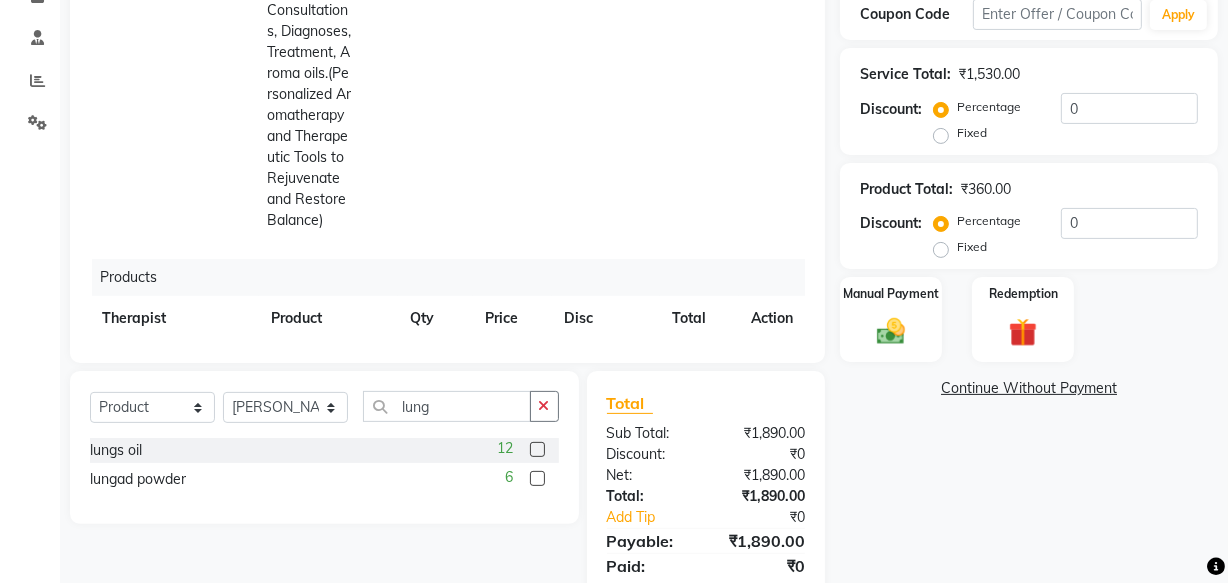 scroll, scrollTop: 72, scrollLeft: 0, axis: vertical 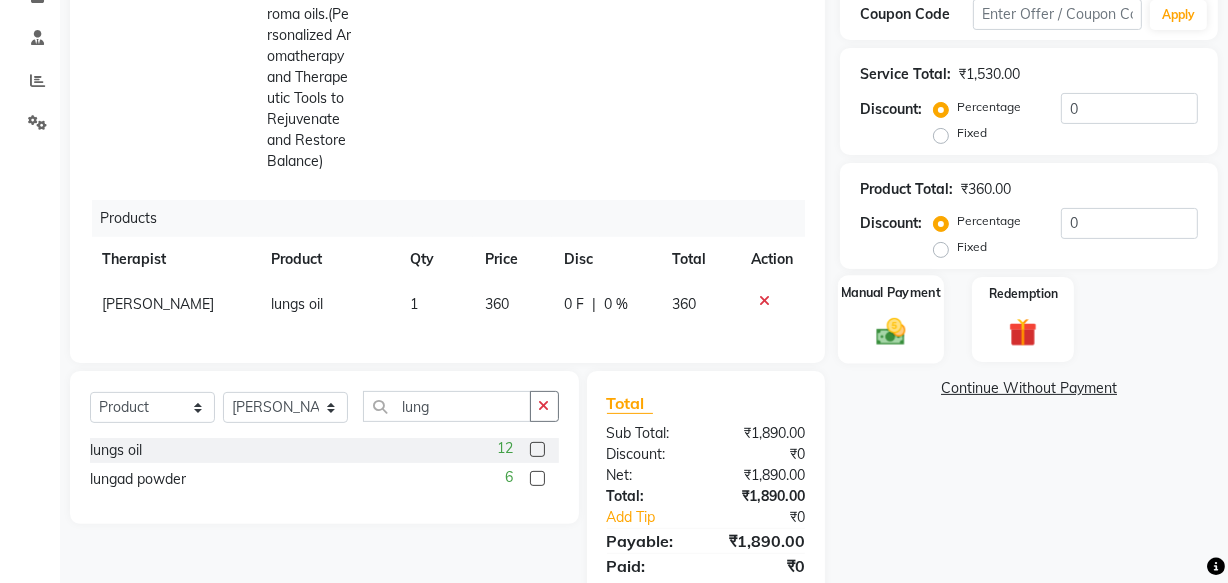 click on "Manual Payment" 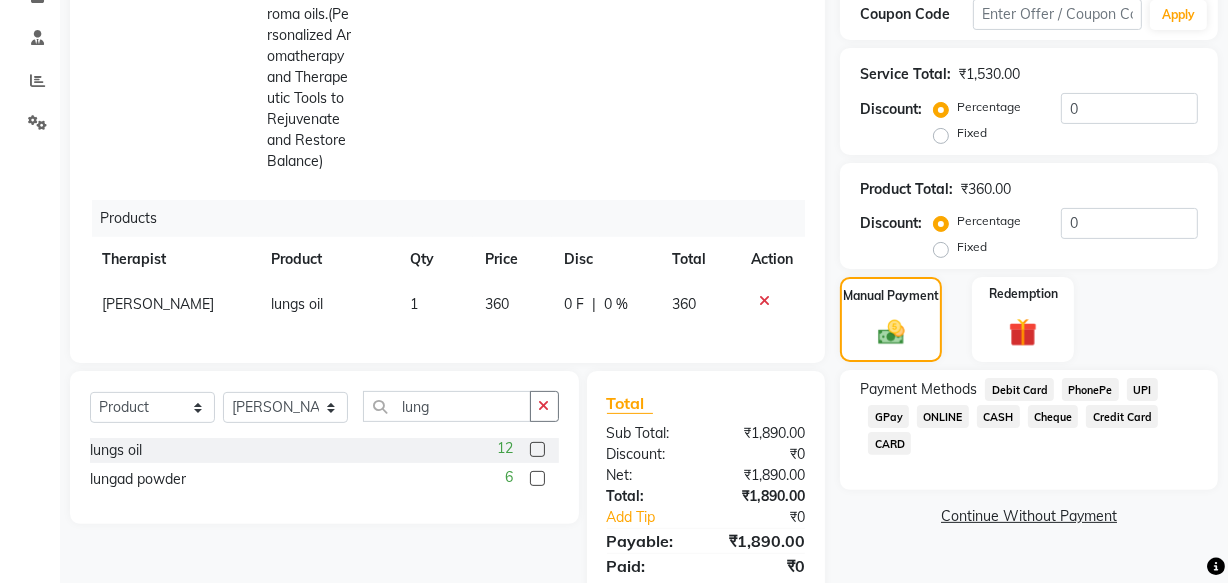click on "GPay" 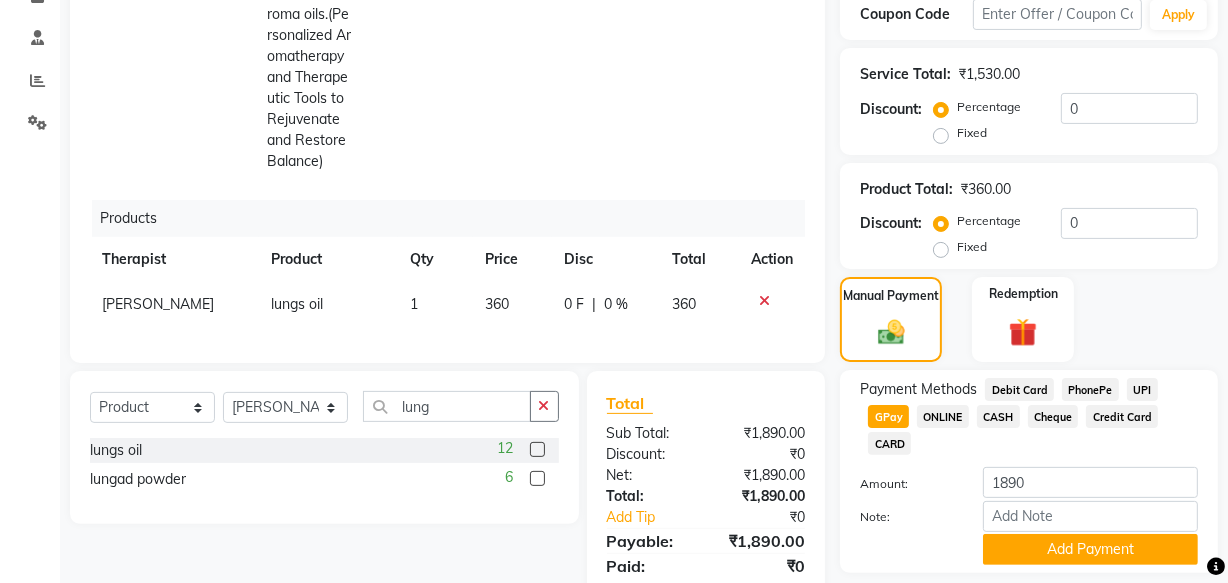 scroll, scrollTop: 475, scrollLeft: 0, axis: vertical 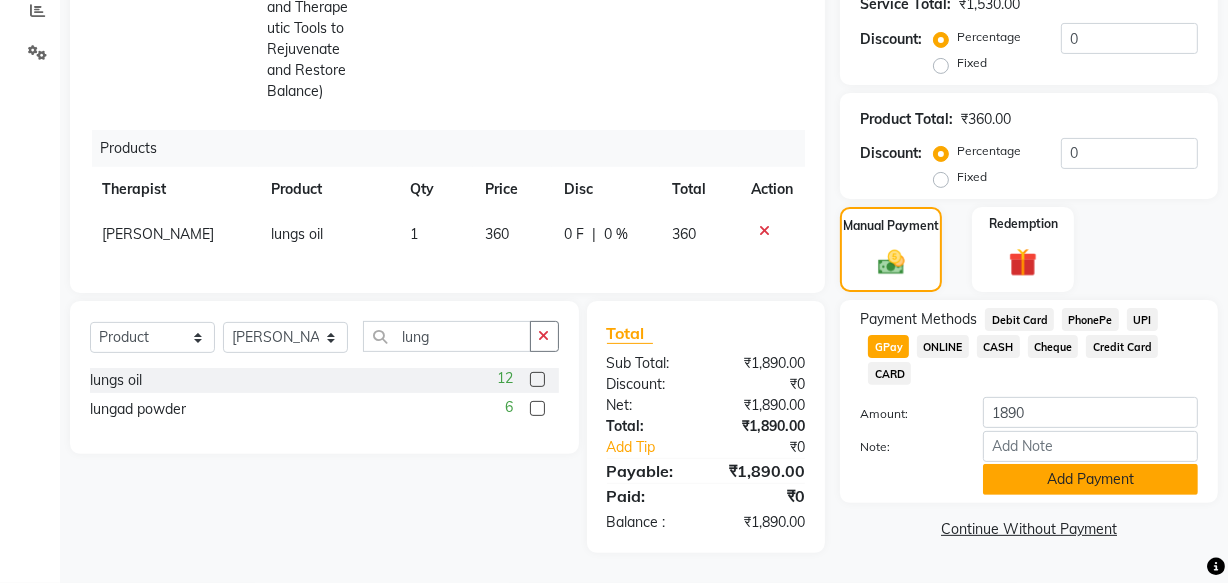 click on "Add Payment" 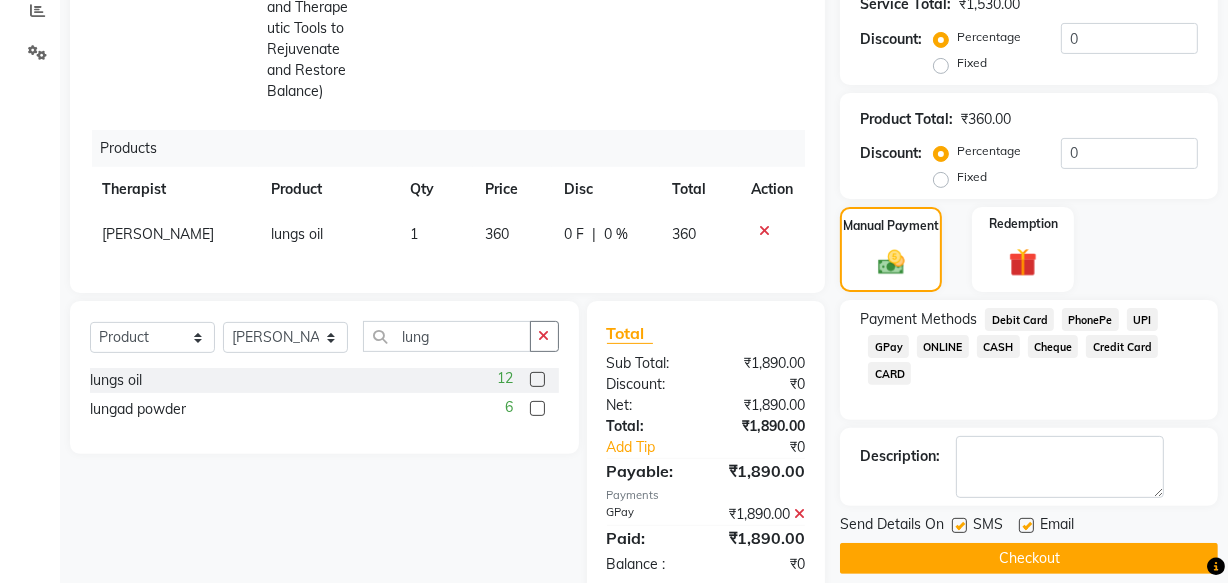 scroll, scrollTop: 517, scrollLeft: 0, axis: vertical 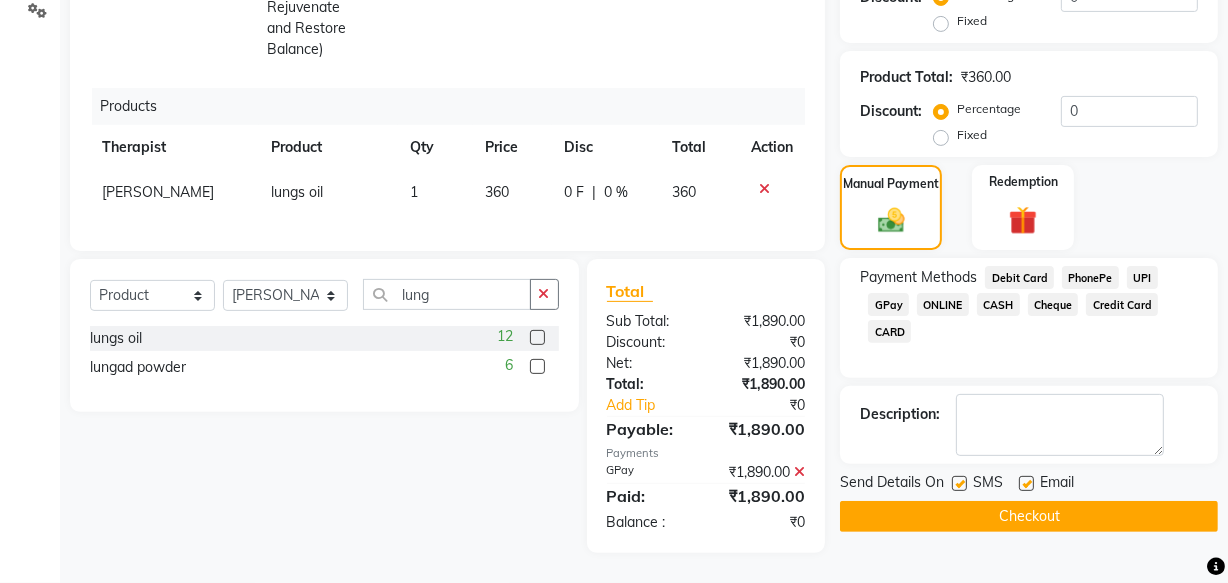click 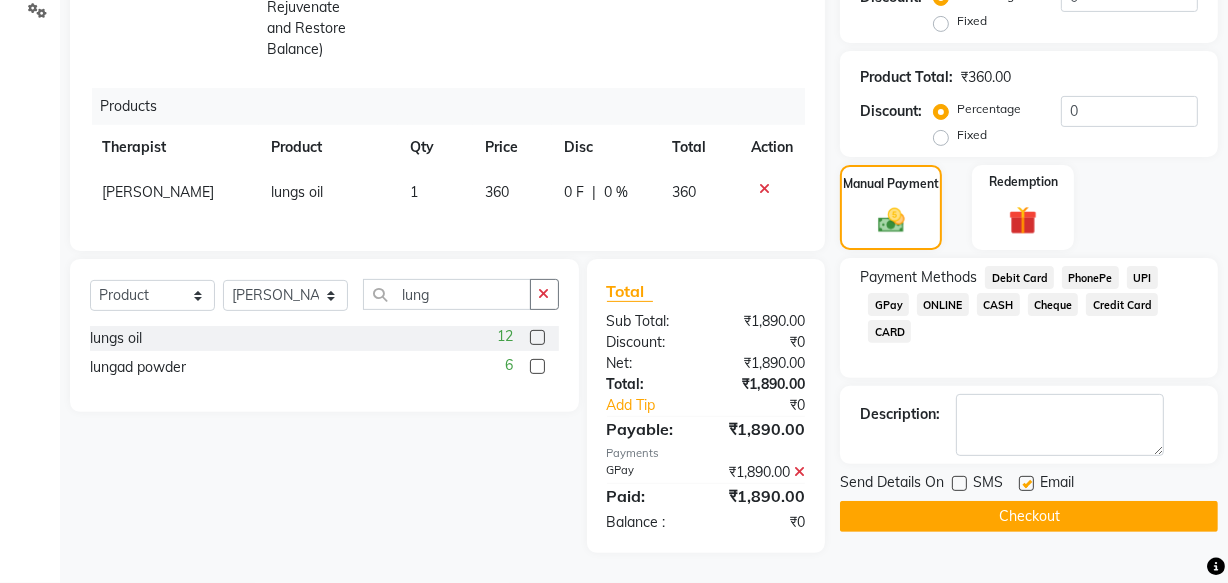 click 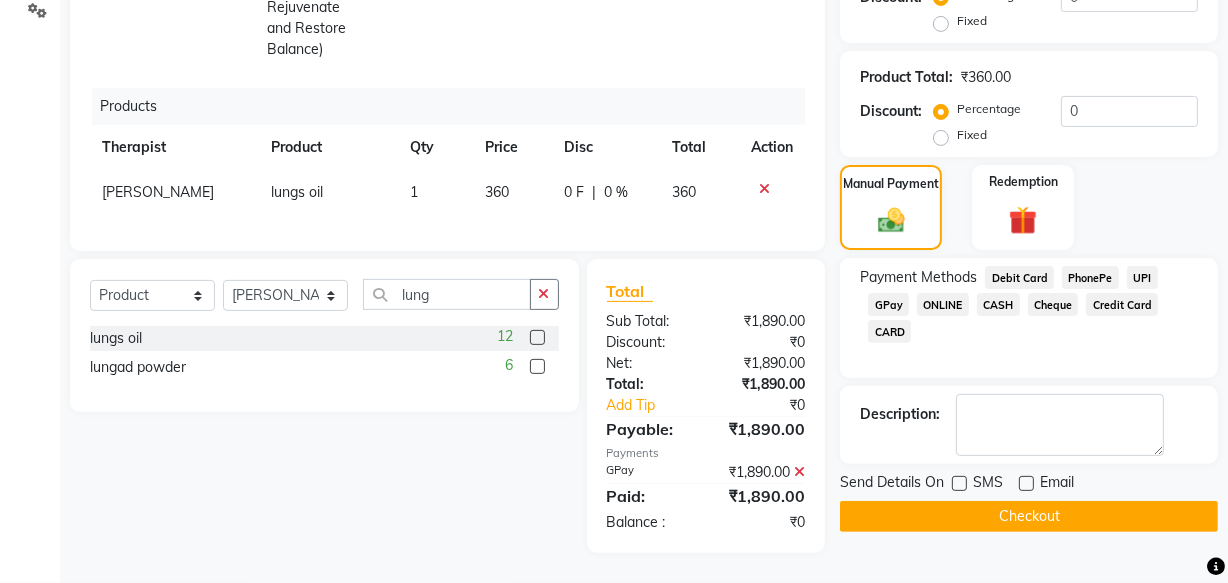 click on "Checkout" 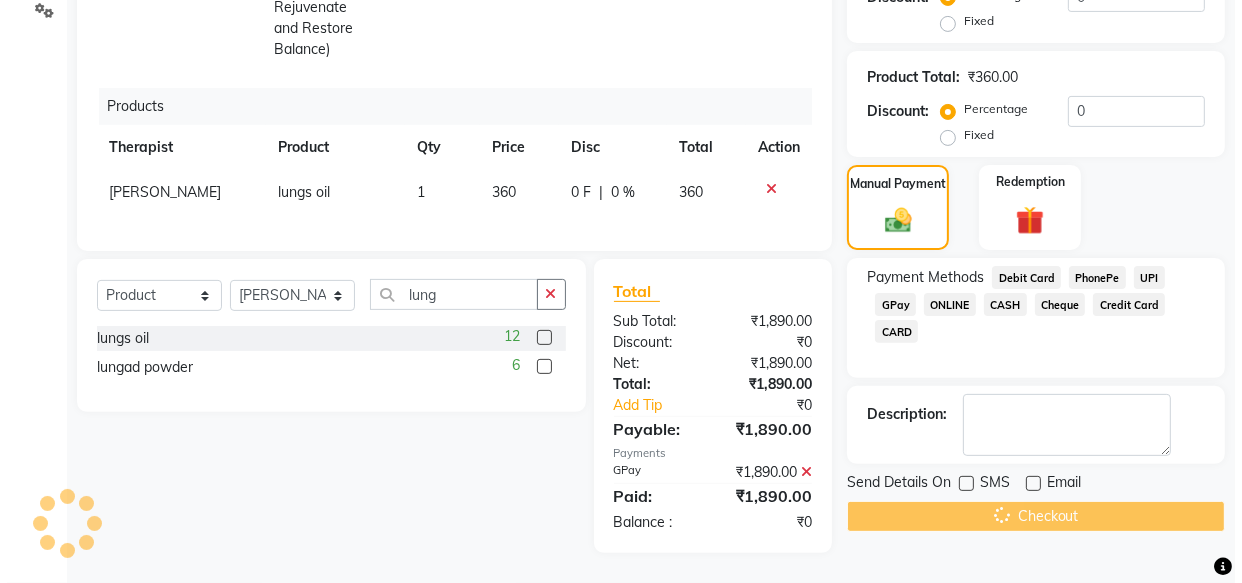 scroll, scrollTop: 0, scrollLeft: 0, axis: both 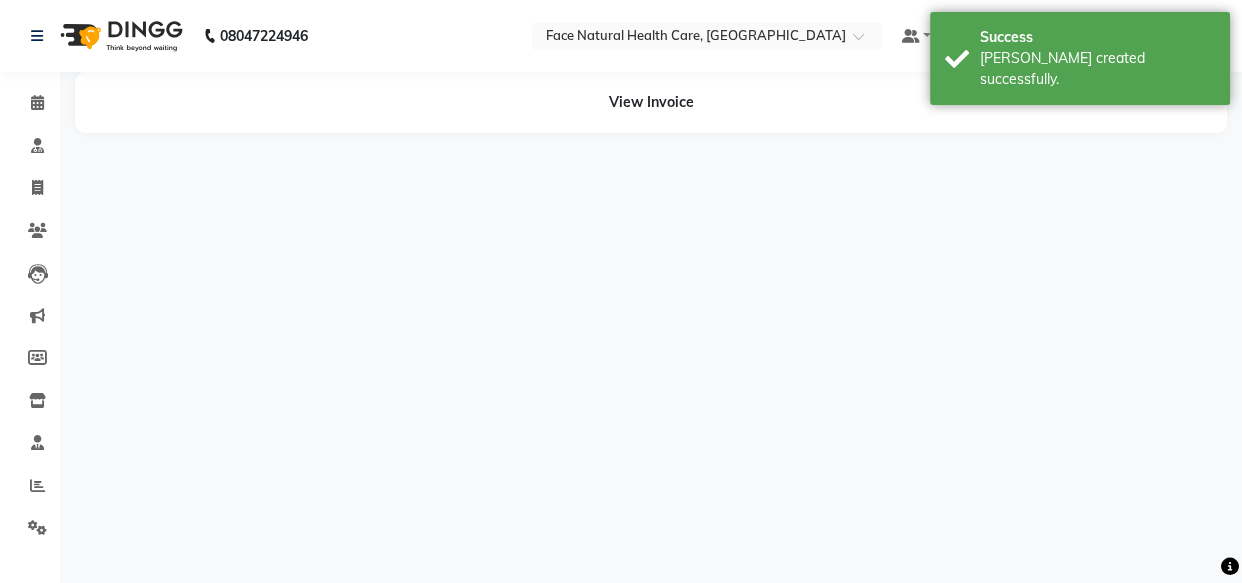 select on "47694" 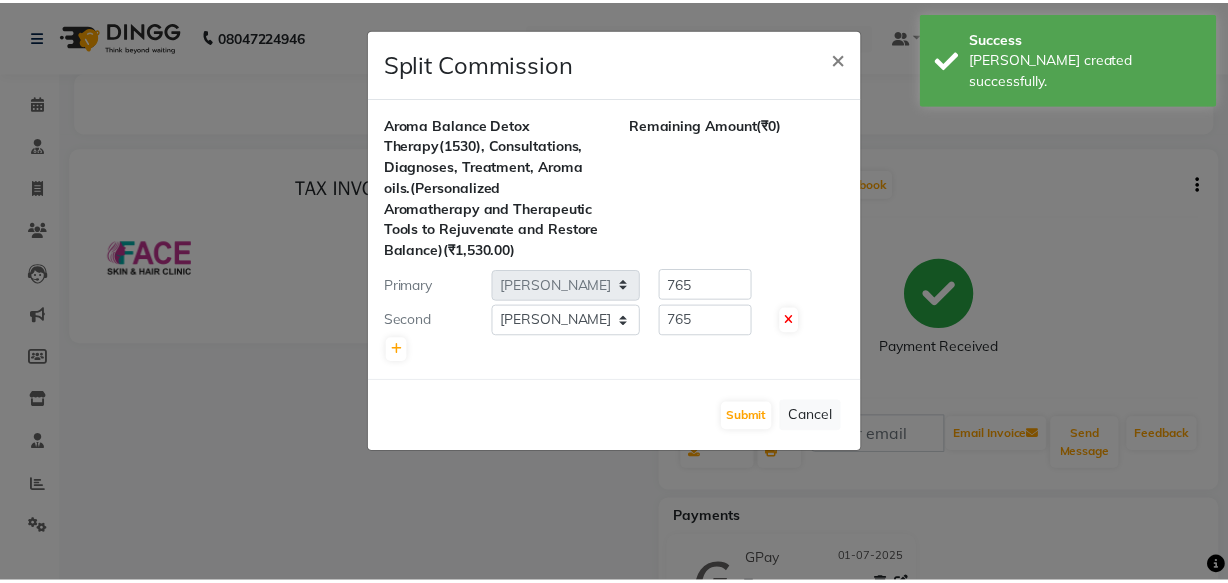 scroll, scrollTop: 0, scrollLeft: 0, axis: both 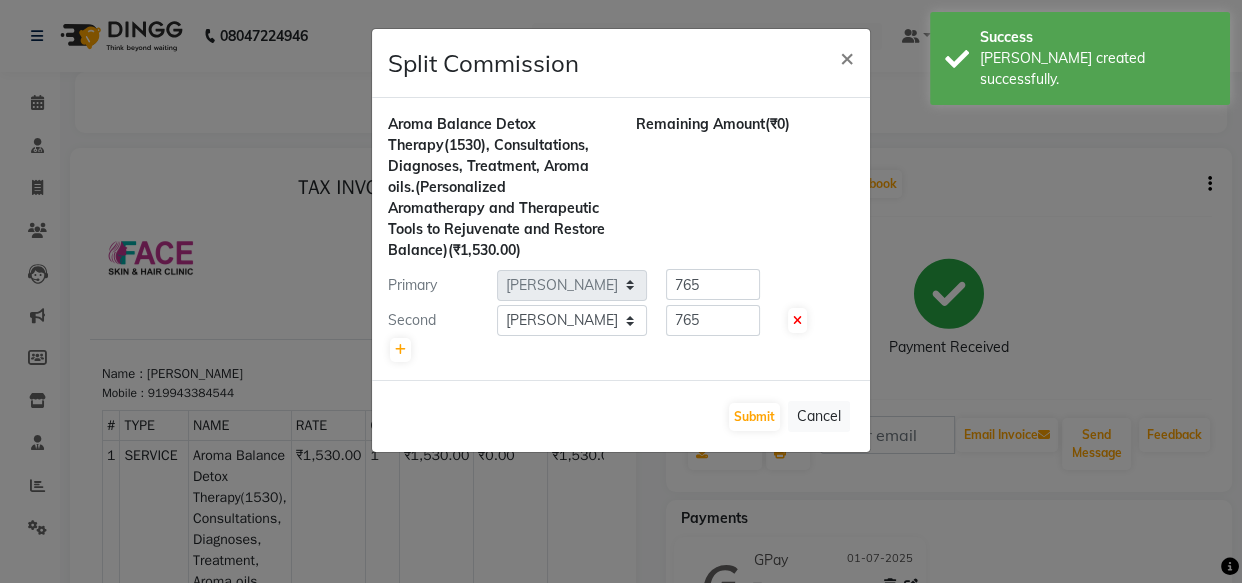 click on "Split Commission × Aroma Balance Detox Therapy(1530), Consultations, Diagnoses, Treatment, Aroma oils.(Personalized Aromatherapy and Therapeutic Tools to Rejuvenate and Restore Balance)  (₹1,530.00) Remaining Amount  (₹0) Primary Select  [PERSON_NAME]   [PERSON_NAME] [PERSON_NAME] M   [PERSON_NAME] [PERSON_NAME]   [PERSON_NAME]   [PERSON_NAME]  765 Second Select  [PERSON_NAME]   [PERSON_NAME] [PERSON_NAME] M   [PERSON_NAME] [PERSON_NAME]   [PERSON_NAME]   [PERSON_NAME]  765  Submit   Cancel" 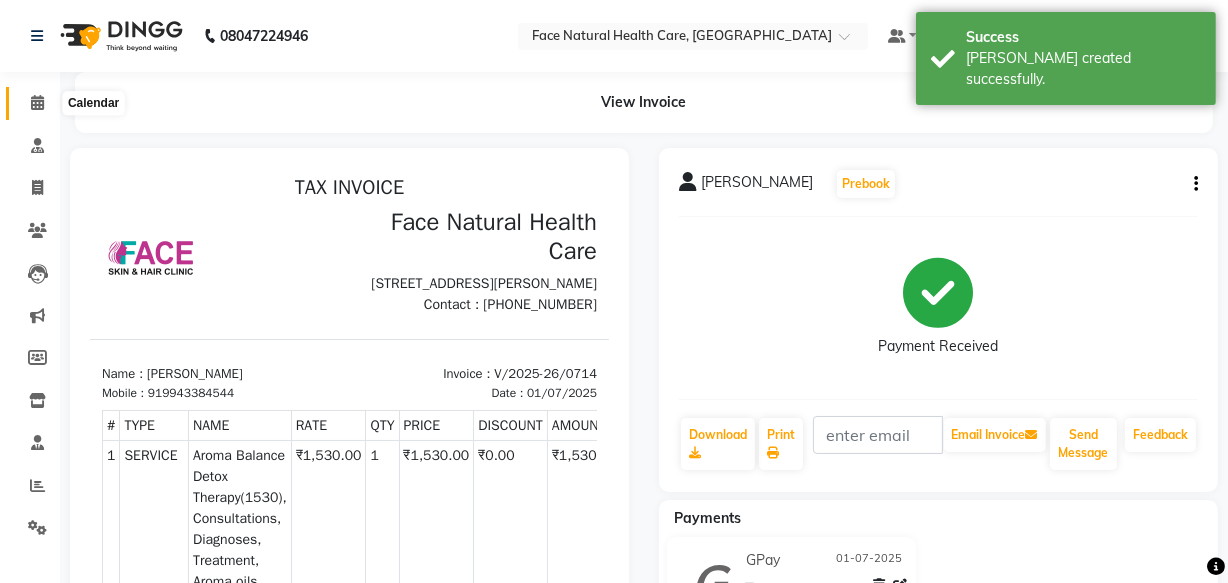 click 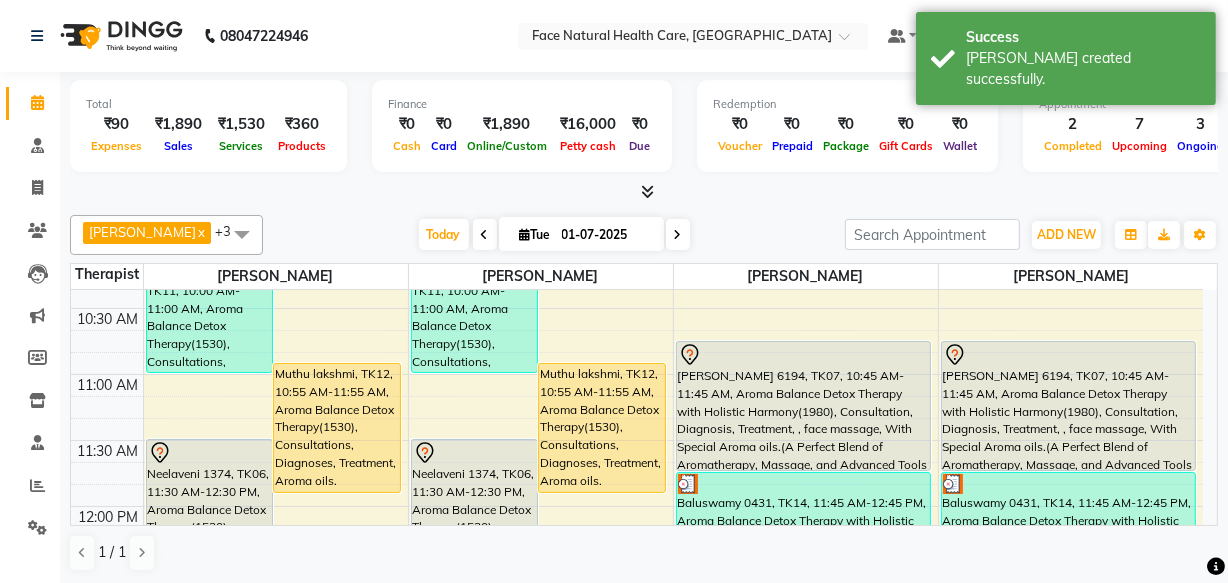 scroll, scrollTop: 205, scrollLeft: 0, axis: vertical 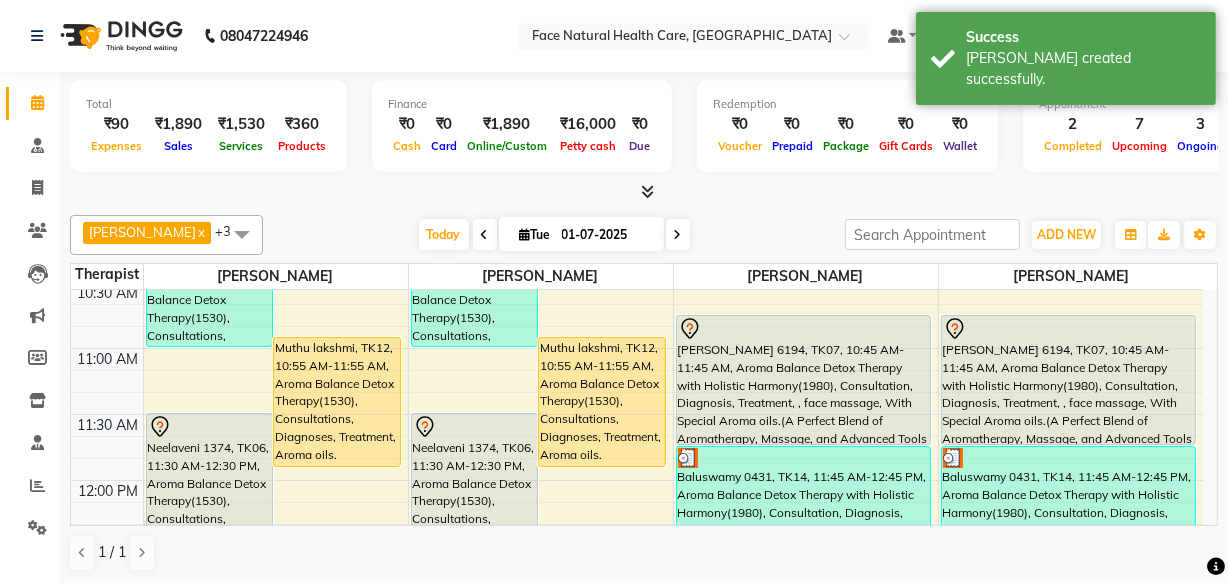click on "Muthu lakshmi, TK12, 10:55 AM-11:55 AM, Aroma Balance Detox Therapy(1530), Consultations, Diagnoses, Treatment, Aroma oils.(Personalized Aromatherapy and Therapeutic Tools to Rejuvenate and Restore Balance)" at bounding box center (602, 402) 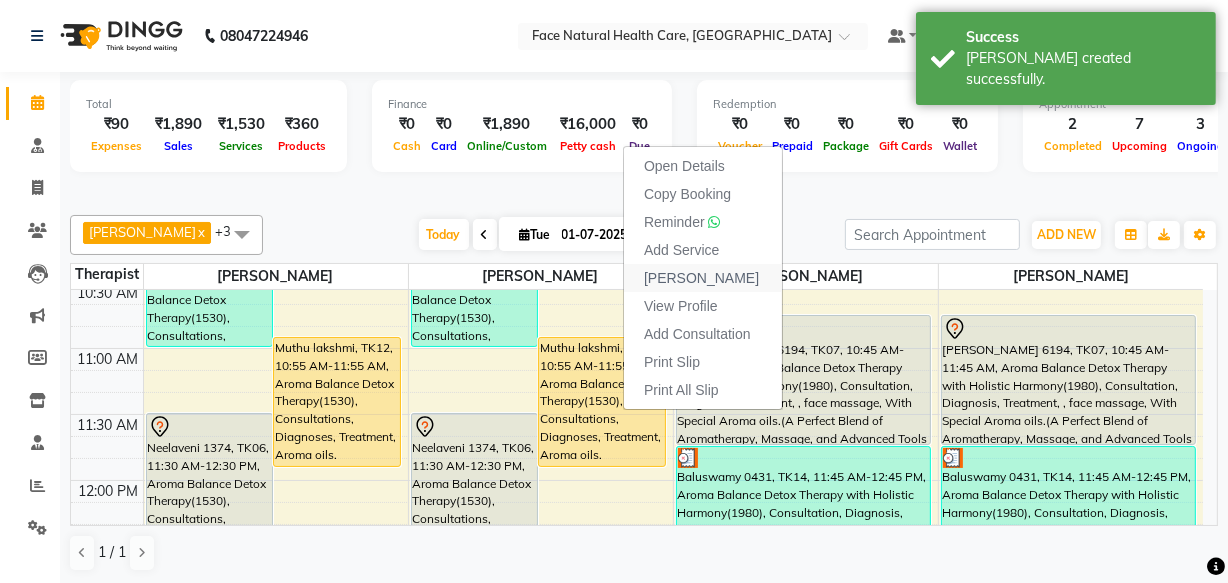 click on "[PERSON_NAME]" at bounding box center (703, 278) 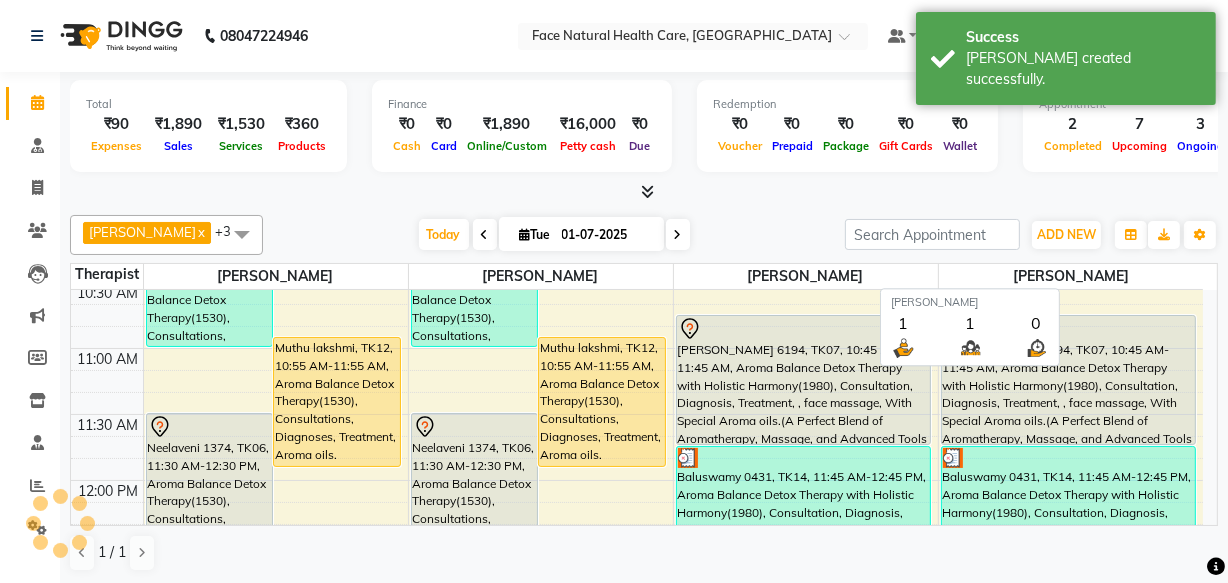 select on "service" 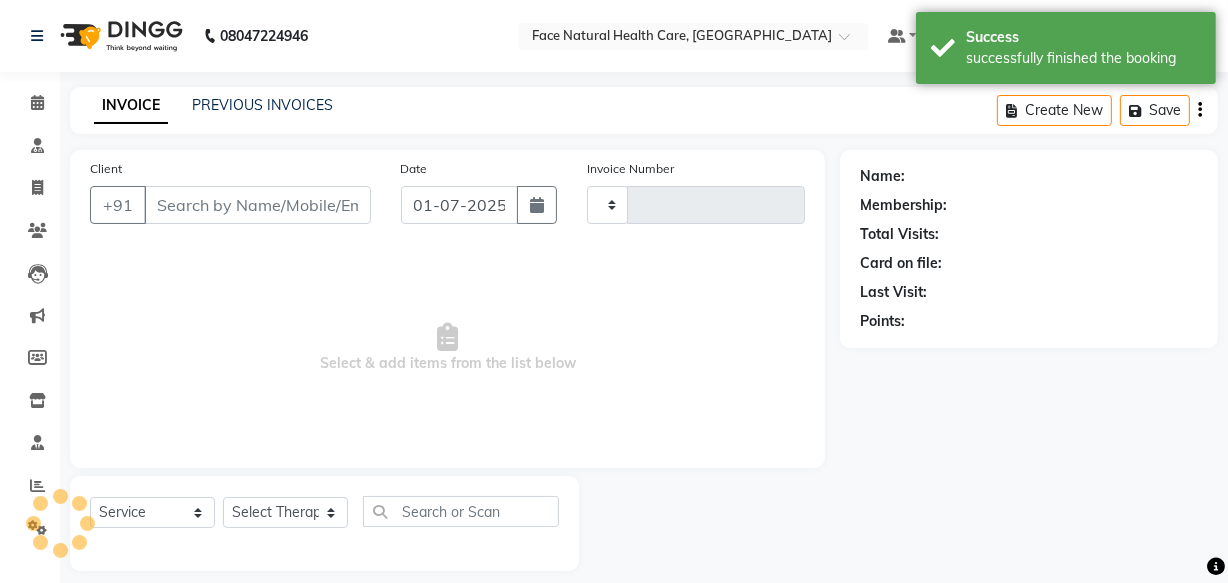 type on "0715" 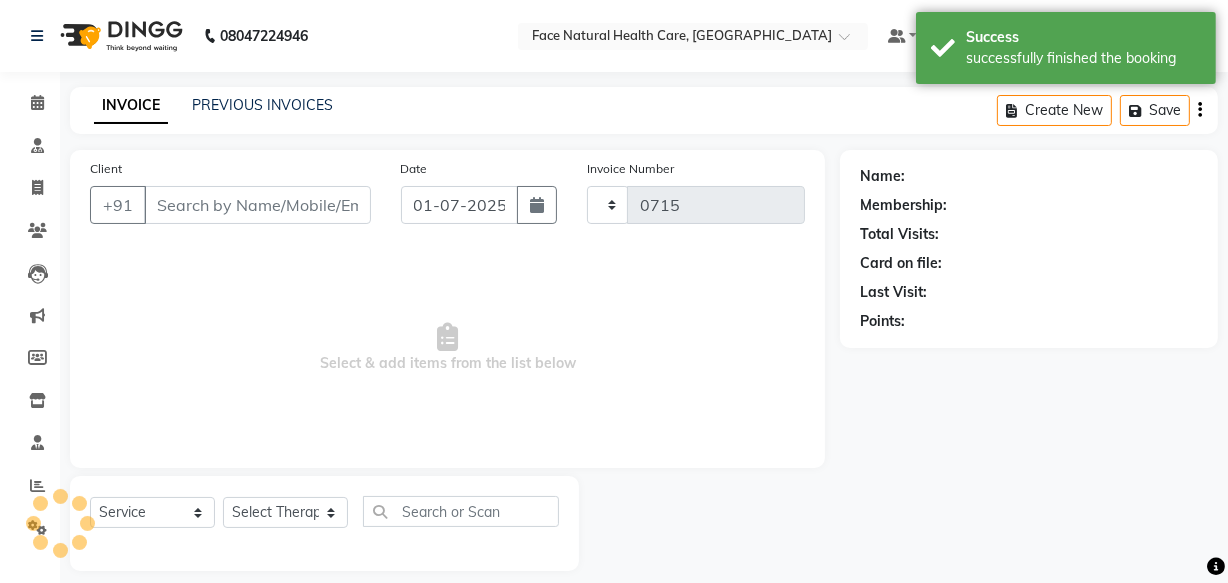 select on "5675" 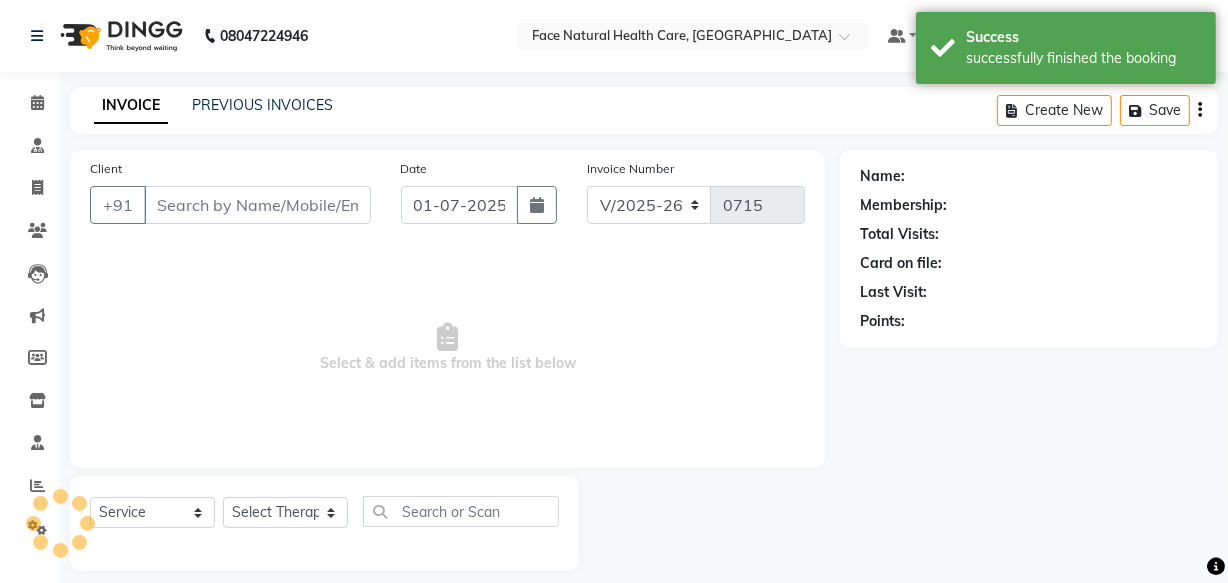 type on "9943384544" 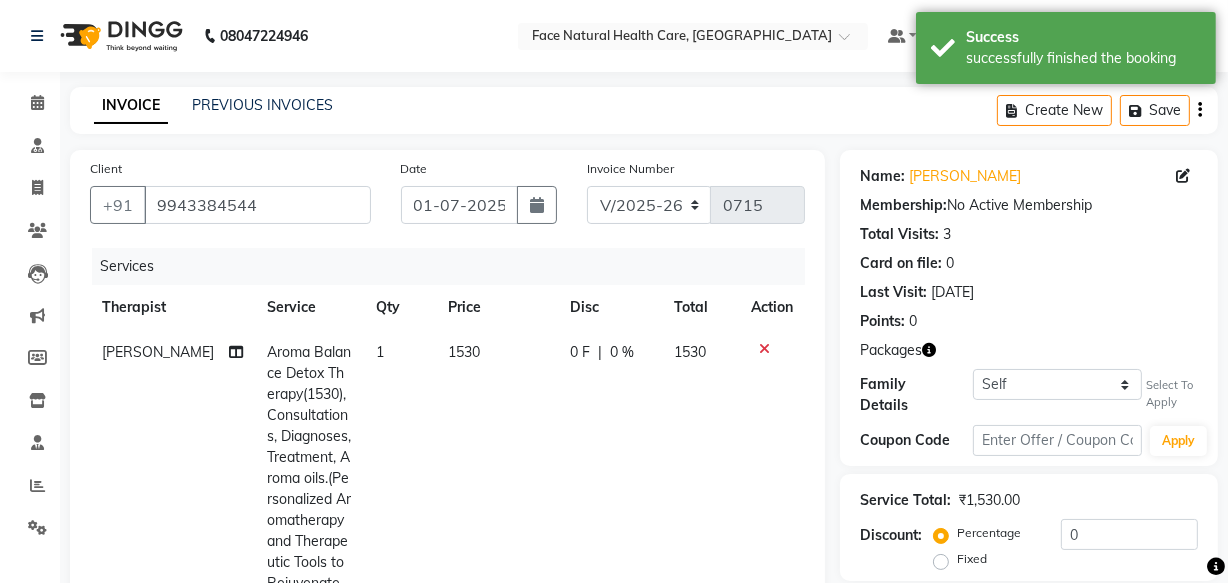 click on "1530" 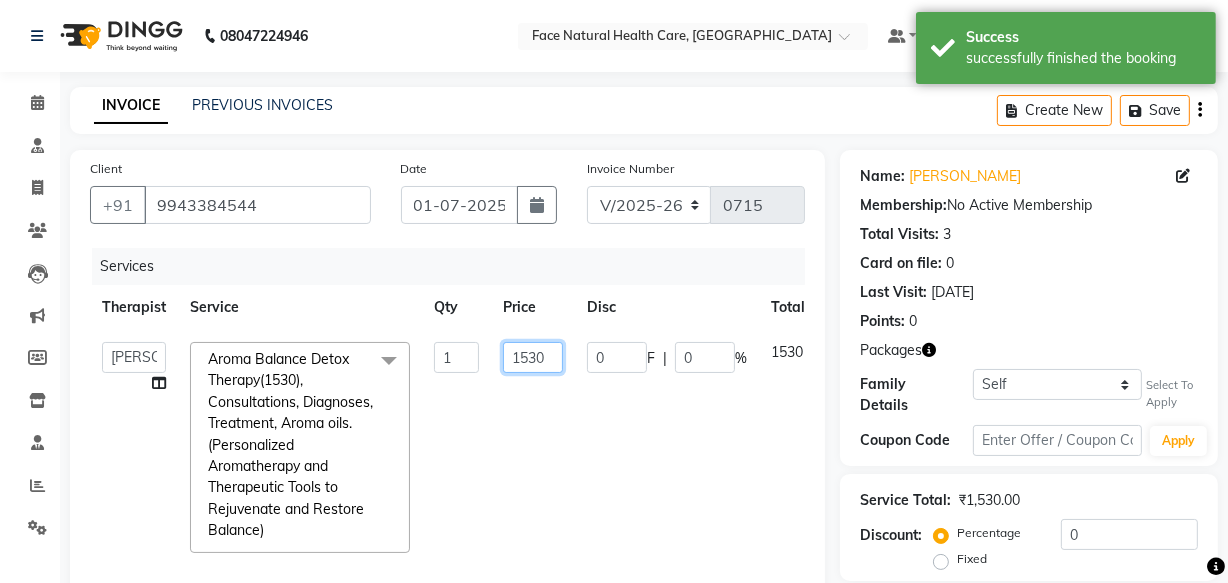 click on "1530" 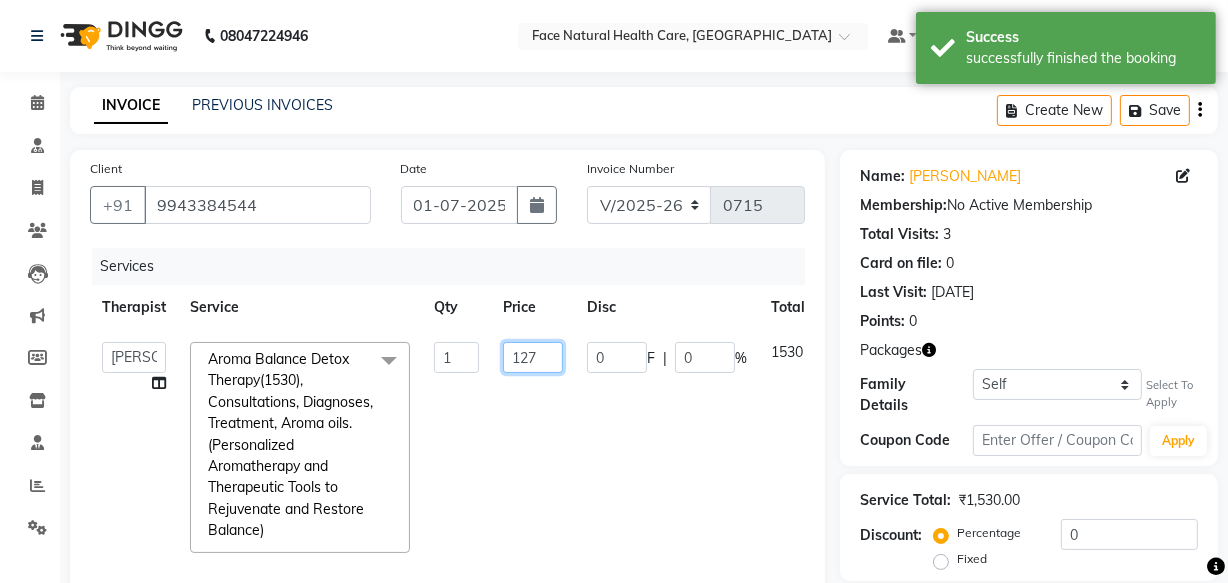 type on "1275" 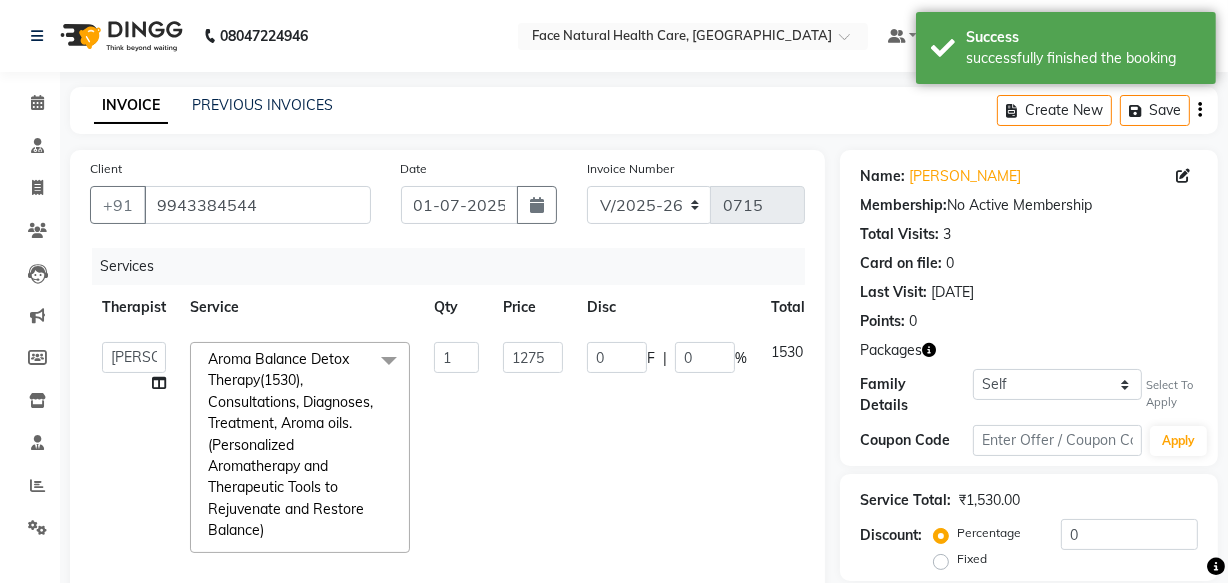 click on "0 F | 0 %" 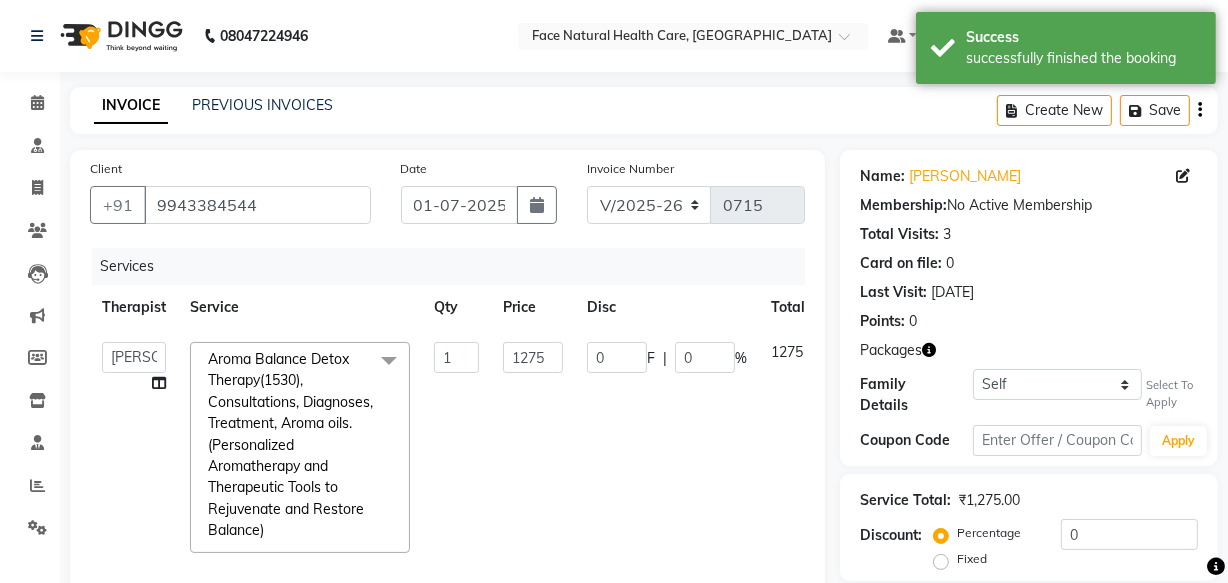scroll, scrollTop: 292, scrollLeft: 0, axis: vertical 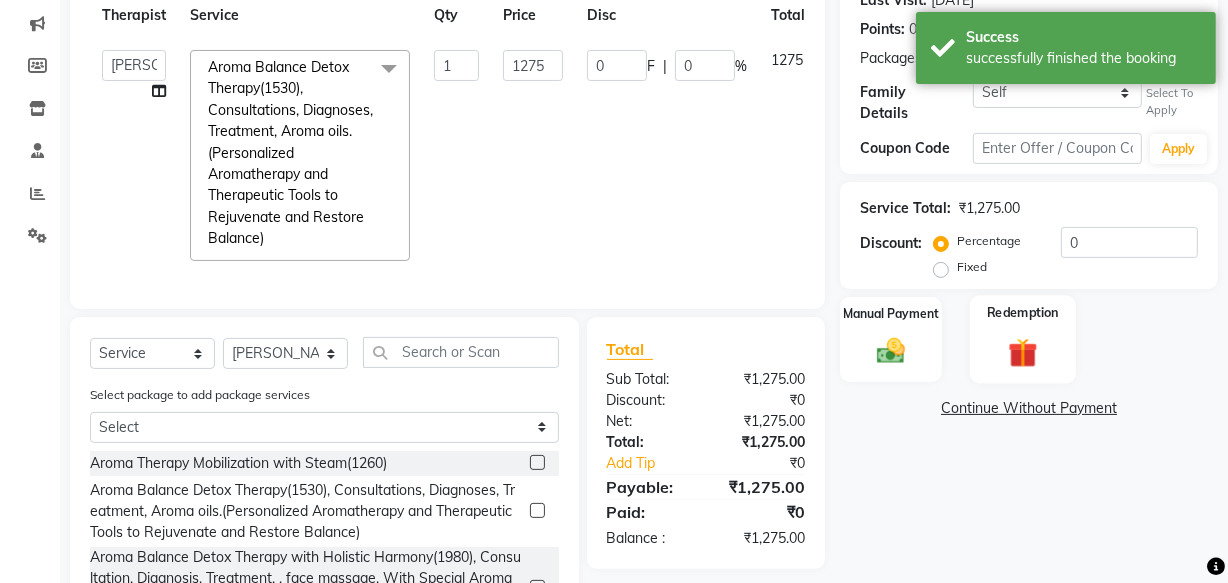 click 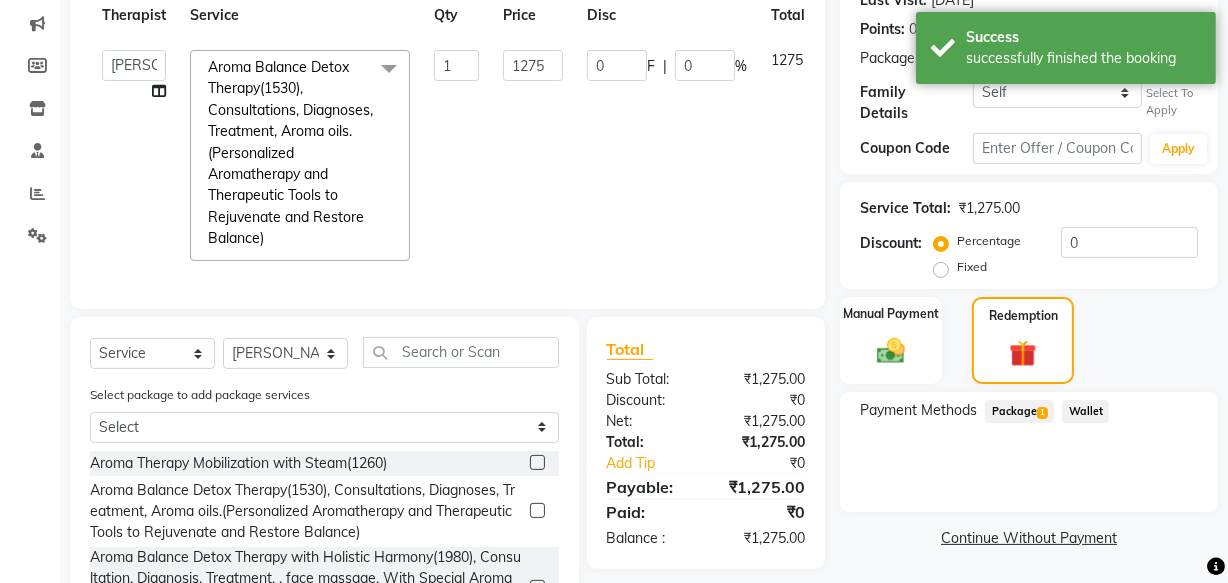 click on "Package  1" 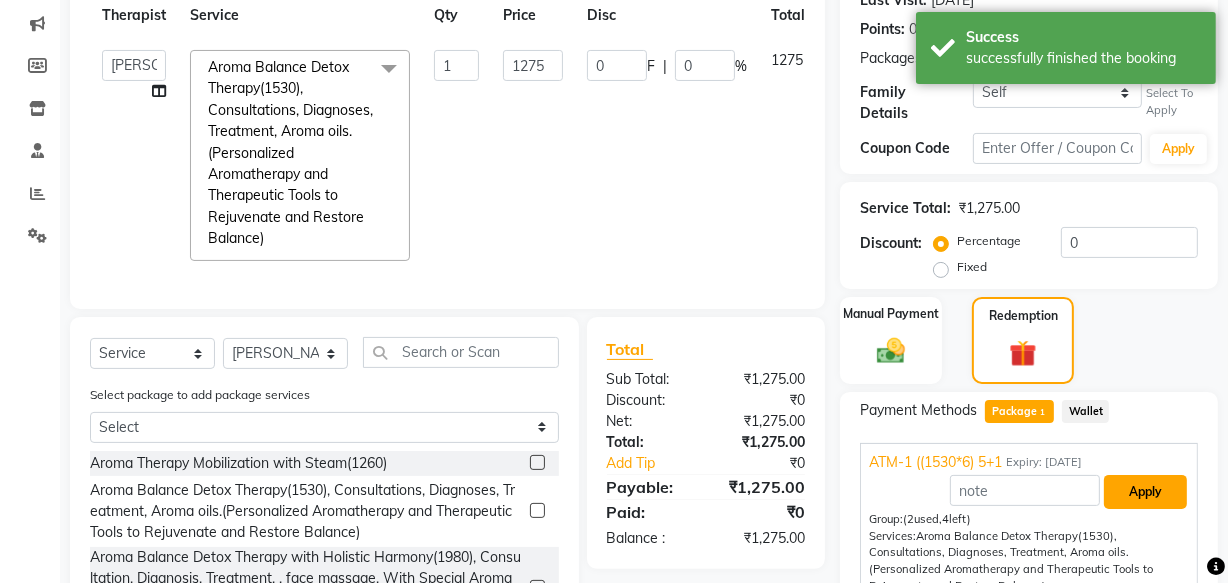 click on "Apply" at bounding box center (1145, 492) 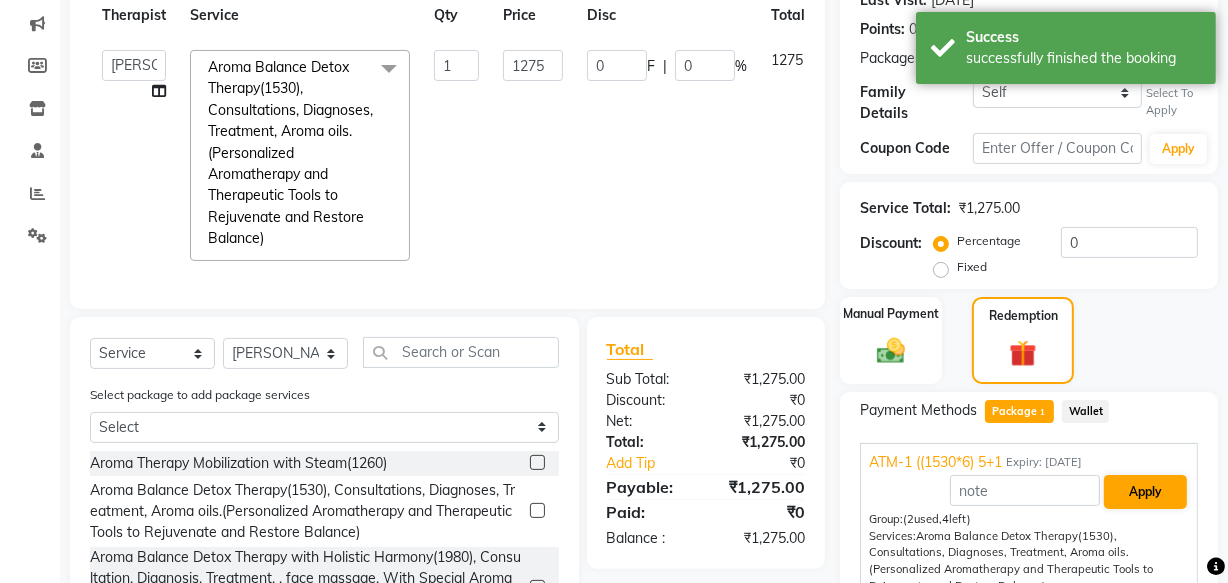 type on "212.54" 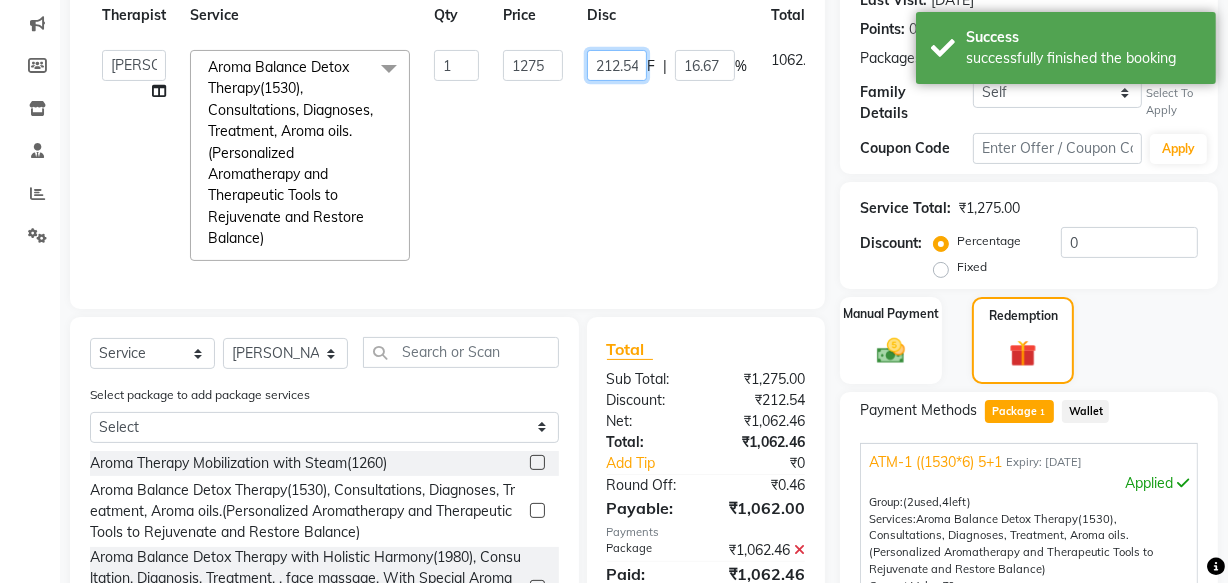 click on "212.54" 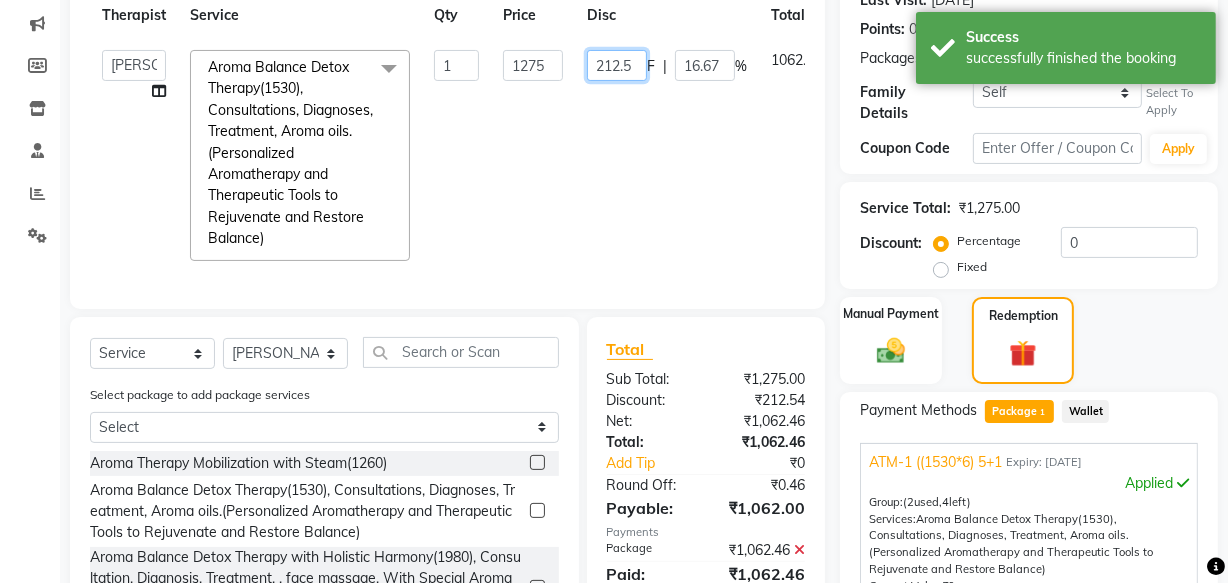 scroll, scrollTop: 0, scrollLeft: 0, axis: both 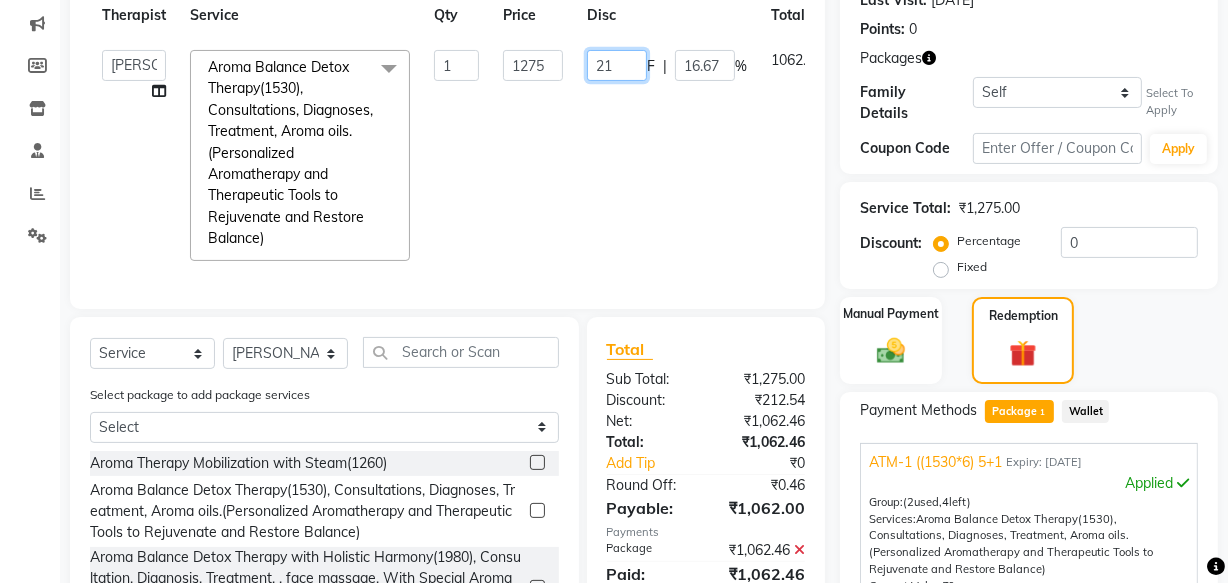type on "2" 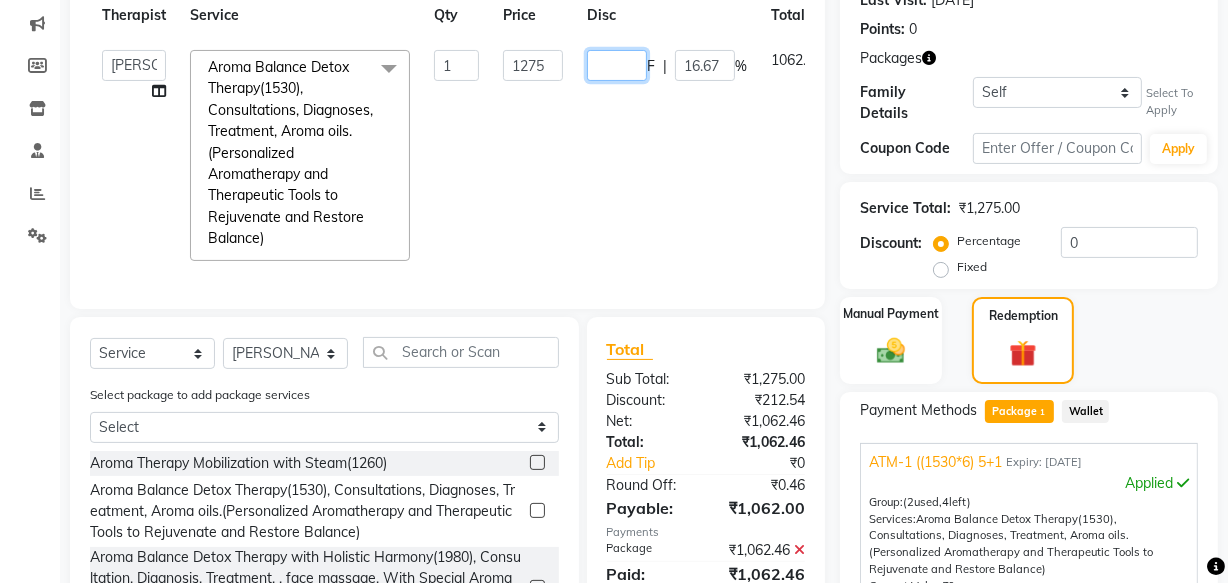 type on "0" 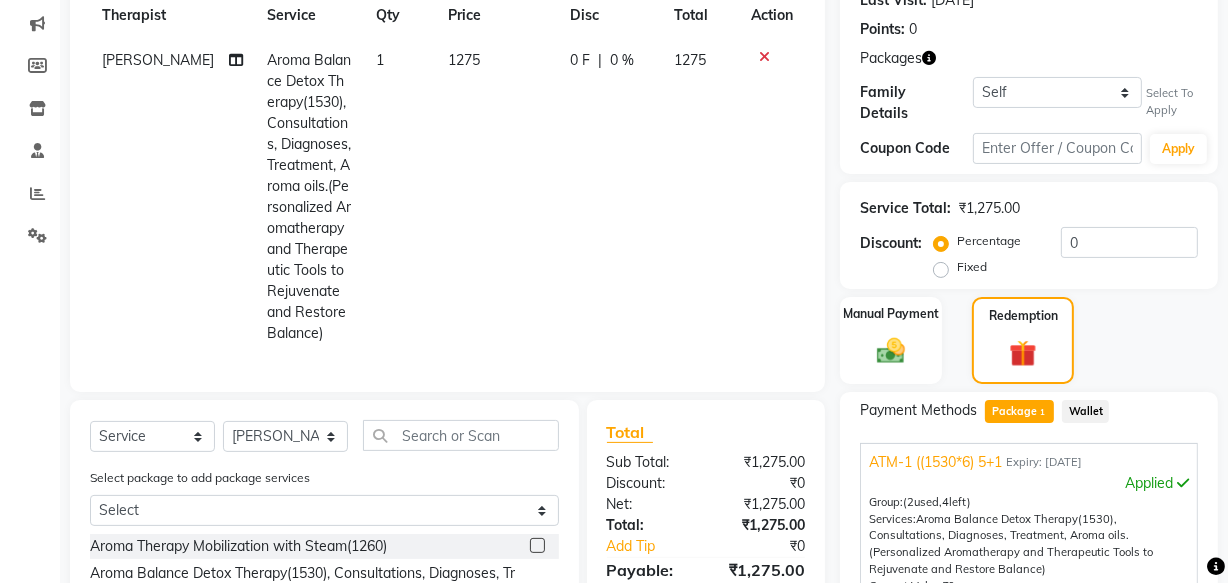 click on "0 F | 0 %" 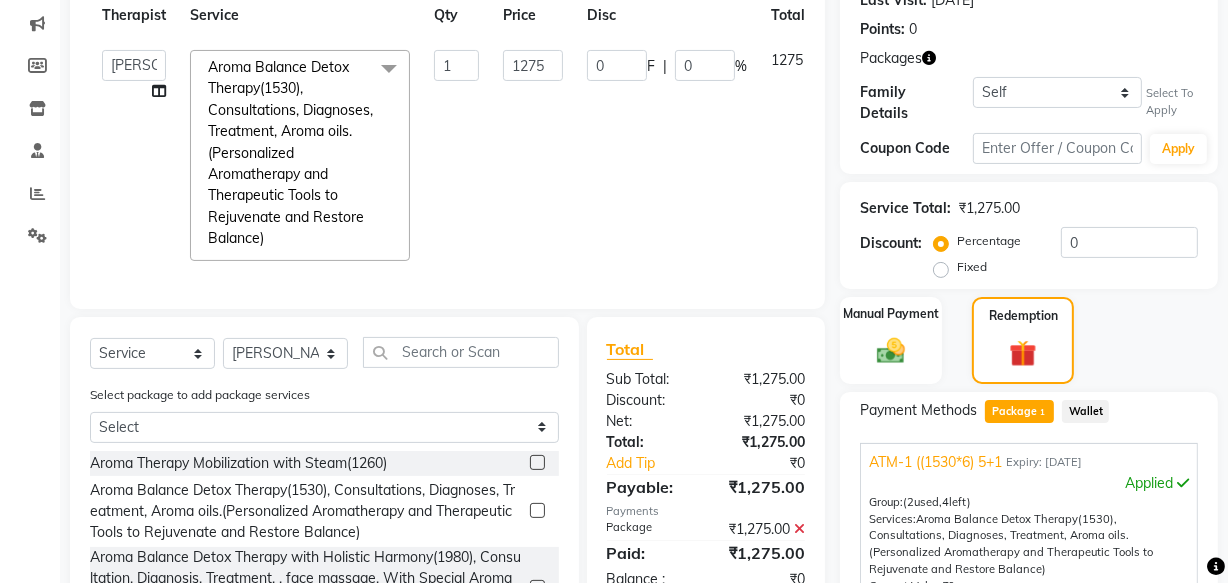 scroll, scrollTop: 499, scrollLeft: 0, axis: vertical 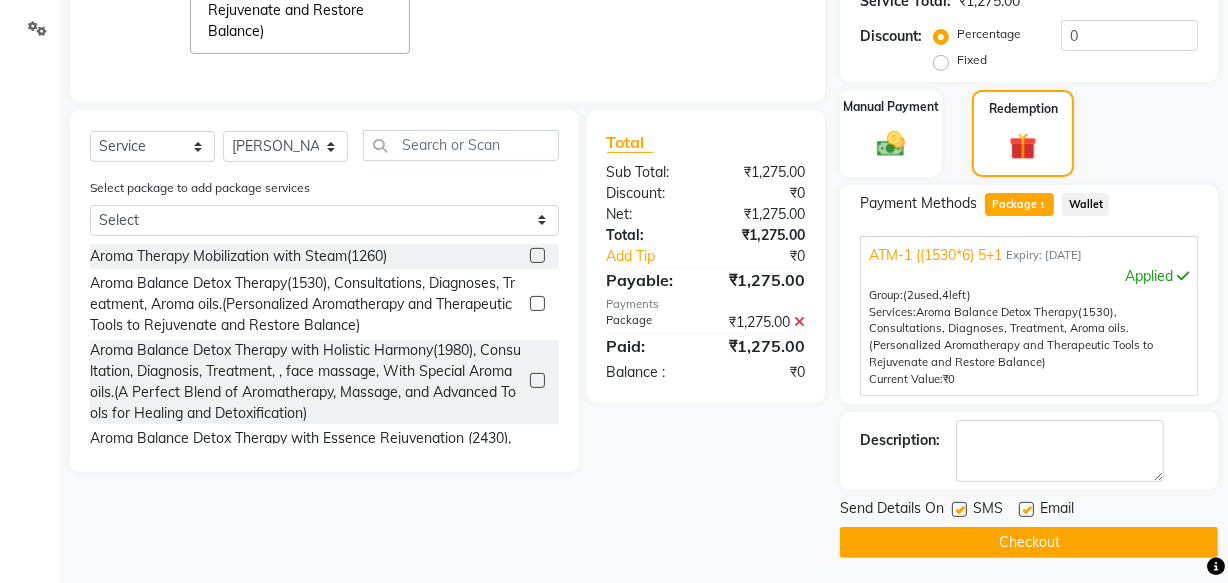 click 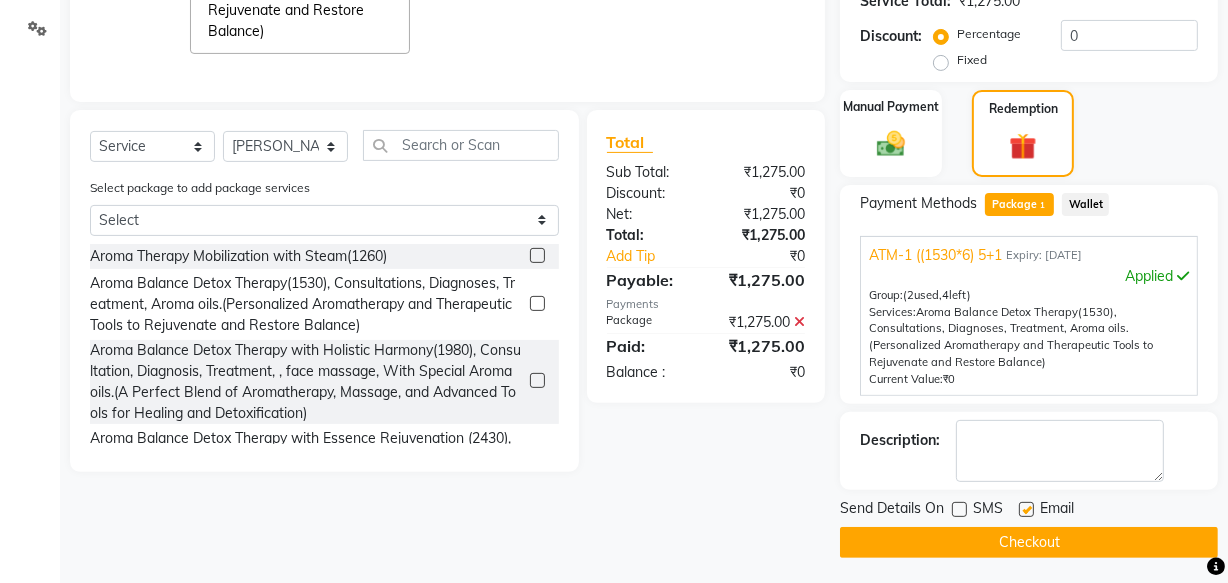 click 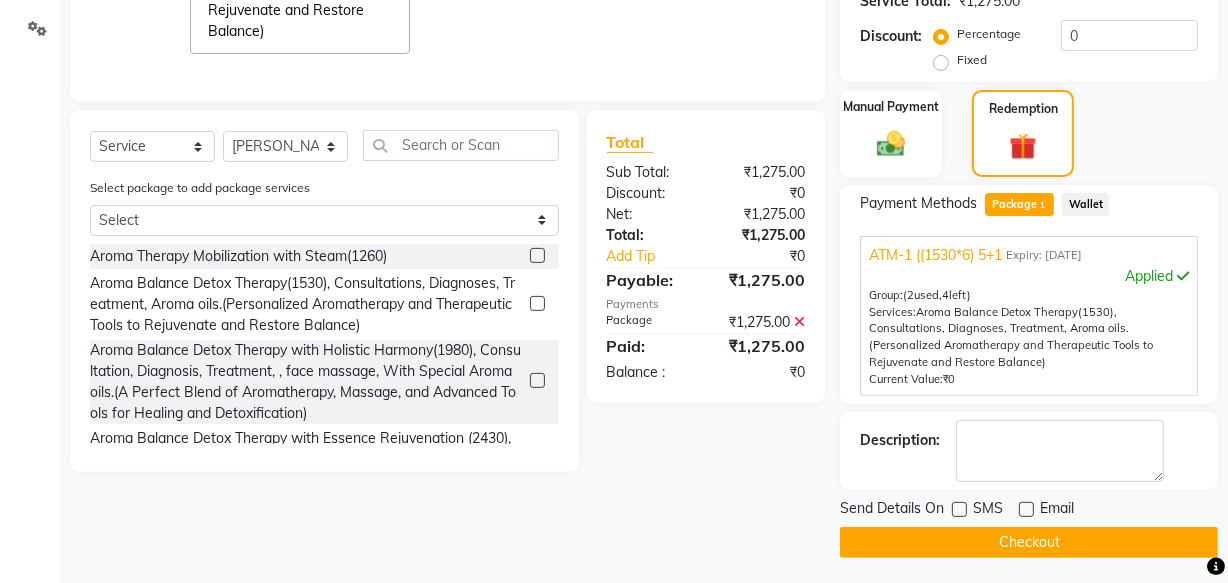 click on "Checkout" 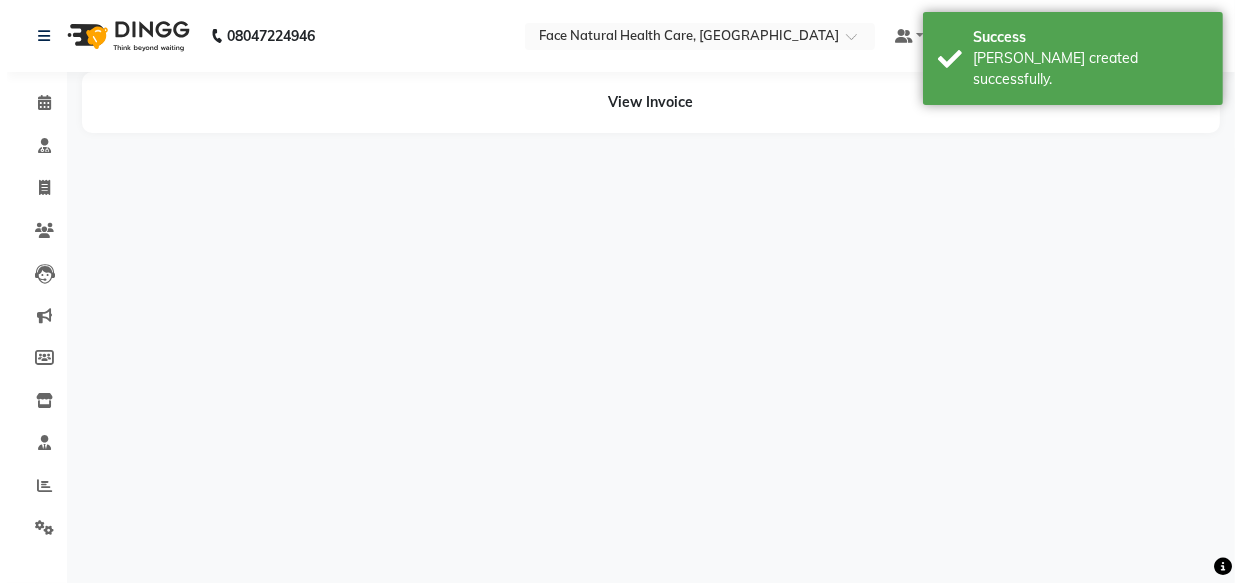 scroll, scrollTop: 0, scrollLeft: 0, axis: both 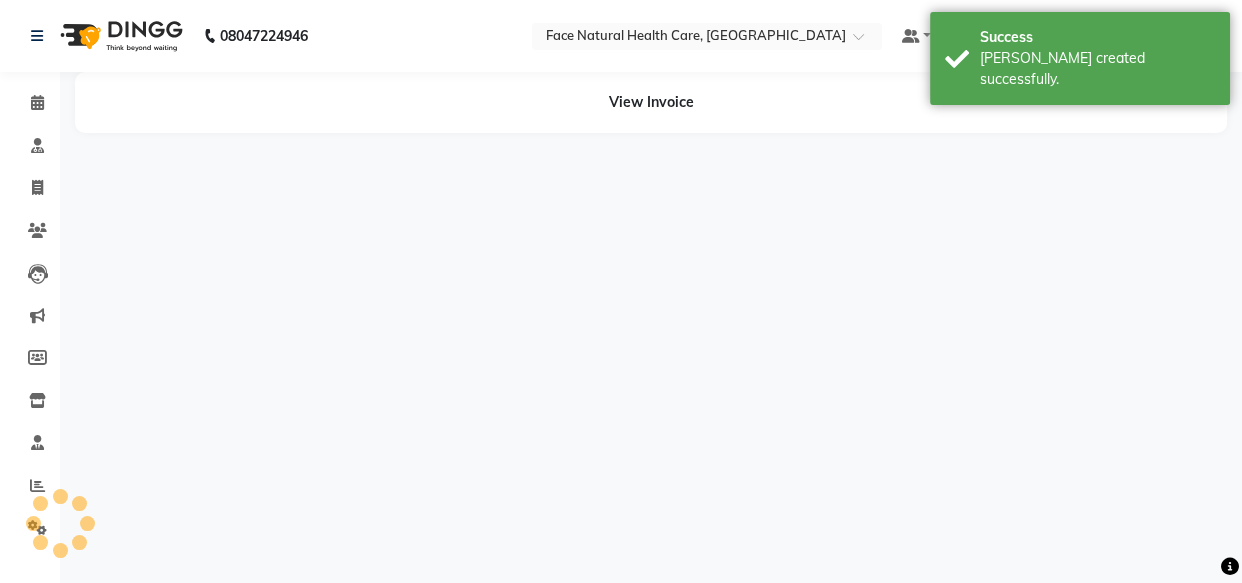select on "47694" 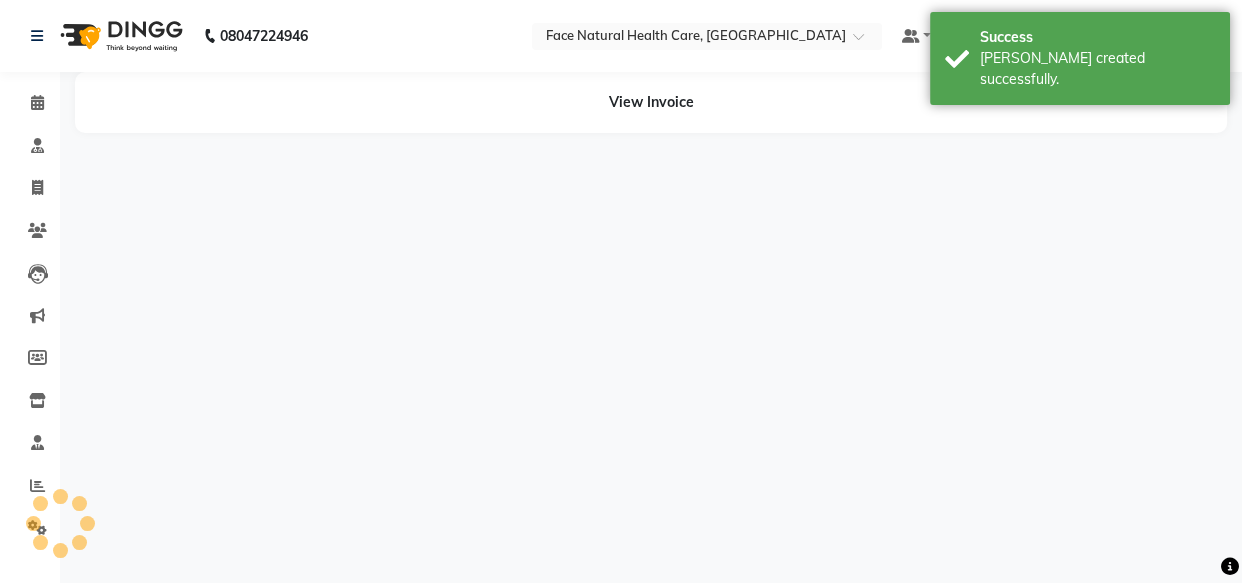 select on "40492" 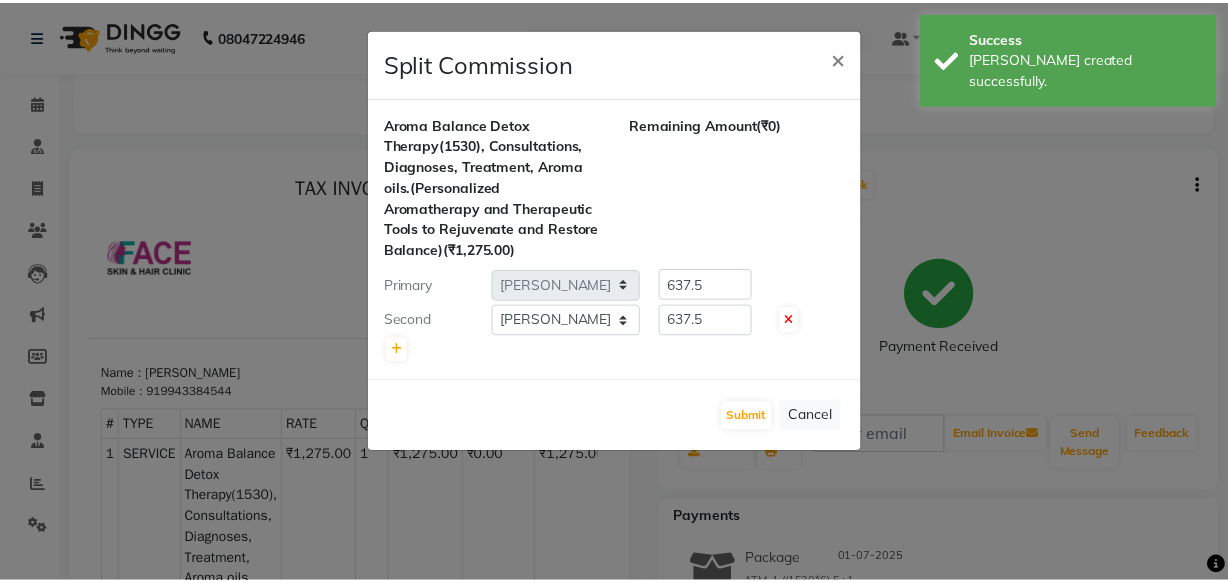 scroll, scrollTop: 0, scrollLeft: 0, axis: both 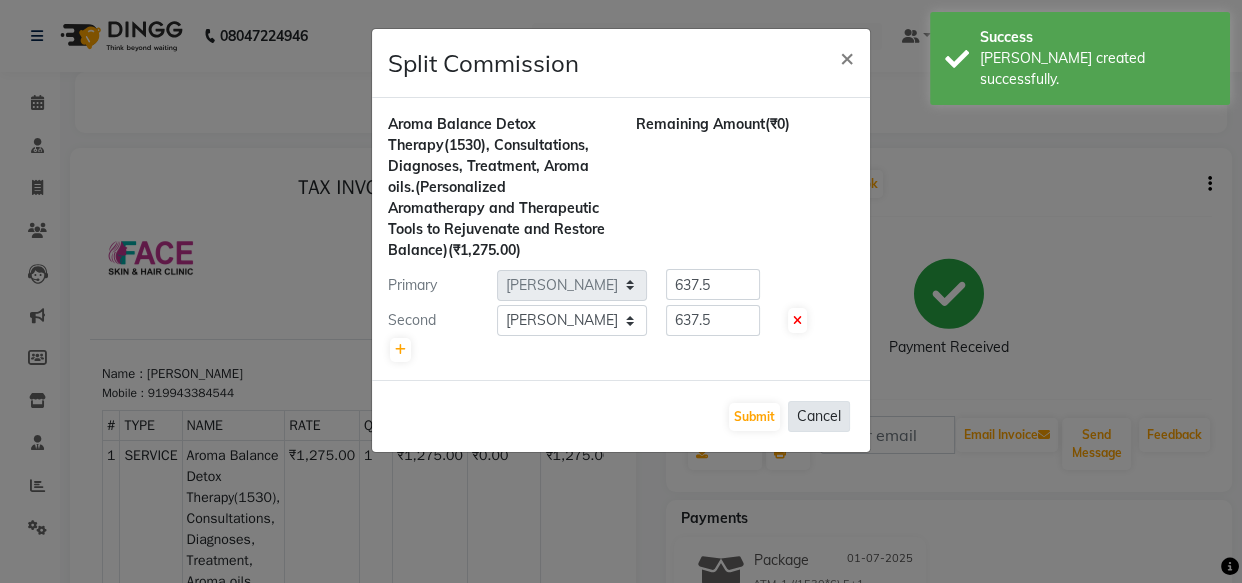 click on "Cancel" 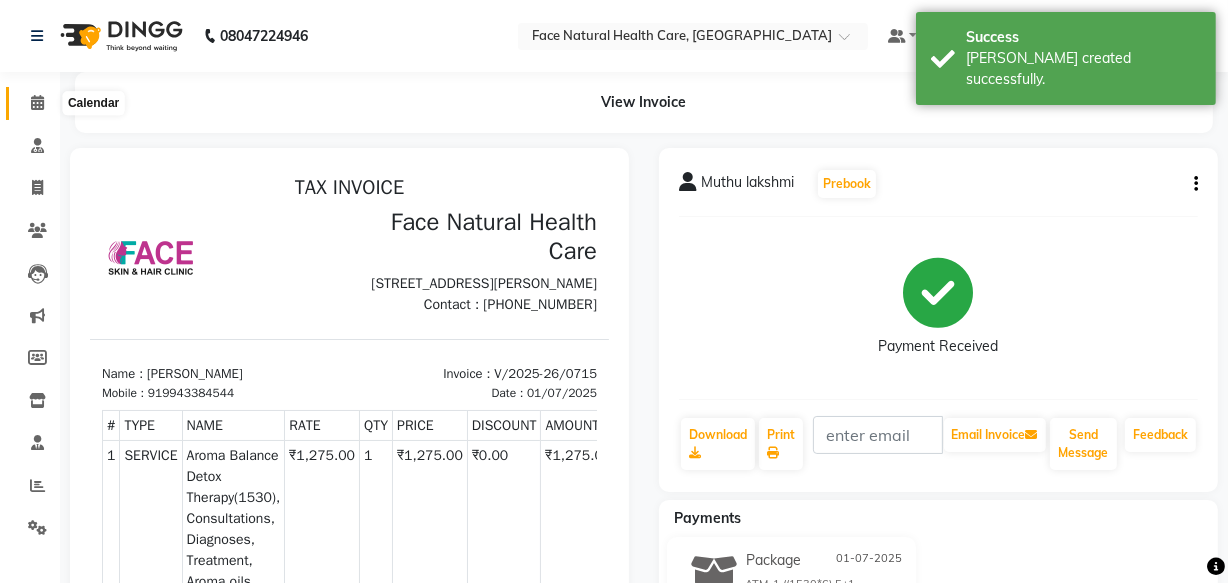 click 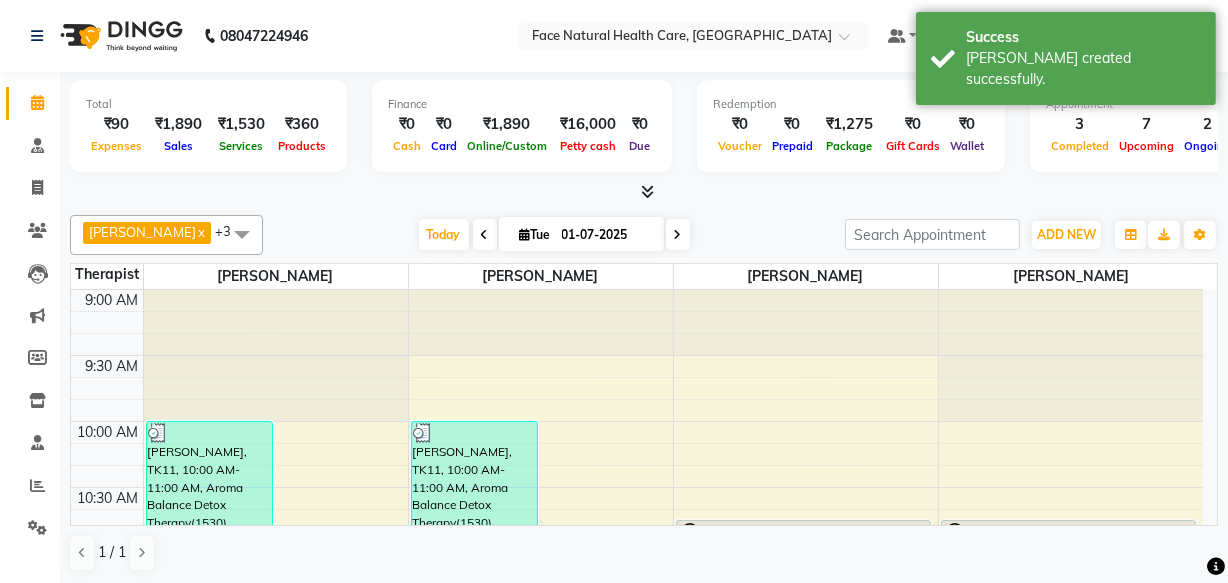 click on "9:00 AM 9:30 AM 10:00 AM 10:30 AM 11:00 AM 11:30 AM 12:00 PM 12:30 PM 1:00 PM 1:30 PM 2:00 PM 2:30 PM 3:00 PM 3:30 PM 4:00 PM 4:30 PM 5:00 PM 5:30 PM 6:00 PM 6:30 PM     [PERSON_NAME], TK11, 10:00 AM-11:00 AM, Aroma Balance Detox Therapy(1530), Consultations, Diagnoses, Treatment, Aroma oils.(Personalized Aromatherapy and Therapeutic Tools to Rejuvenate and Restore Balance)     Muthu lakshmi, TK12, 10:55 AM-11:55 AM, Aroma Balance Detox Therapy(1530), Consultations, Diagnoses, Treatment, Aroma oils.(Personalized Aromatherapy and Therapeutic Tools to Rejuvenate and Restore Balance)             Neelaveni 1374, TK06, 11:30 AM-12:30 PM, Aroma Balance Detox Therapy(1530), Consultations, Diagnoses, Treatment, Aroma oils.(Personalized Aromatherapy and Therapeutic Tools to Rejuvenate and Restore Balance)                    [PERSON_NAME], TK11, 10:00 AM-11:00 AM, Aroma Balance Detox Therapy(1530), Consultations, Diagnoses, Treatment, Aroma oils.(Personalized Aromatherapy and Therapeutic Tools to Rejuvenate and Restore Balance)" at bounding box center [644, 408] 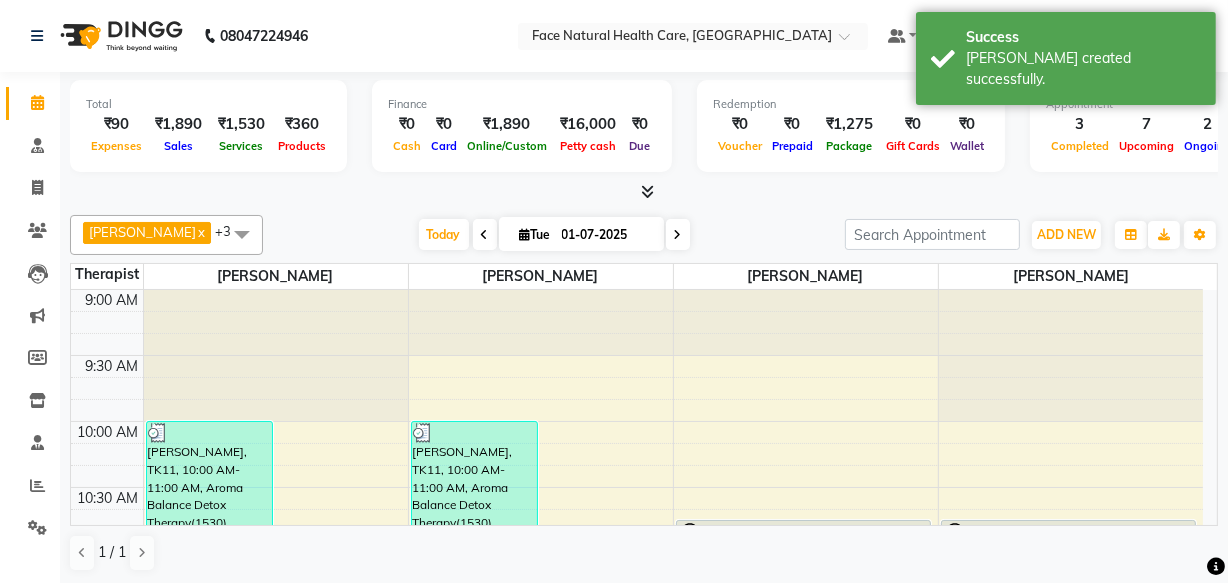 click on "9:00 AM 9:30 AM 10:00 AM 10:30 AM 11:00 AM 11:30 AM 12:00 PM 12:30 PM 1:00 PM 1:30 PM 2:00 PM 2:30 PM 3:00 PM 3:30 PM 4:00 PM 4:30 PM 5:00 PM 5:30 PM 6:00 PM 6:30 PM     [PERSON_NAME], TK11, 10:00 AM-11:00 AM, Aroma Balance Detox Therapy(1530), Consultations, Diagnoses, Treatment, Aroma oils.(Personalized Aromatherapy and Therapeutic Tools to Rejuvenate and Restore Balance)     Muthu lakshmi, TK12, 10:55 AM-11:55 AM, Aroma Balance Detox Therapy(1530), Consultations, Diagnoses, Treatment, Aroma oils.(Personalized Aromatherapy and Therapeutic Tools to Rejuvenate and Restore Balance)             Neelaveni 1374, TK06, 11:30 AM-12:30 PM, Aroma Balance Detox Therapy(1530), Consultations, Diagnoses, Treatment, Aroma oils.(Personalized Aromatherapy and Therapeutic Tools to Rejuvenate and Restore Balance)                    [PERSON_NAME], TK11, 10:00 AM-11:00 AM, Aroma Balance Detox Therapy(1530), Consultations, Diagnoses, Treatment, Aroma oils.(Personalized Aromatherapy and Therapeutic Tools to Rejuvenate and Restore Balance)" at bounding box center (644, 408) 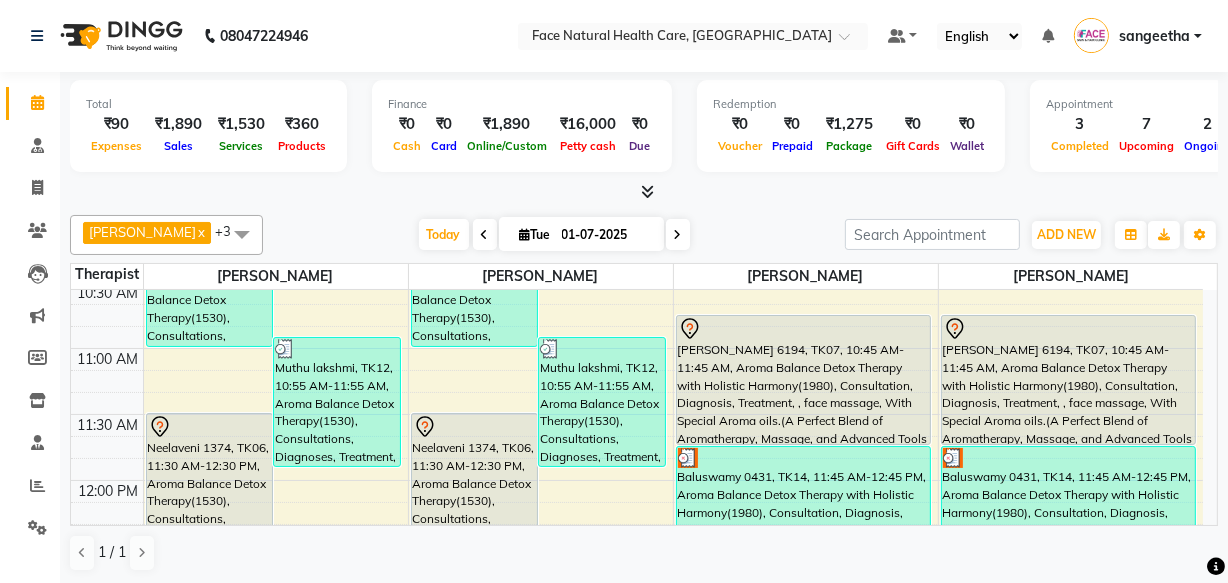scroll, scrollTop: 410, scrollLeft: 0, axis: vertical 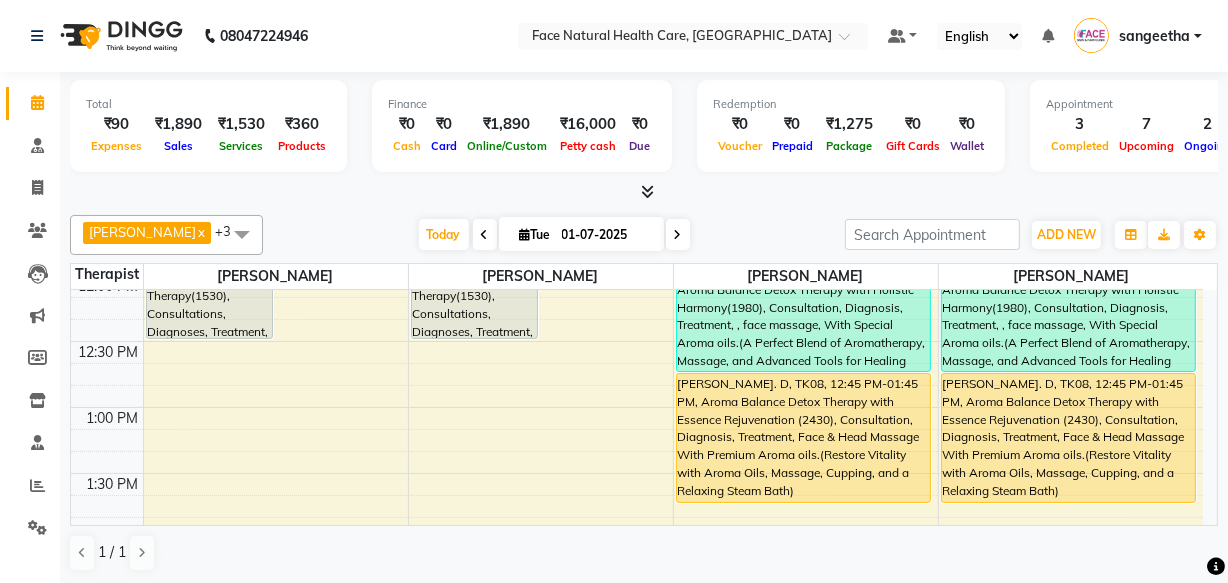 click on "Baluswamy 0431, TK14, 11:45 AM-12:45 PM, Aroma Balance Detox Therapy with Holistic Harmony(1980), Consultation, Diagnosis, Treatment, , face massage, With Special  Aroma oils.(A Perfect Blend of Aromatherapy, Massage, and Advanced Tools for Healing and Detoxification)" at bounding box center (1069, 306) 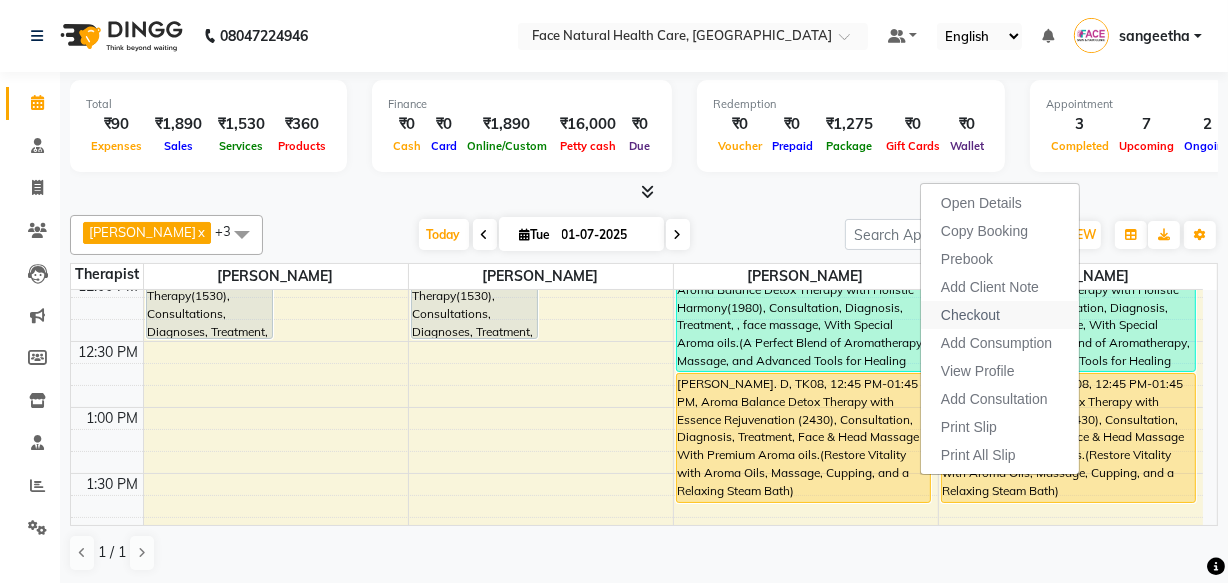 click on "Checkout" at bounding box center [1000, 315] 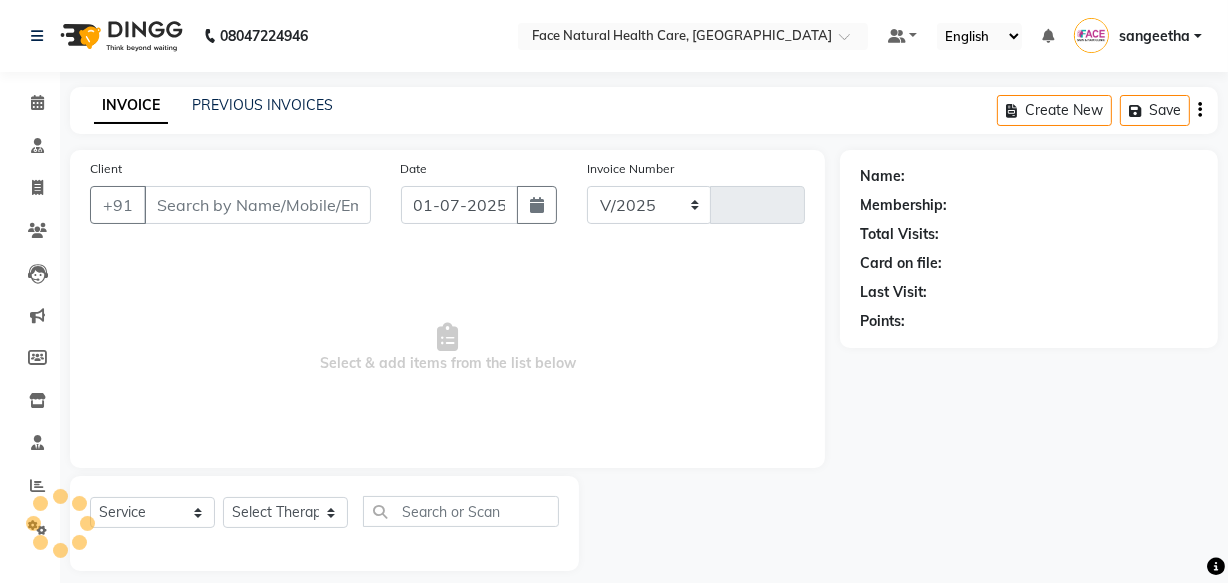 select on "5675" 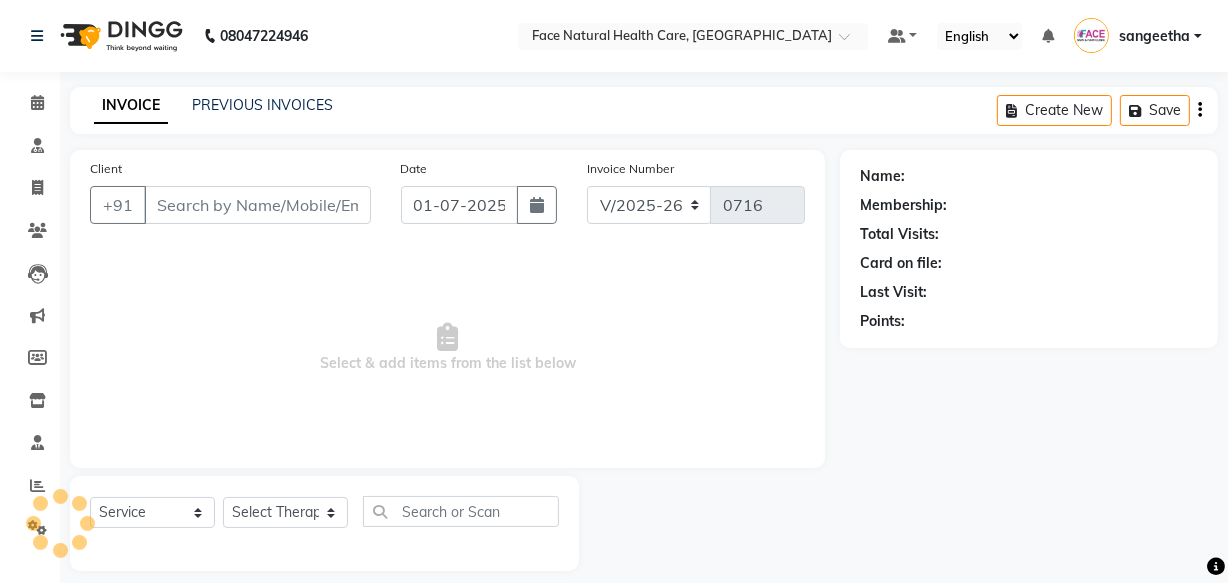 type on "9894875667" 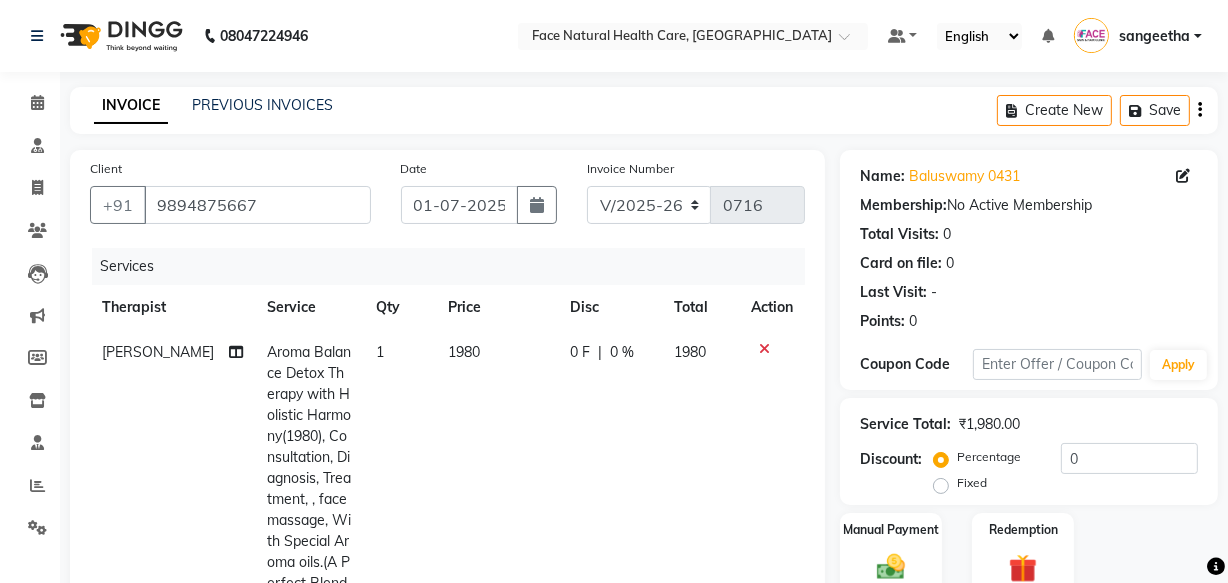click on "1980" 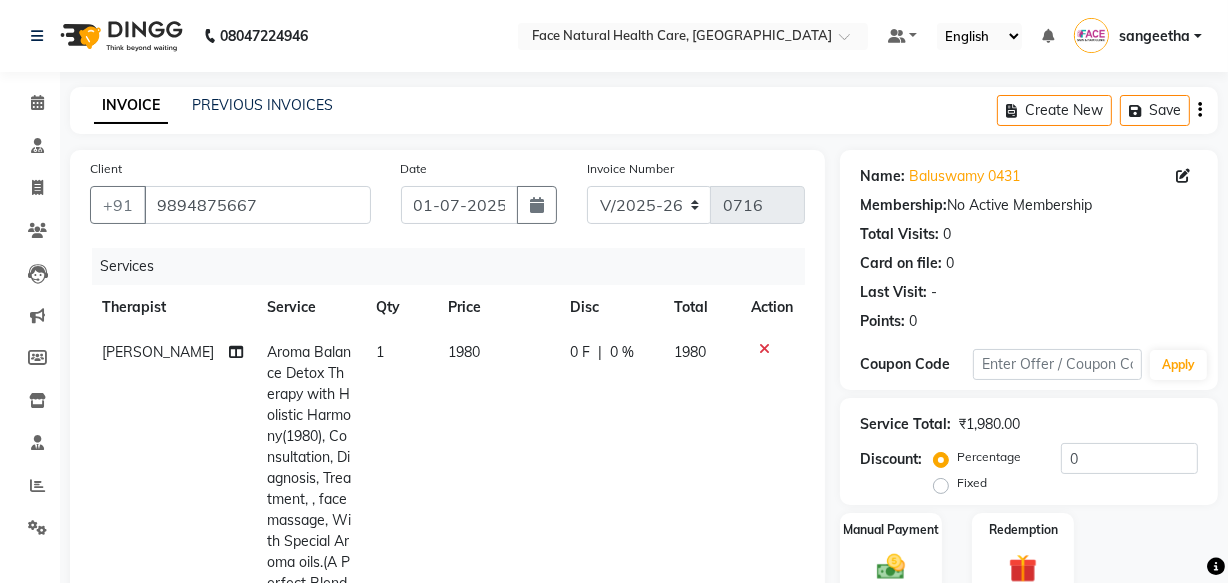 select on "38864" 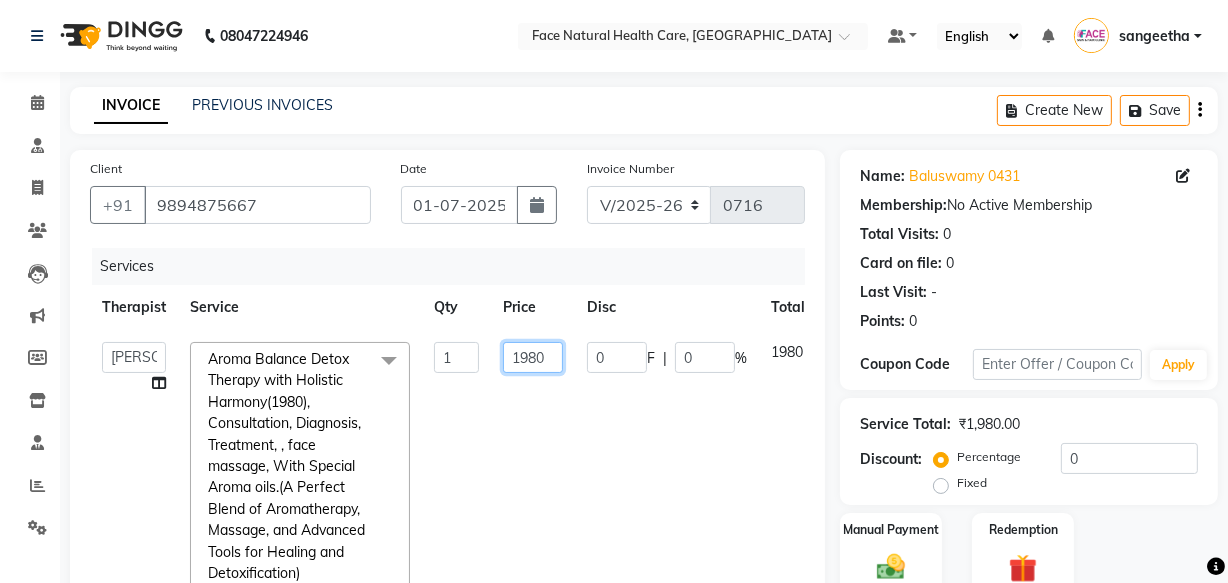 click on "1980" 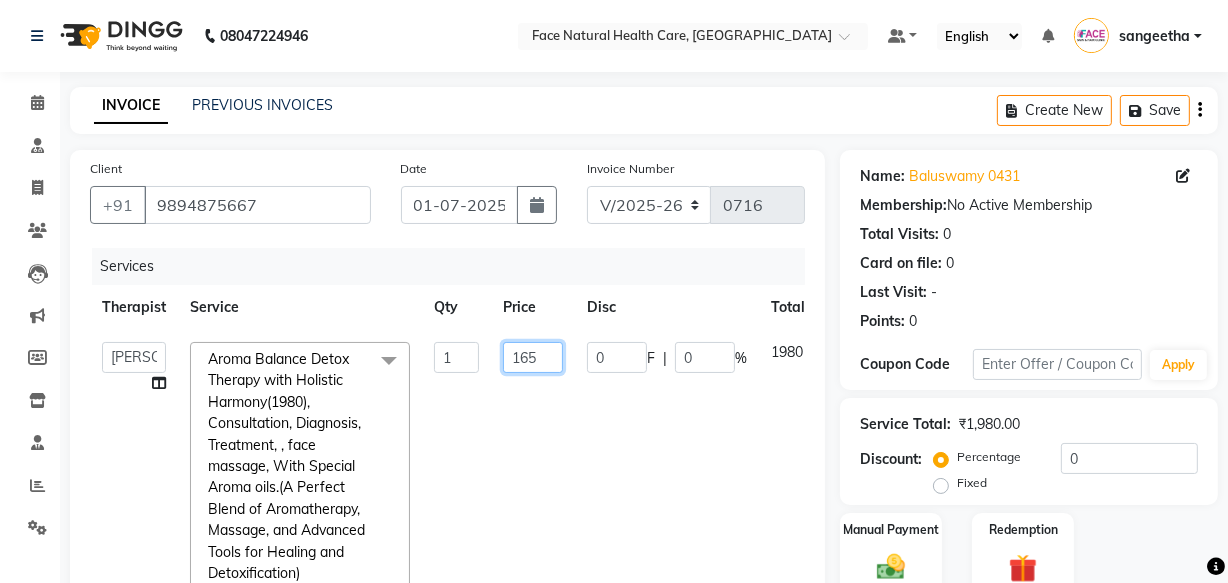 type on "1650" 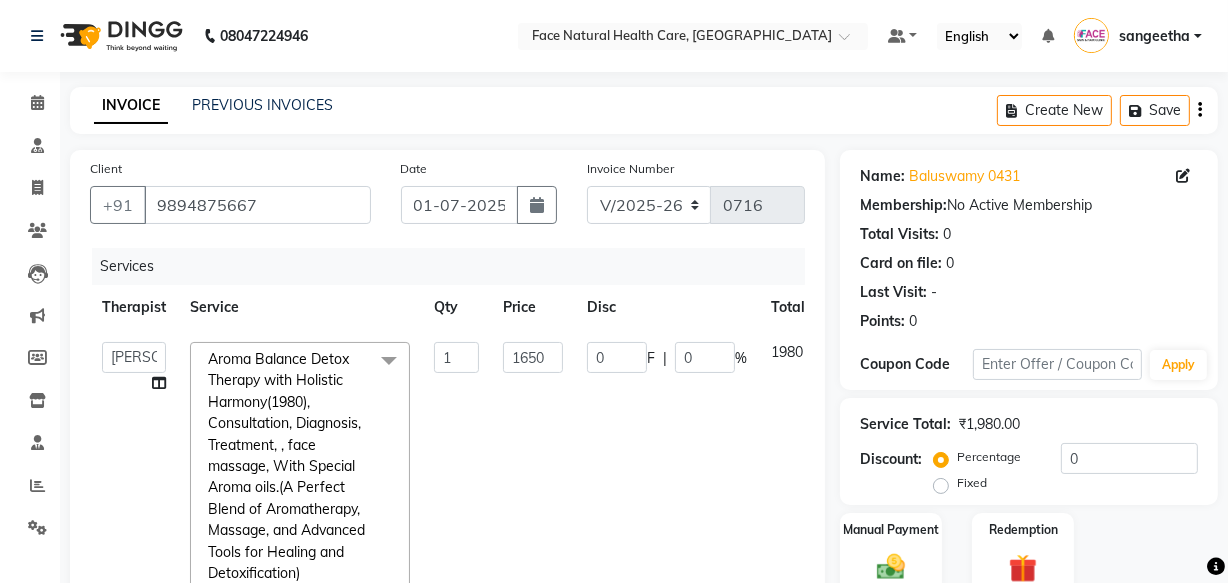 click on "0 F | 0 %" 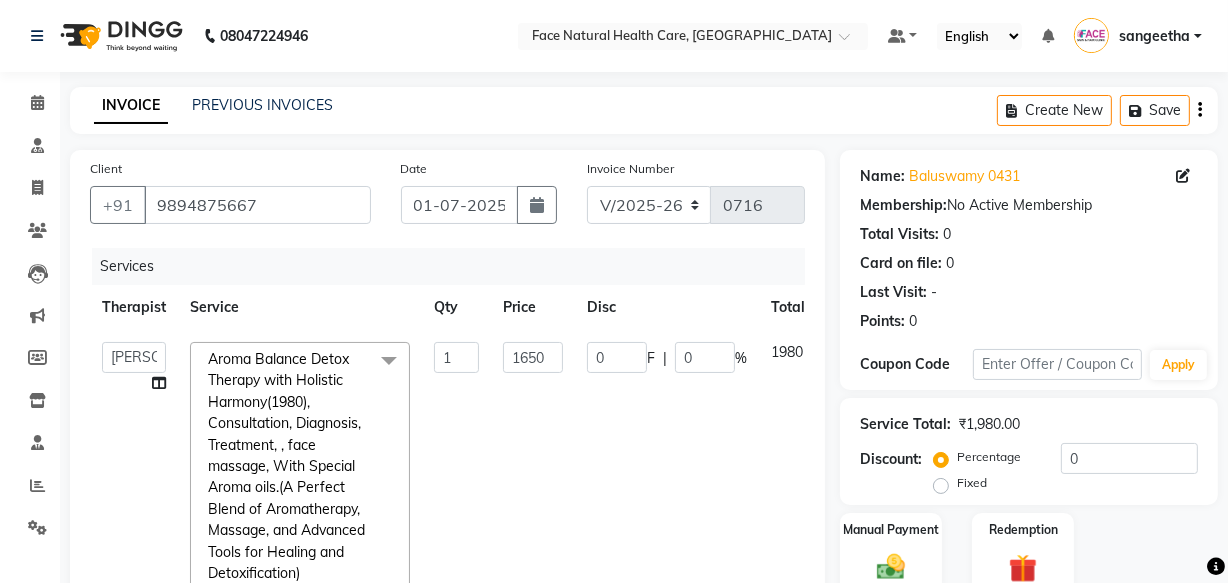 select on "38864" 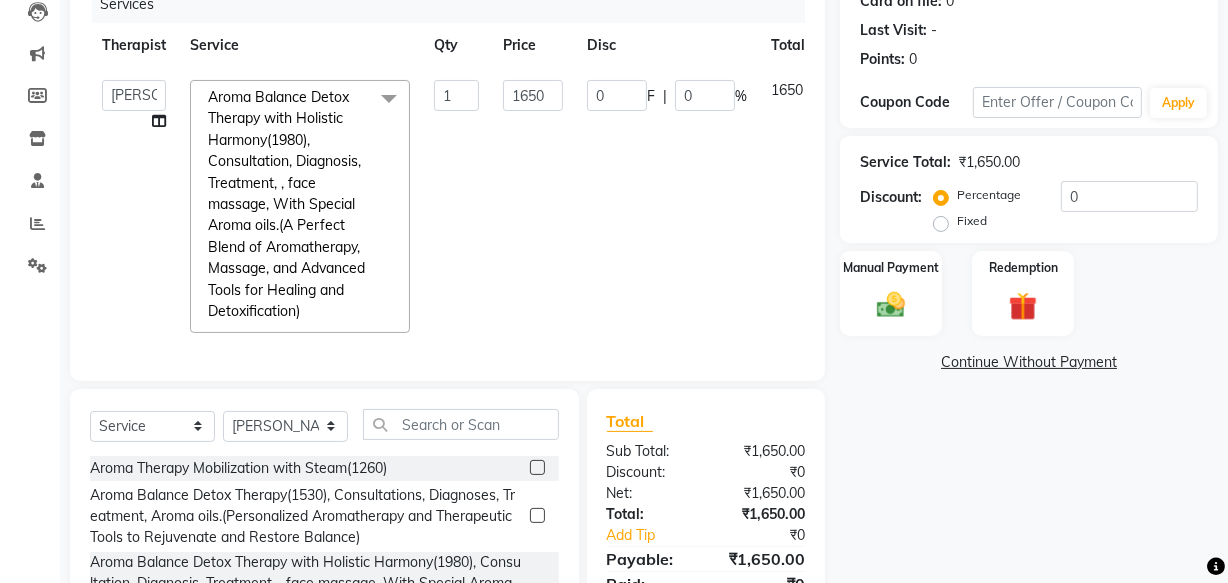 scroll, scrollTop: 266, scrollLeft: 0, axis: vertical 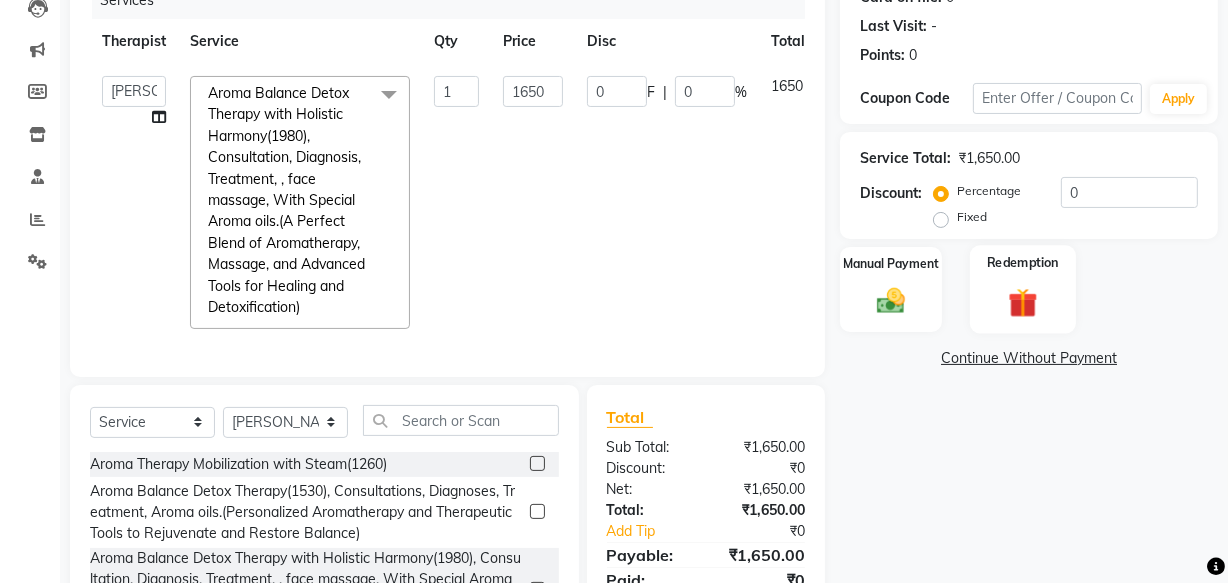 click on "Redemption" 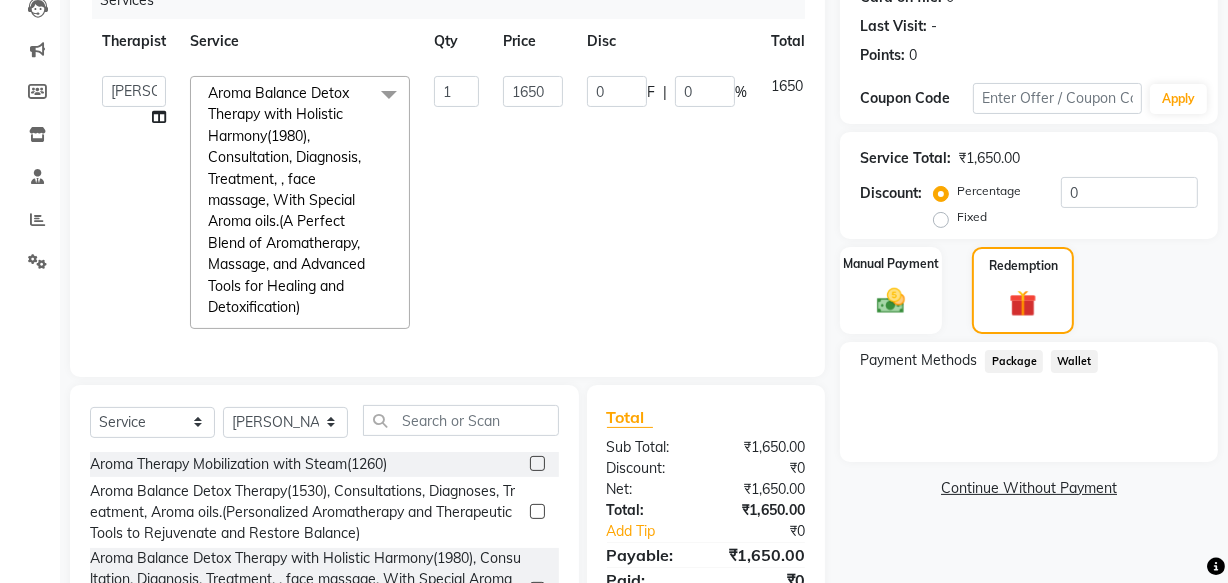 click on "Package" 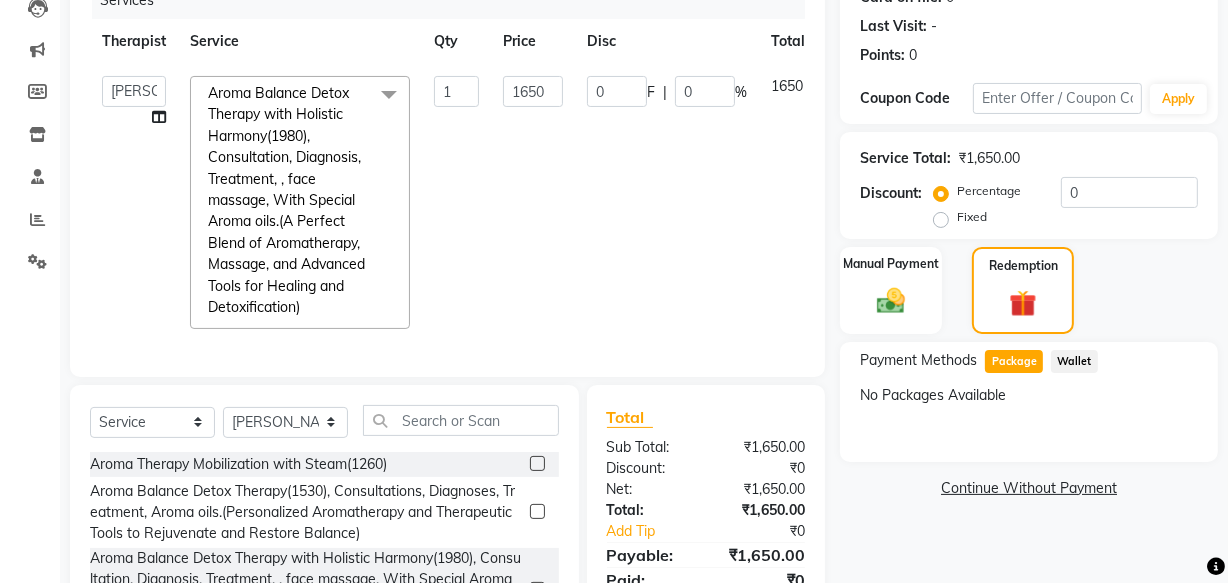 scroll, scrollTop: 0, scrollLeft: 0, axis: both 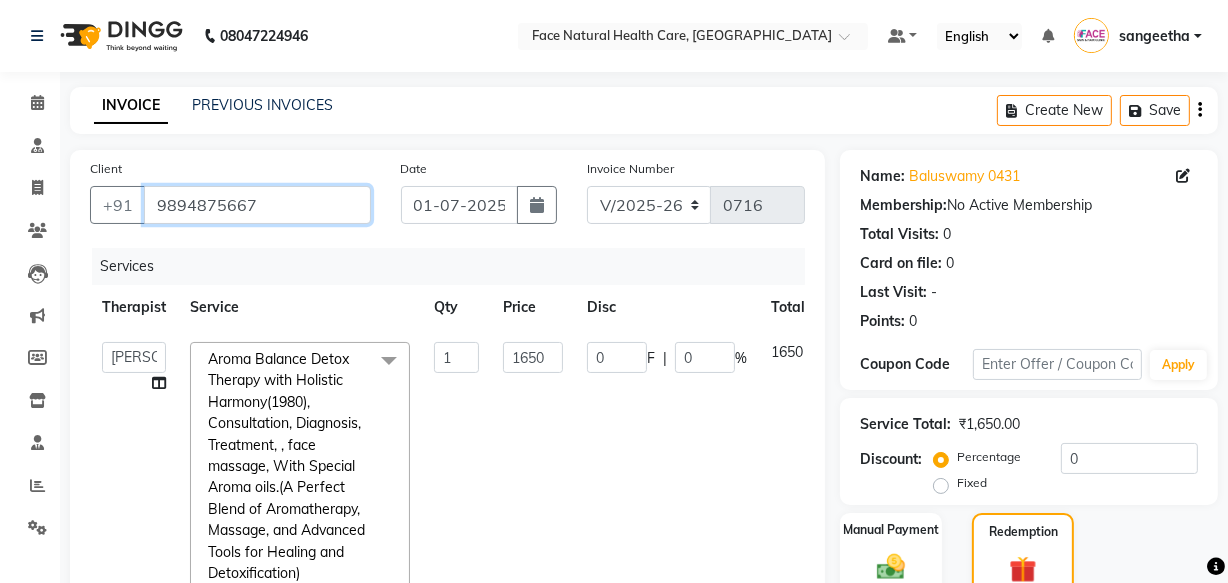 click on "9894875667" at bounding box center (257, 205) 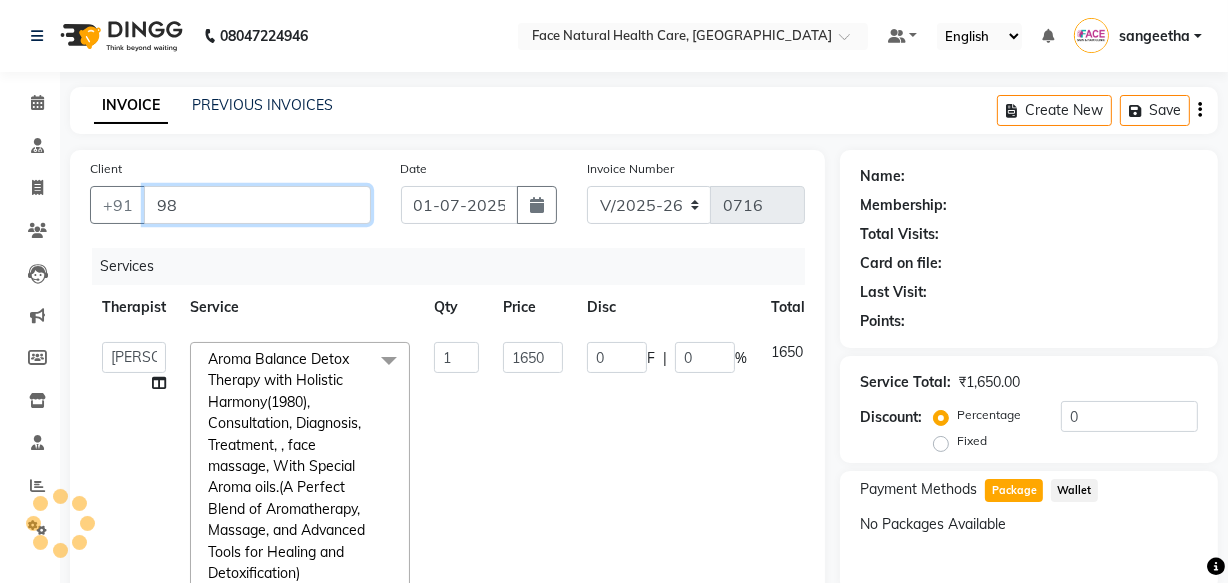 type on "9" 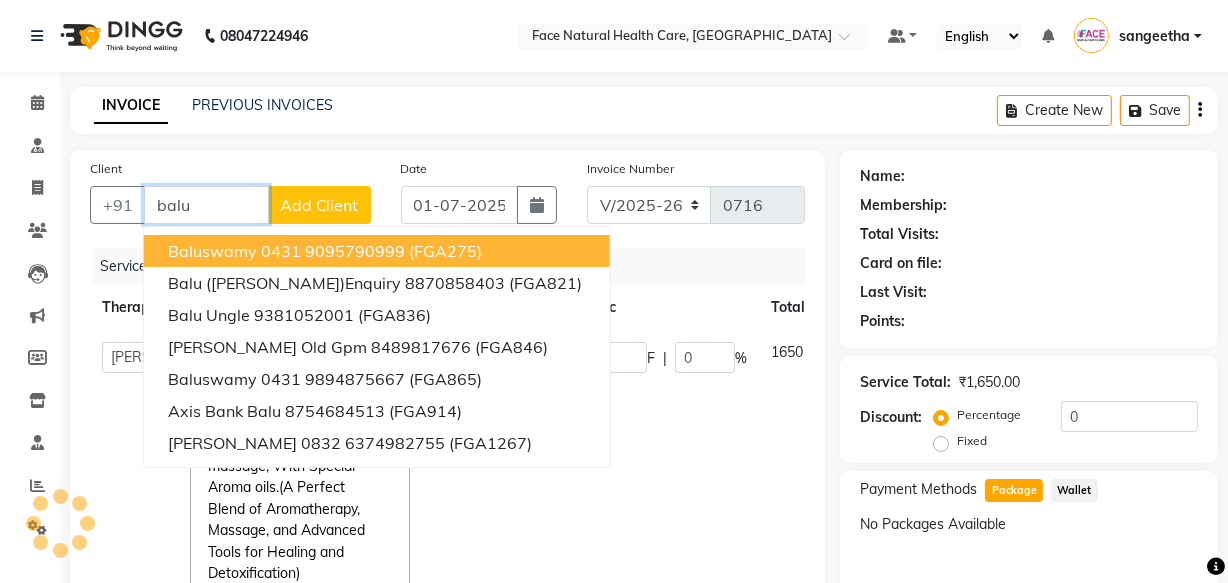 click on "baluswamy 0431" at bounding box center [234, 251] 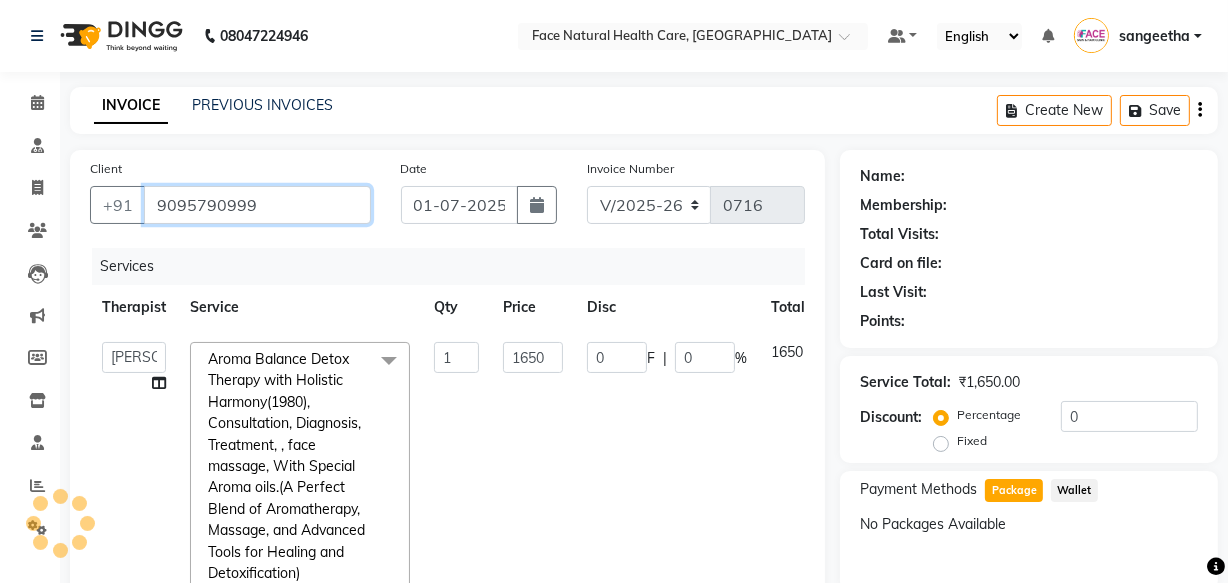 type on "9095790999" 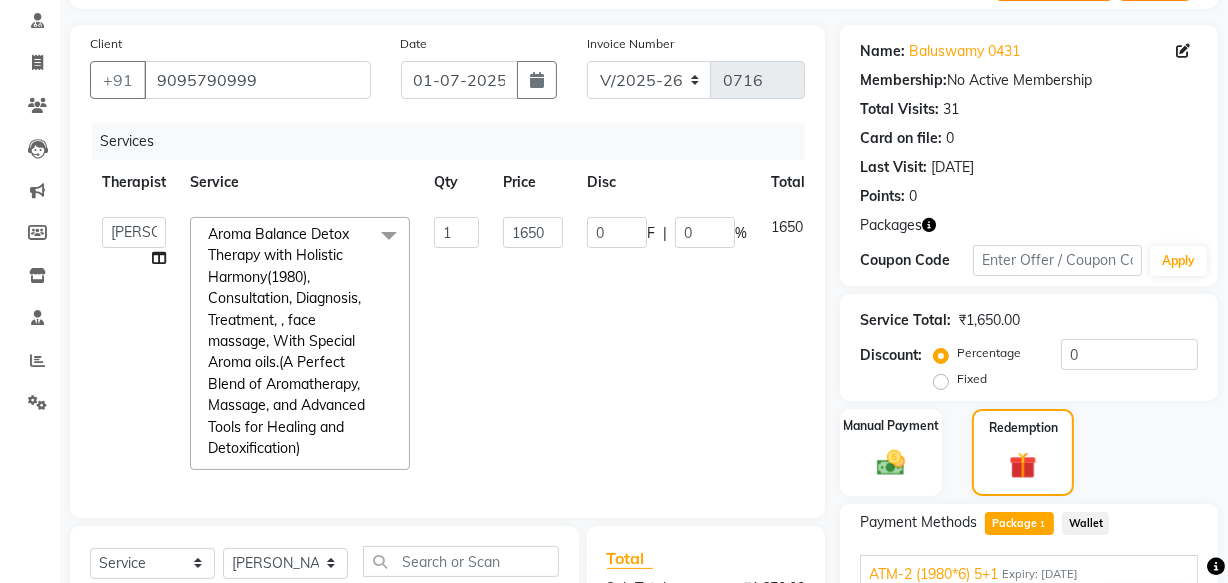 click on "Package  1" 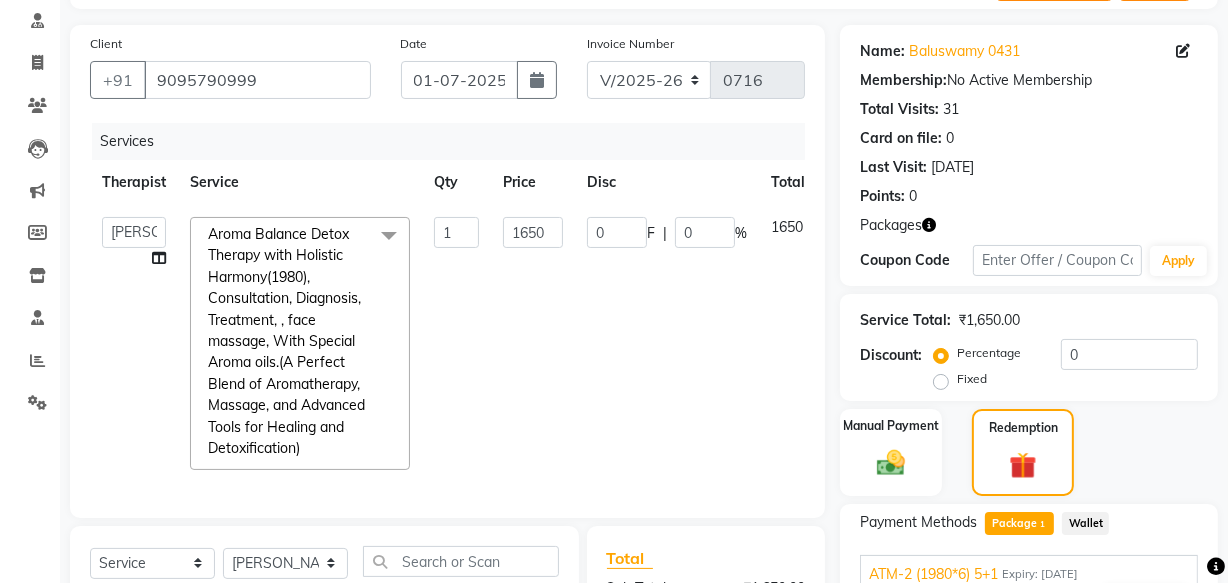 scroll, scrollTop: 296, scrollLeft: 0, axis: vertical 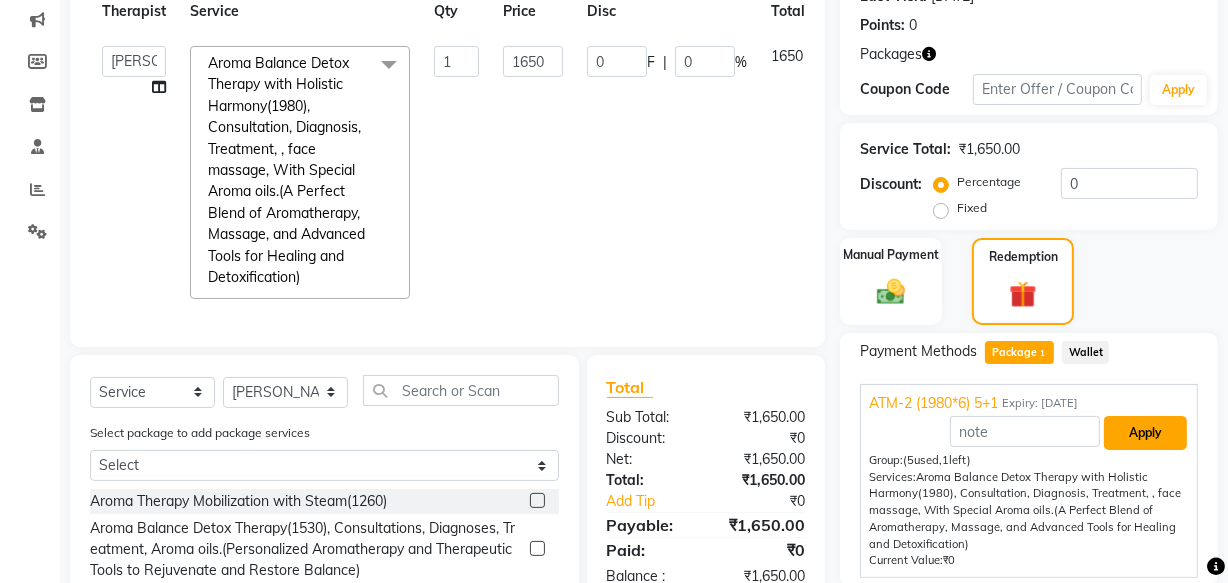 click on "Apply" at bounding box center [1145, 433] 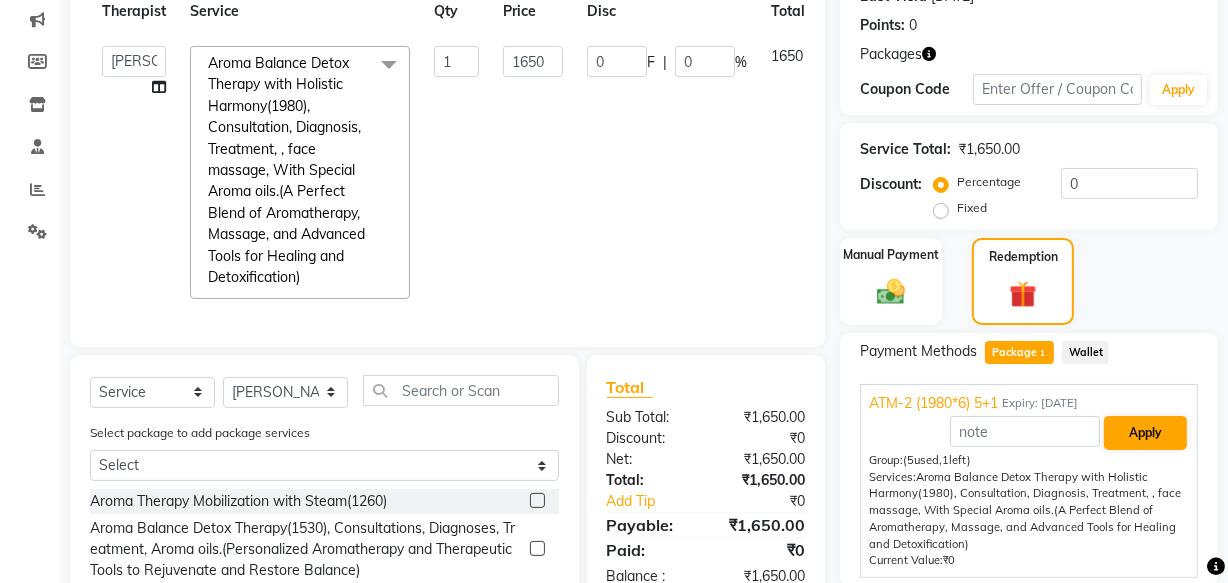 type on "275.06" 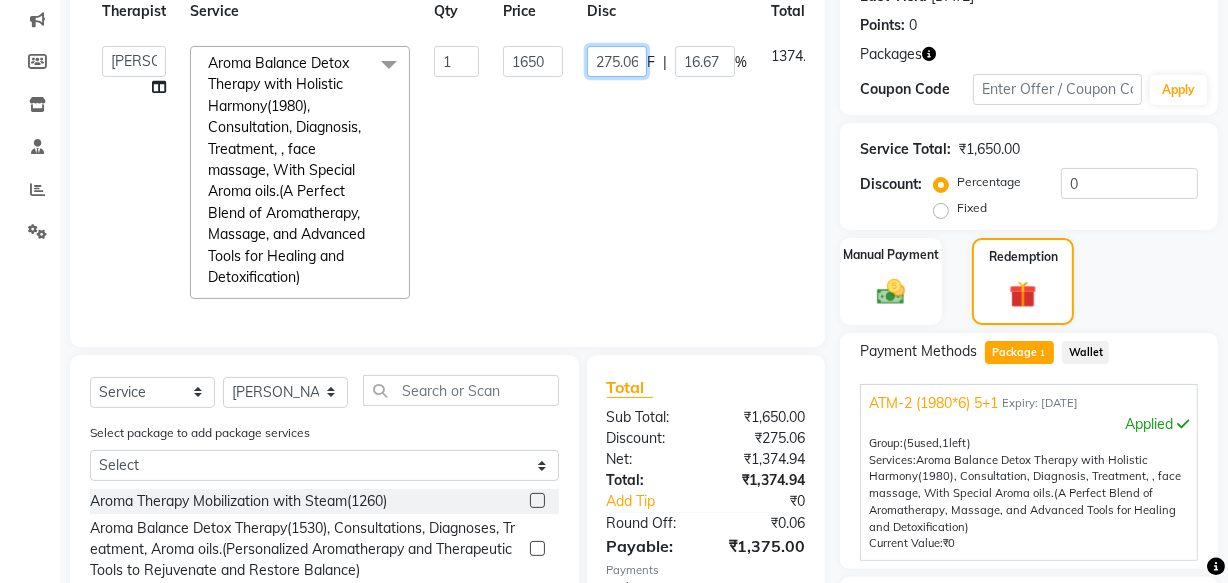 click on "275.06" 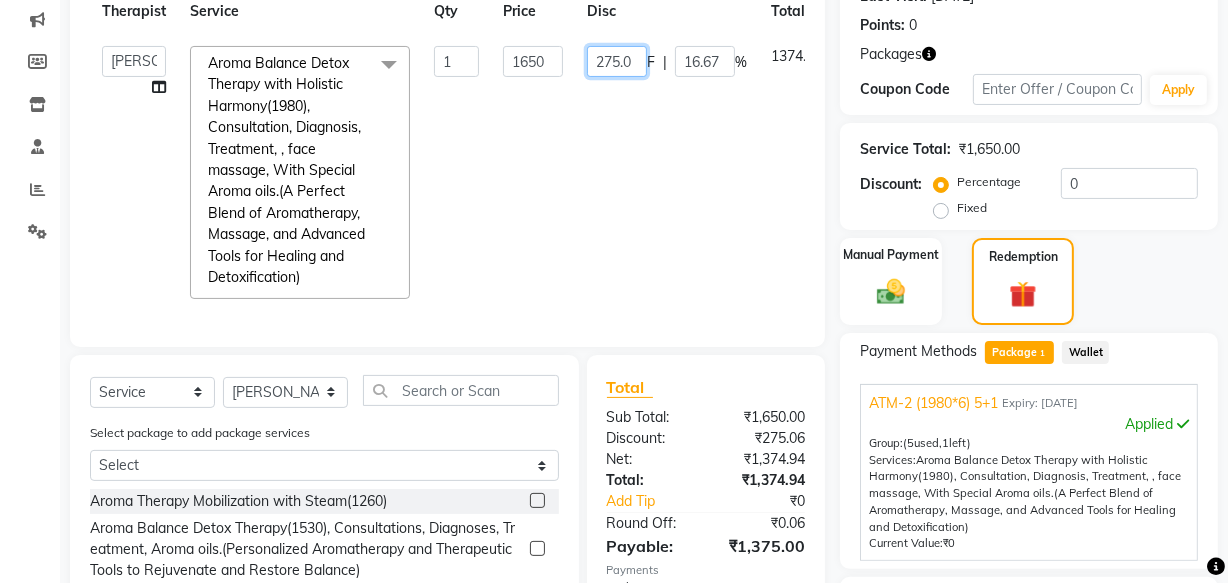 scroll, scrollTop: 0, scrollLeft: 0, axis: both 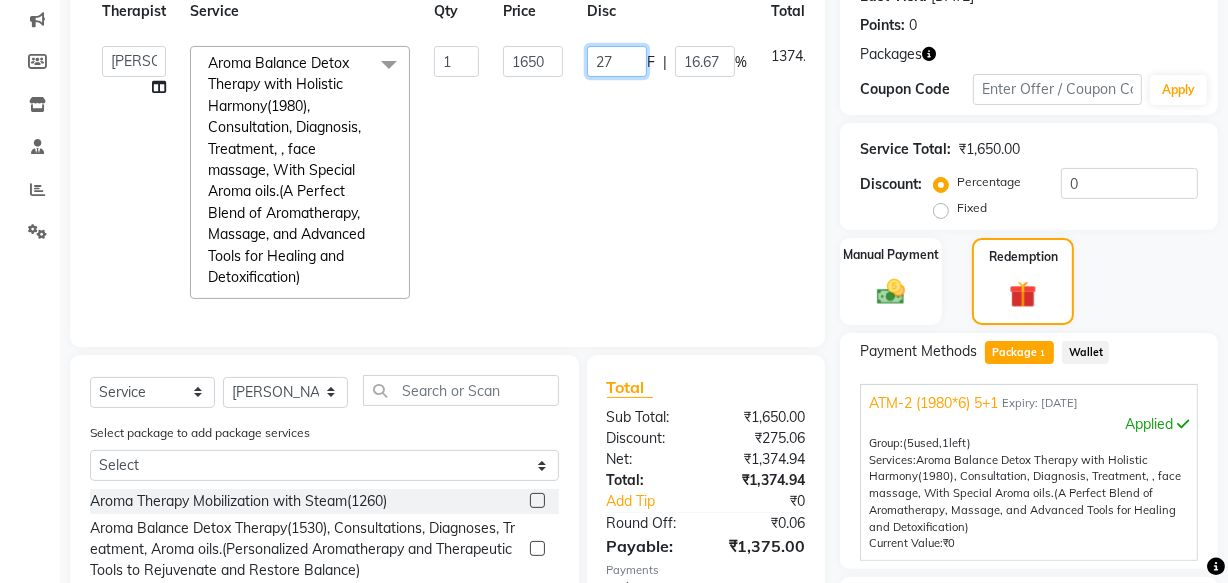 type on "2" 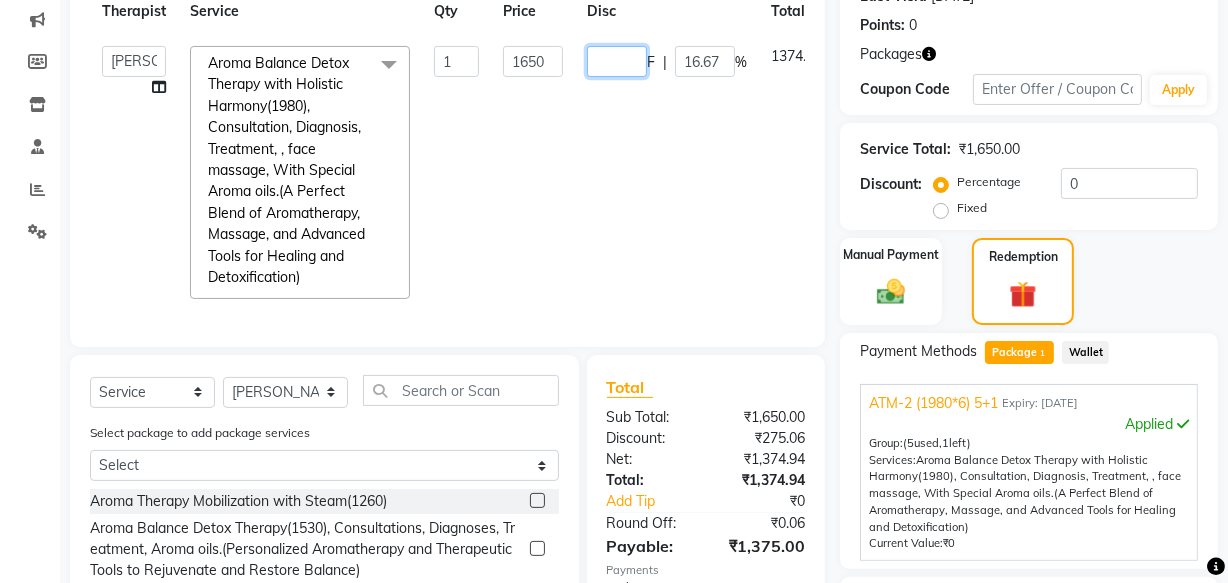 type on "0" 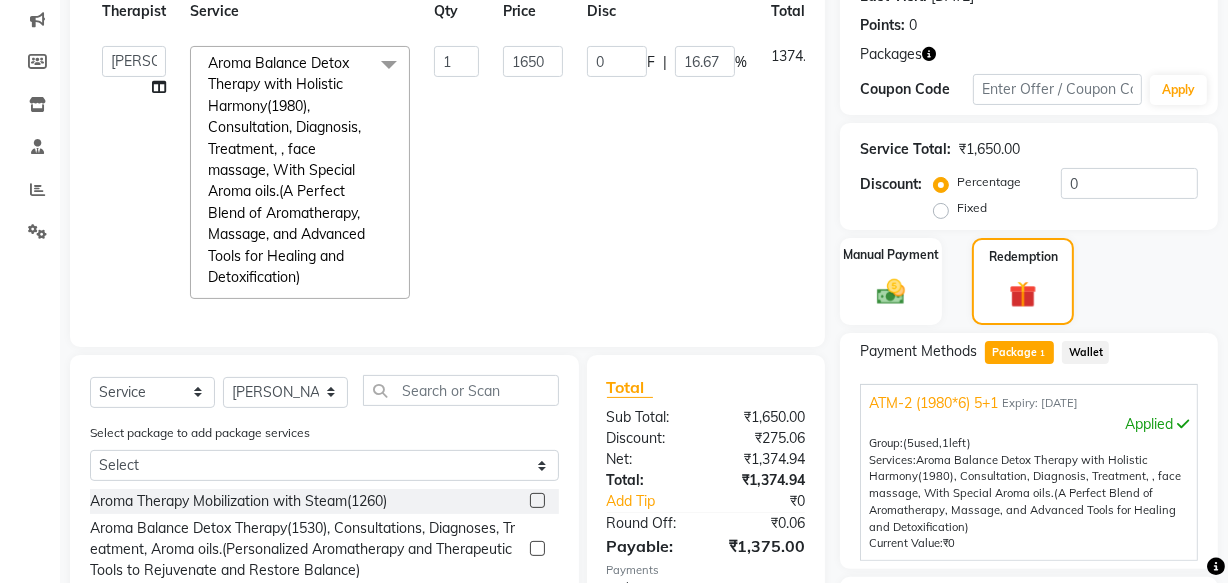 click on "[PERSON_NAME]   [PERSON_NAME] [PERSON_NAME] M   [PERSON_NAME] [PERSON_NAME]   [PERSON_NAME]   [PERSON_NAME]  Aroma Balance Detox Therapy with Holistic Harmony(1980), Consultation, Diagnosis, Treatment, , face massage, With Special  Aroma oils.(A Perfect Blend of Aromatherapy, Massage, and Advanced Tools for Healing and Detoxification)  x Aroma Therapy Mobilization with Steam(1260) Aroma Balance Detox Therapy(1530), Consultations, Diagnoses, Treatment, Aroma oils.(Personalized Aromatherapy and Therapeutic Tools to Rejuvenate and Restore Balance) Aroma Balance Detox Therapy with Holistic Harmony(1980), Consultation, Diagnosis, Treatment, , face massage, With Special  Aroma oils.(A Perfect Blend of Aromatherapy, Massage, and Advanced Tools for Healing and Detoxification) [MEDICAL_DATA], Consultation, Diagnosis,  Aroma oils [MEDICAL_DATA], Consultation, Diagnosis, Treatment Steam Therapy With Aroma oils, Consultation, Diagnosis Sauna bed, Consultation, Diagnosis. consultaion" 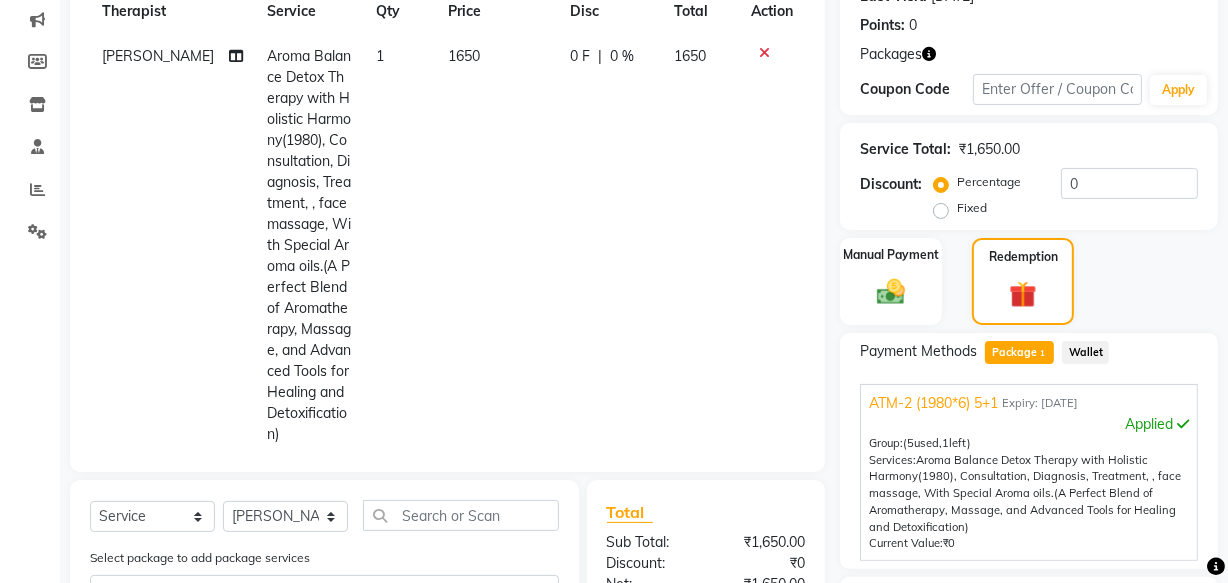 scroll, scrollTop: 586, scrollLeft: 0, axis: vertical 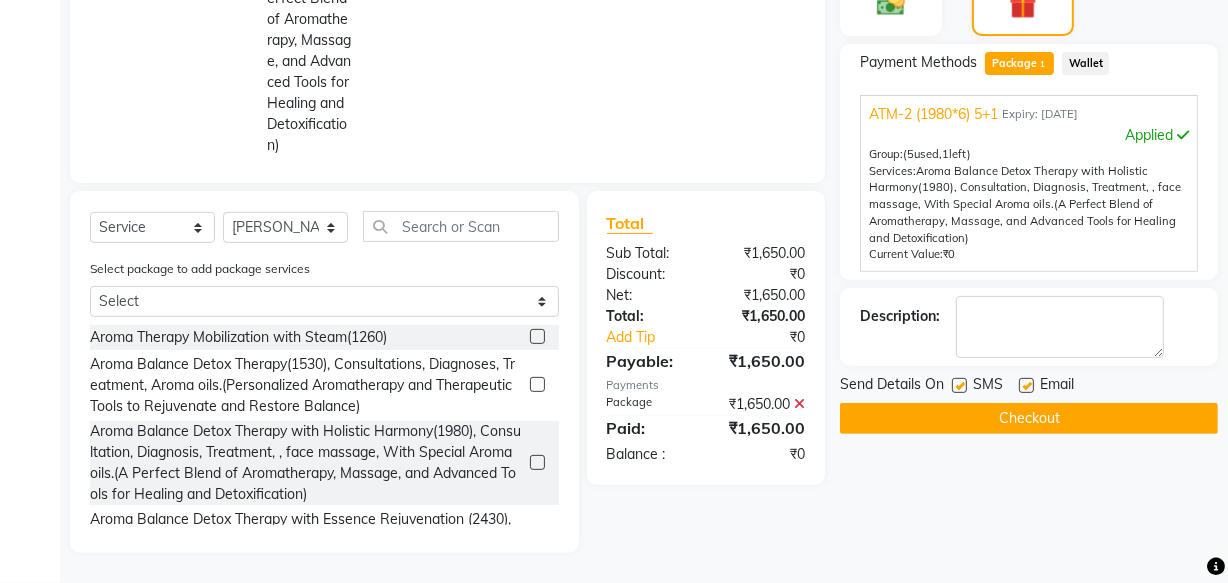 click 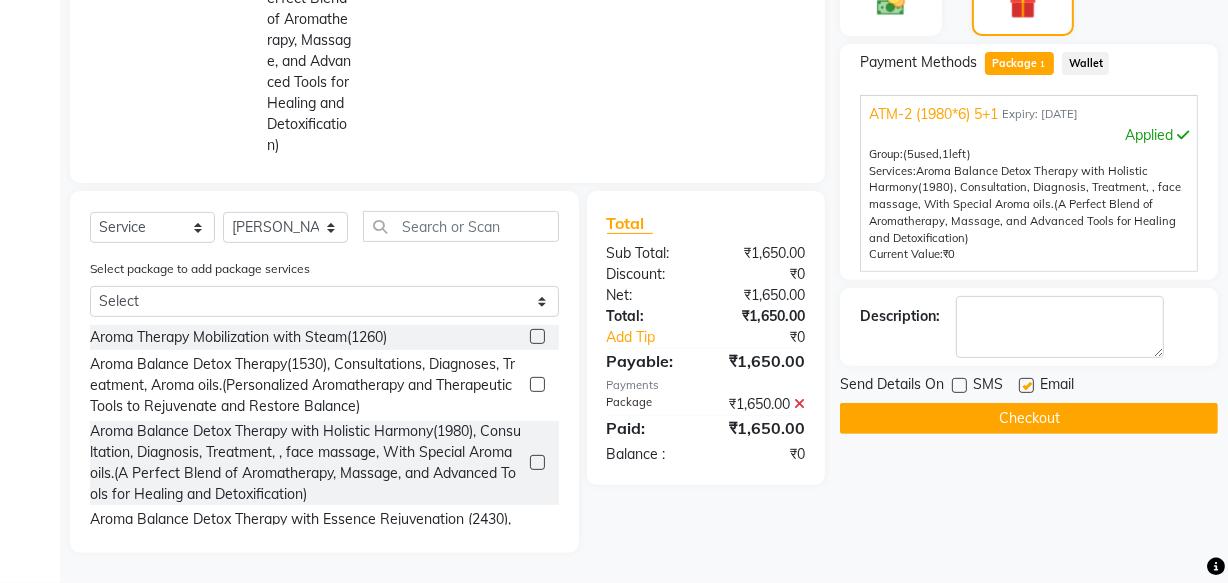 click on "Checkout" 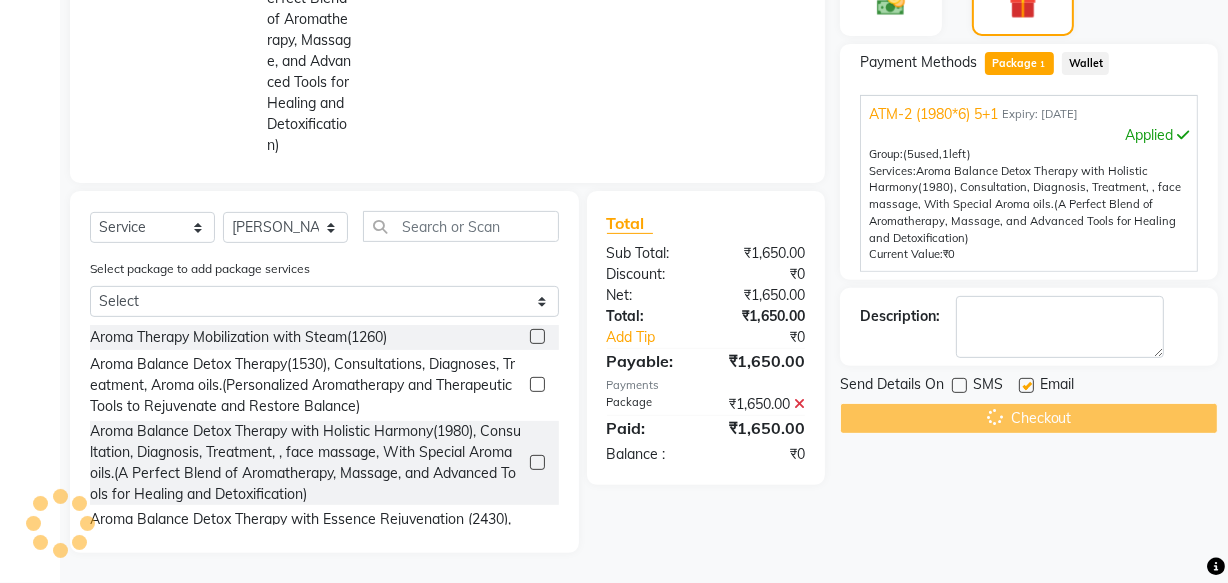 click on "Name: Baluswamy 0431 Membership:  No Active Membership  Total Visits:  31 Card on file:  0 Last Visit:   [DATE] Points:   0  Packages Coupon Code Apply Service Total:  ₹1,650.00  Discount:  Percentage   Fixed  0 Manual Payment Redemption Payment Methods  Package  1  Wallet  ATM-2 (1980*6) 5+1 Expiry: [DATE]  Applied  Group:   (5  used,  1  left)  Services:   Aroma Balance Detox Therapy with Holistic Harmony(1980), Consultation, Diagnosis, Treatment, , face massage, With Special  Aroma oils.(A Perfect Blend of Aromatherapy, Massage, and Advanced Tools for Healing and Detoxification)   Current Value:  ₹0 Description:                  Send Details On SMS Email  Checkout" 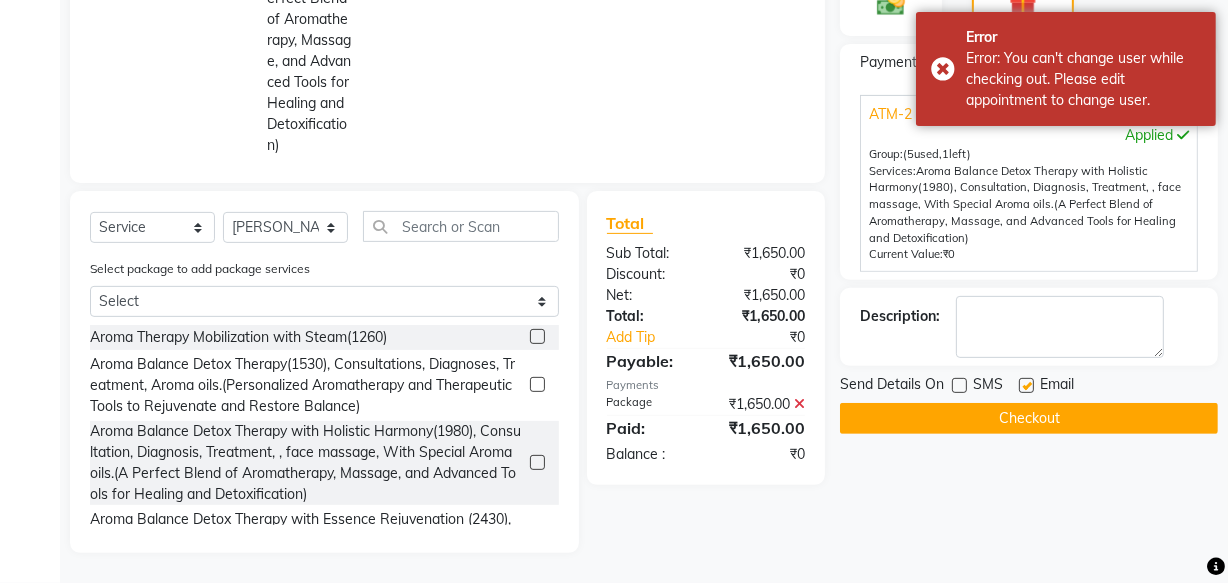 click 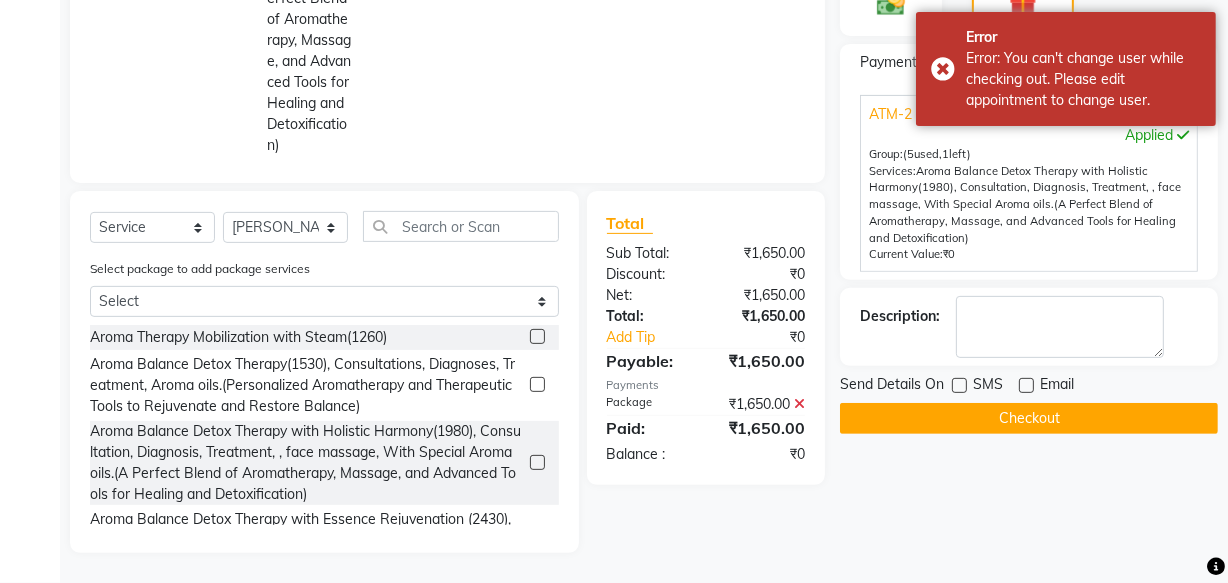 click on "Checkout" 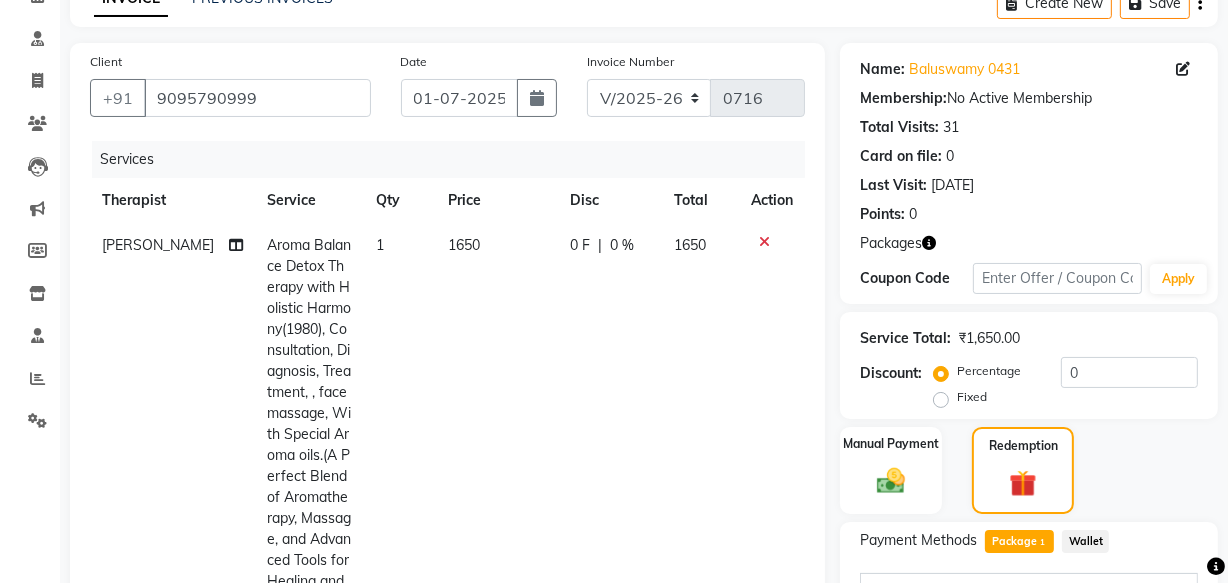 scroll, scrollTop: 586, scrollLeft: 0, axis: vertical 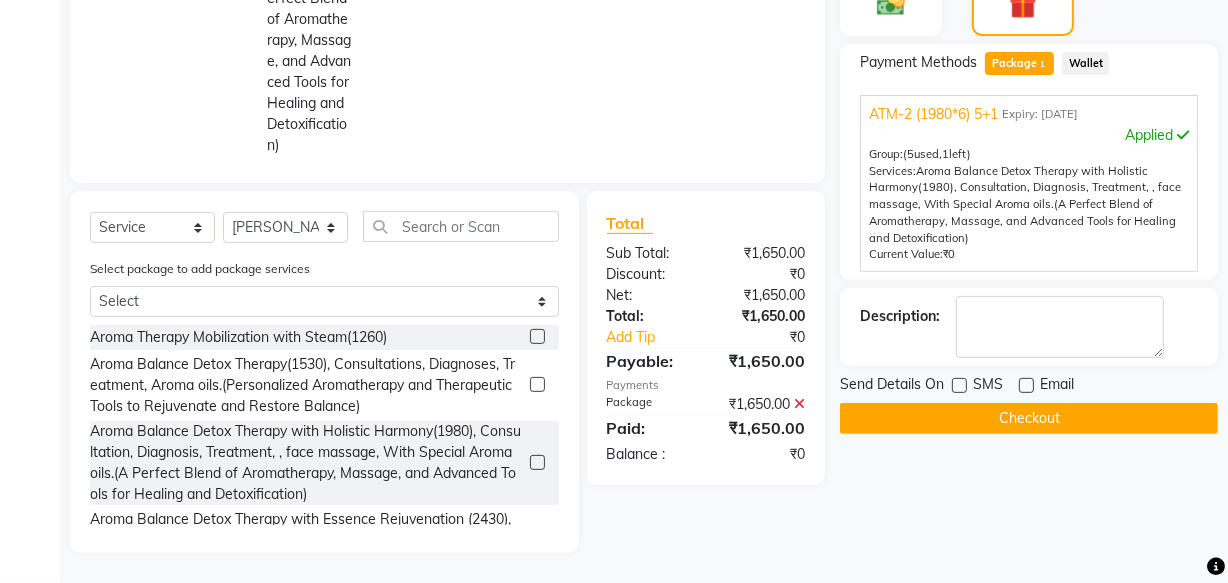 click on "Checkout" 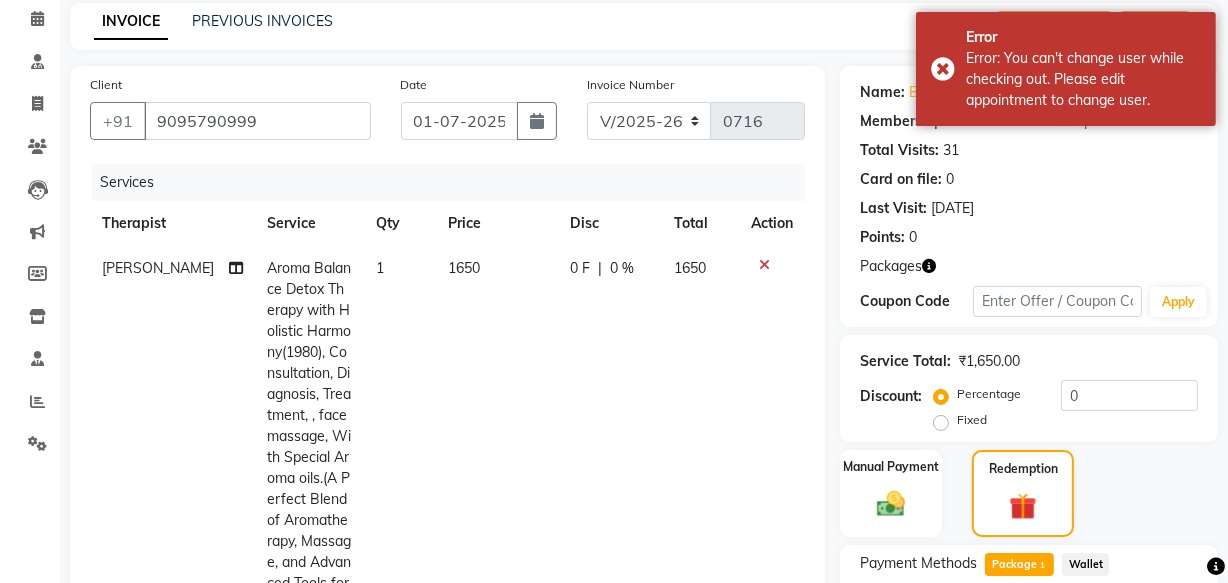 scroll, scrollTop: 0, scrollLeft: 0, axis: both 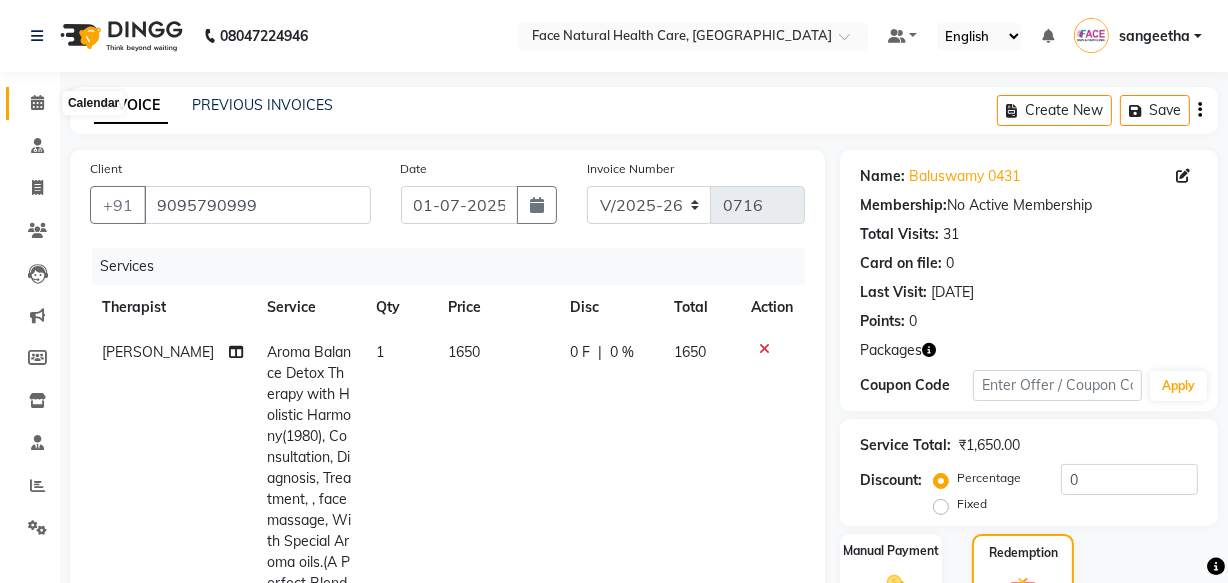 click 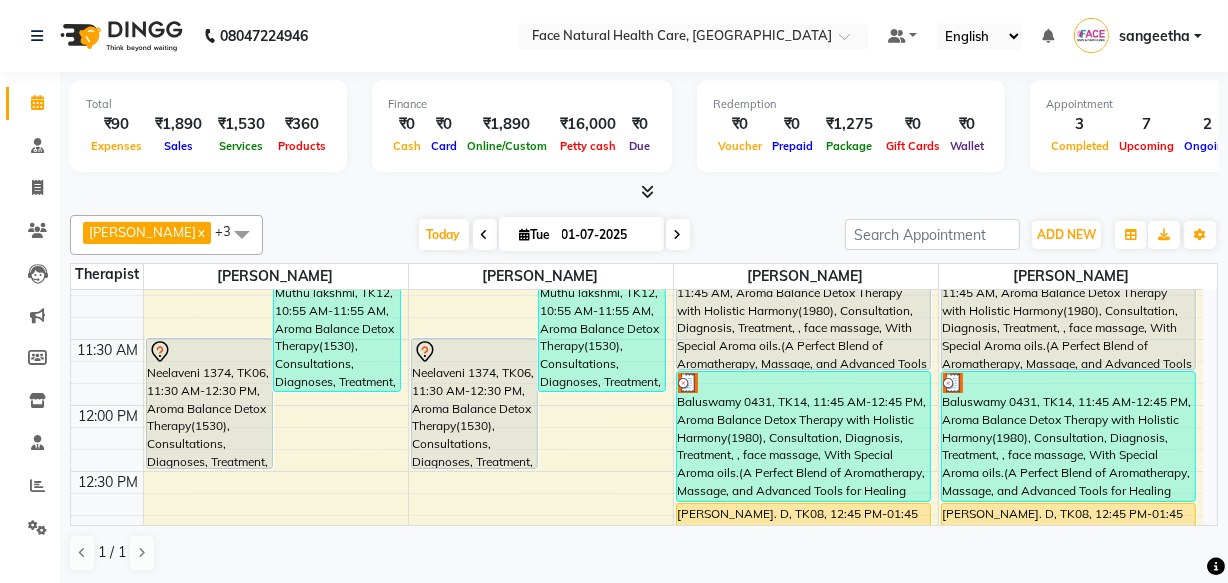 scroll, scrollTop: 228, scrollLeft: 0, axis: vertical 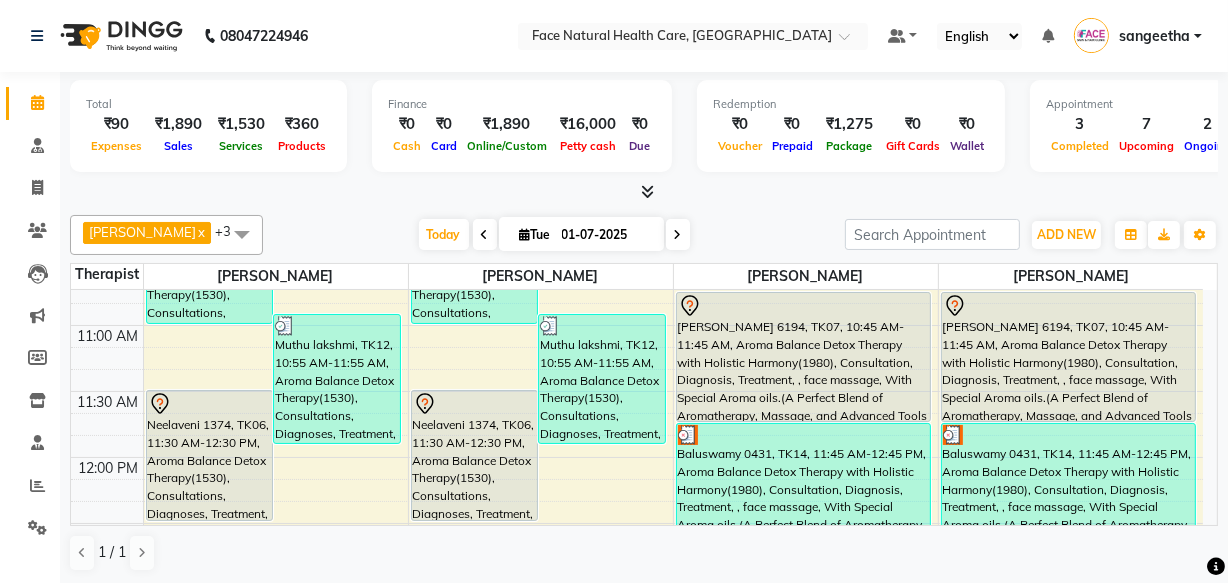 click on "Baluswamy 0431, TK14, 11:45 AM-12:45 PM, Aroma Balance Detox Therapy with Holistic Harmony(1980), Consultation, Diagnosis, Treatment, , face massage, With Special  Aroma oils.(A Perfect Blend of Aromatherapy, Massage, and Advanced Tools for Healing and Detoxification)" at bounding box center [1069, 488] 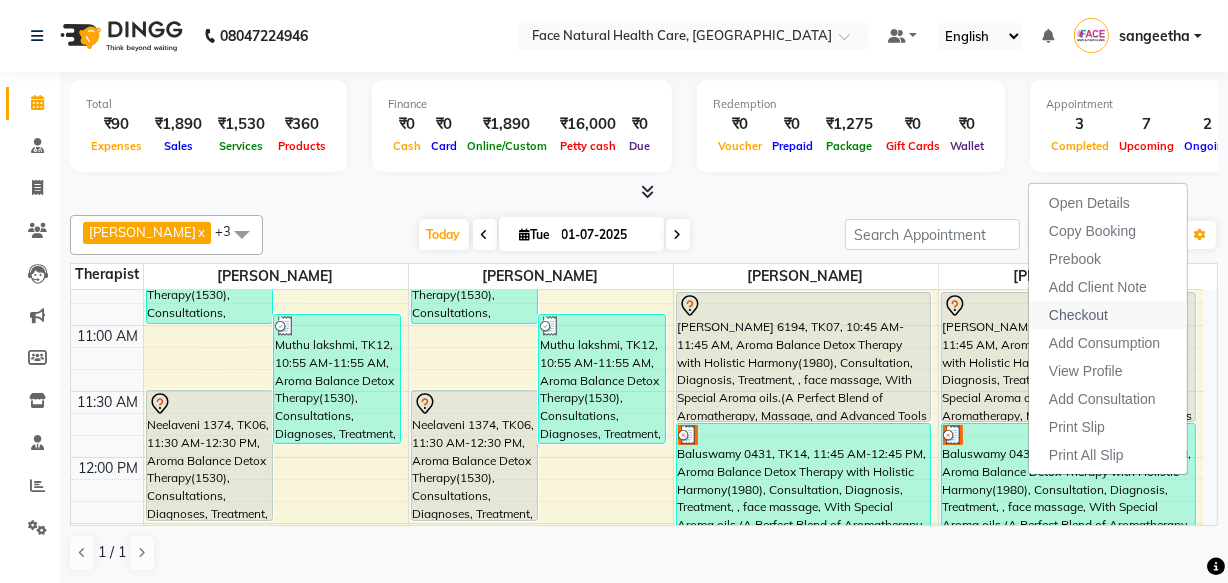 click on "Checkout" at bounding box center (1078, 315) 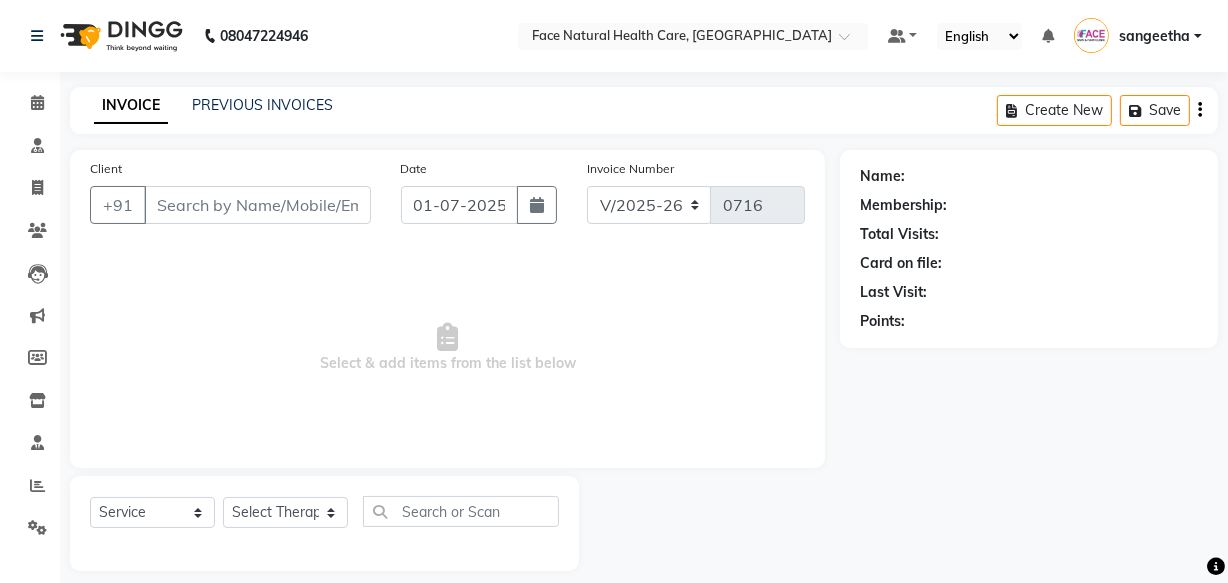 type on "9894875667" 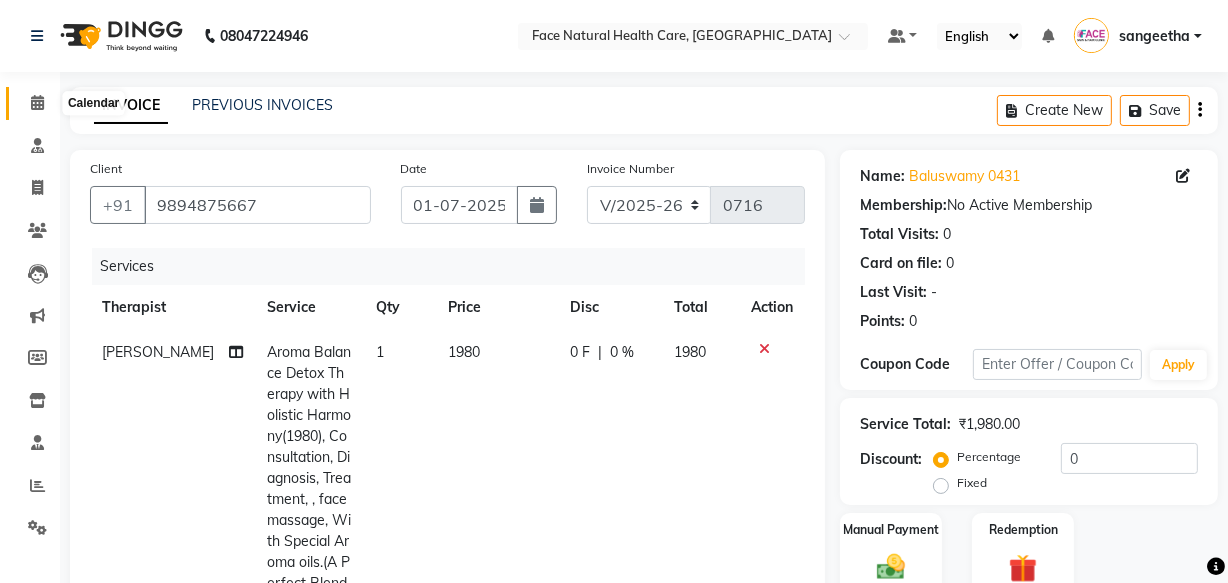 click 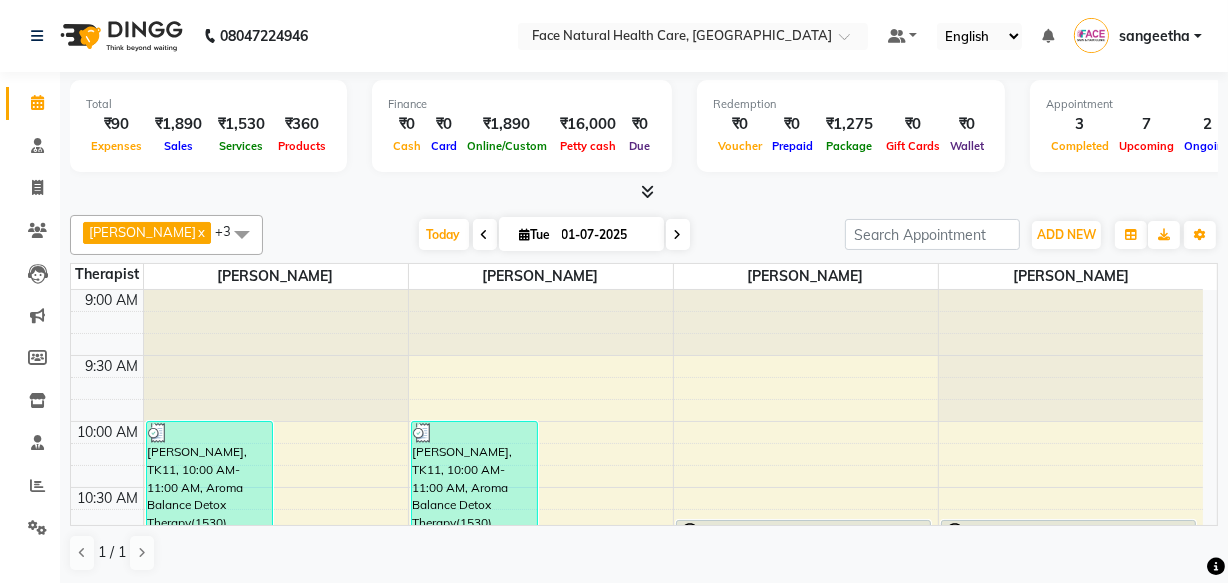 scroll, scrollTop: 205, scrollLeft: 0, axis: vertical 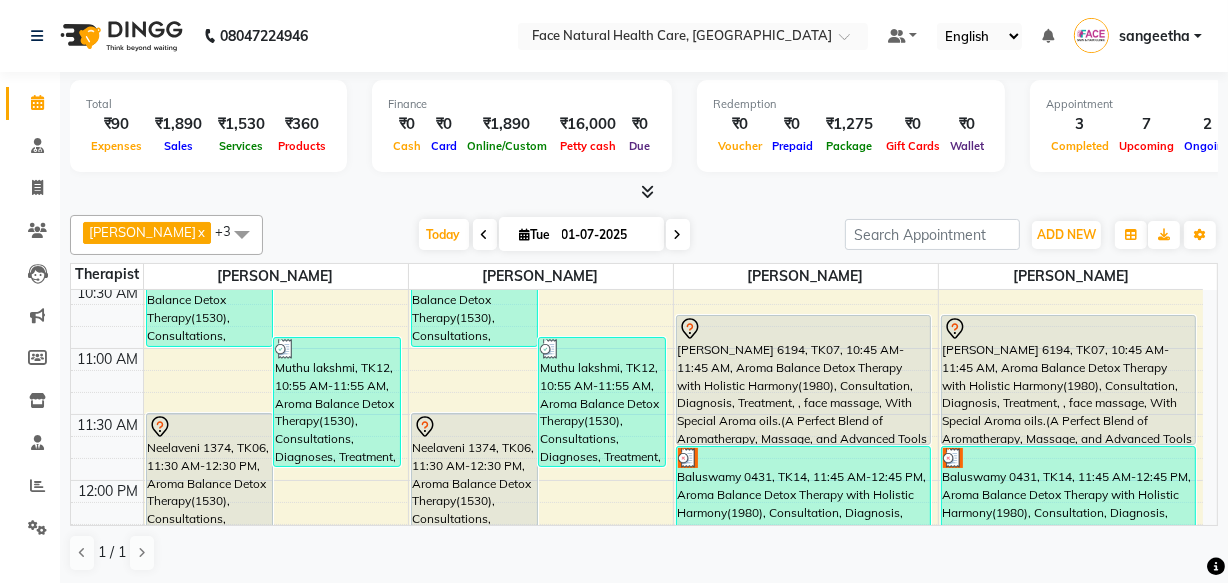 click on "[PERSON_NAME] 6194, TK07, 10:45 AM-11:45 AM, Aroma Balance Detox Therapy with Holistic Harmony(1980), Consultation, Diagnosis, Treatment, , face massage, With Special  Aroma oils.(A Perfect Blend of Aromatherapy, Massage, and Advanced Tools for Healing and Detoxification)" at bounding box center (1069, 380) 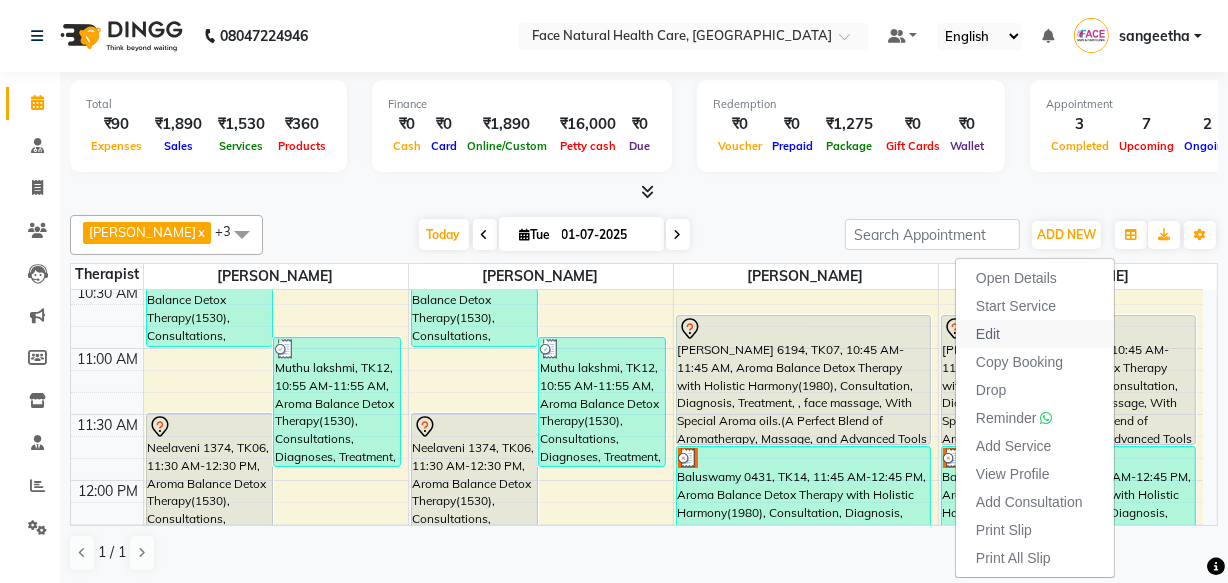 click on "Edit" at bounding box center [1035, 334] 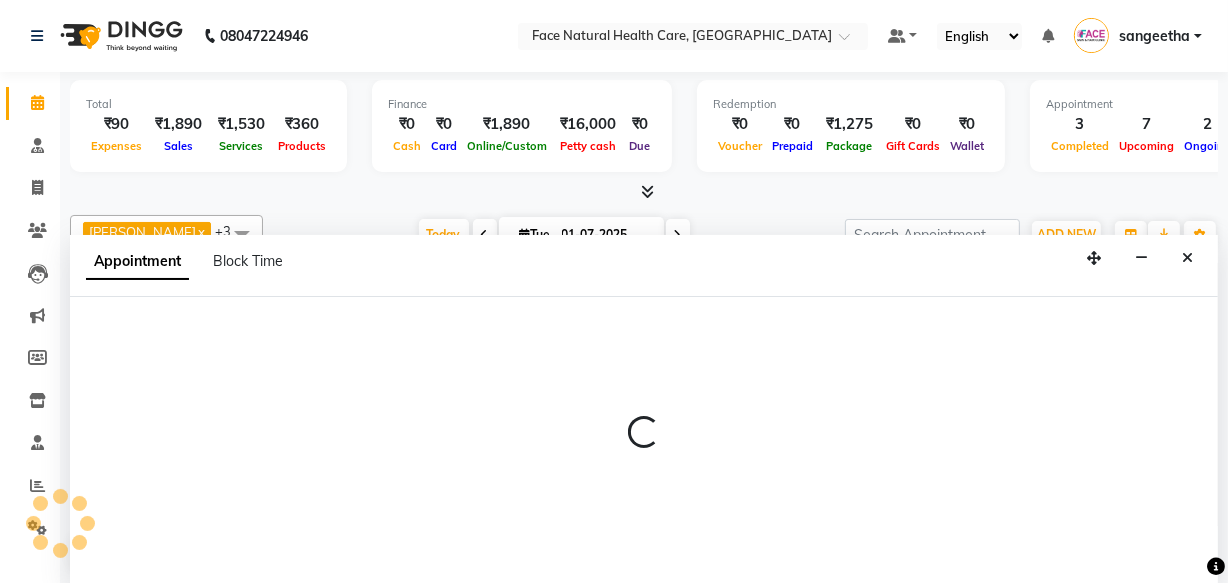 scroll, scrollTop: 0, scrollLeft: 0, axis: both 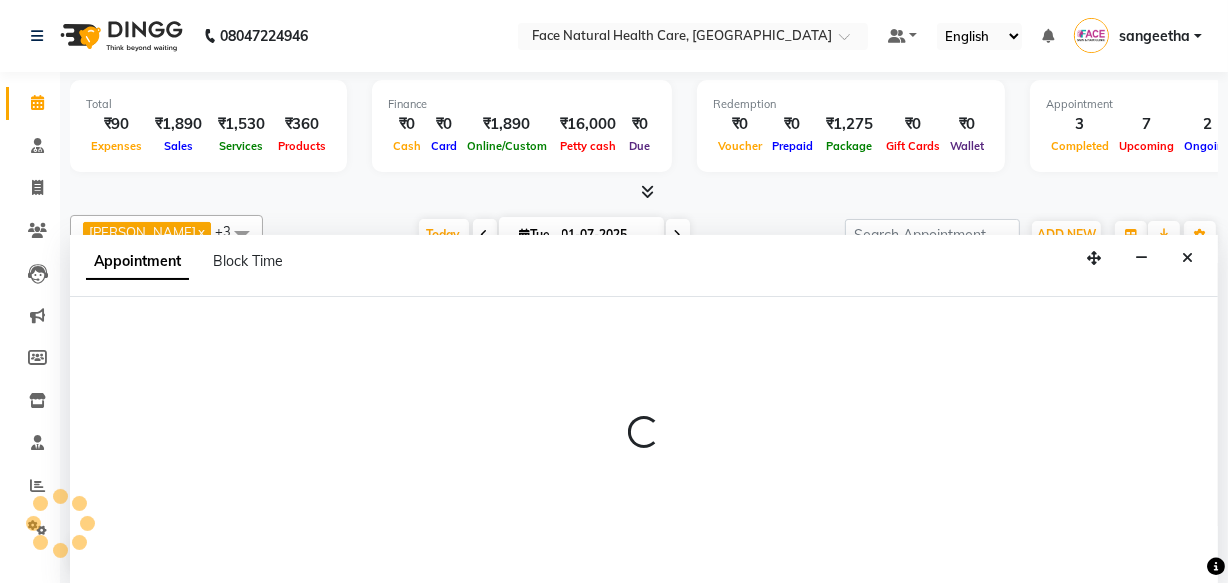 select on "tentative" 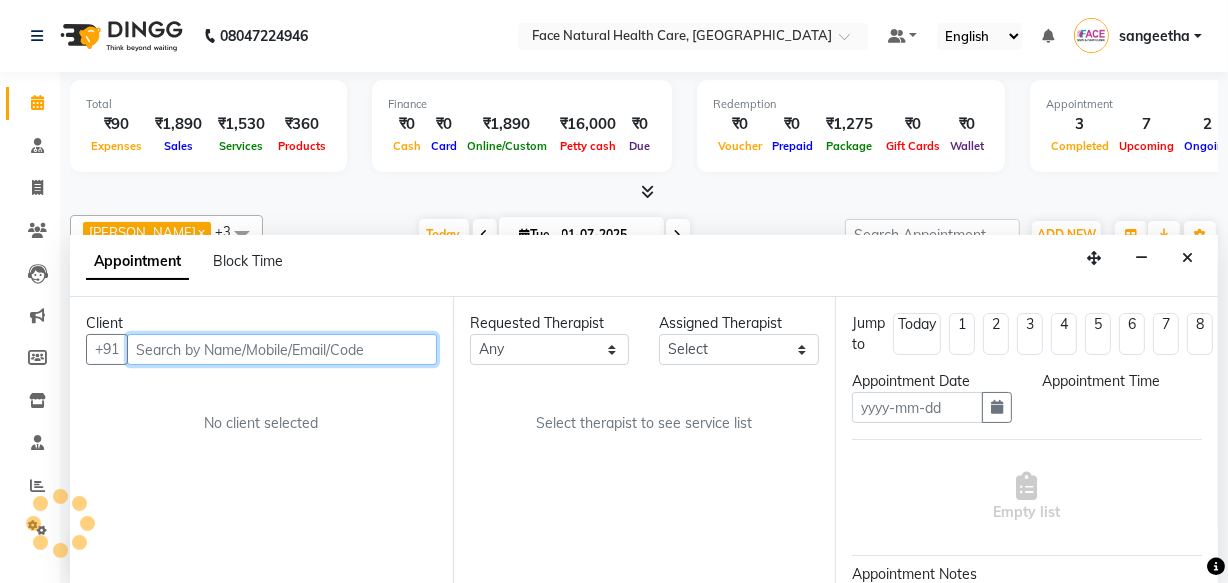 type on "01-07-2025" 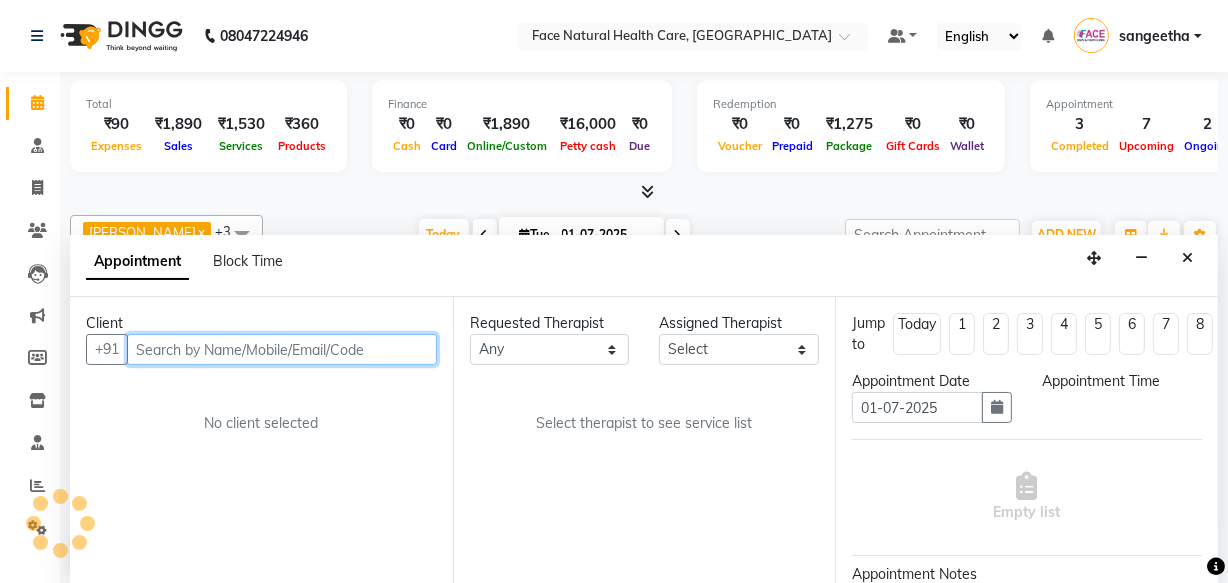 select on "645" 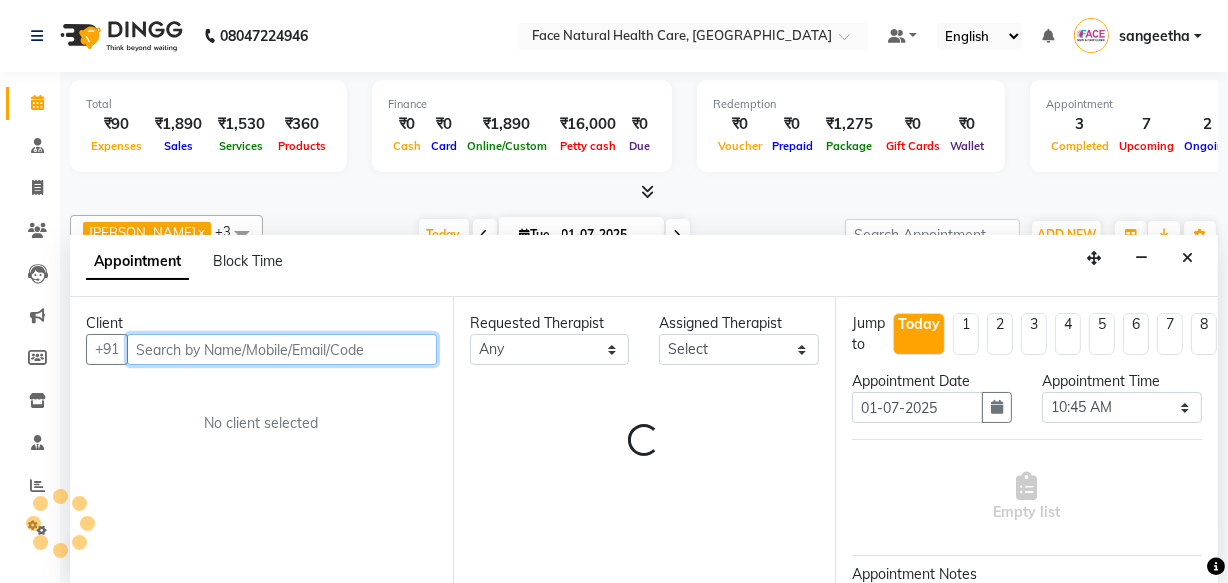 scroll, scrollTop: 659, scrollLeft: 0, axis: vertical 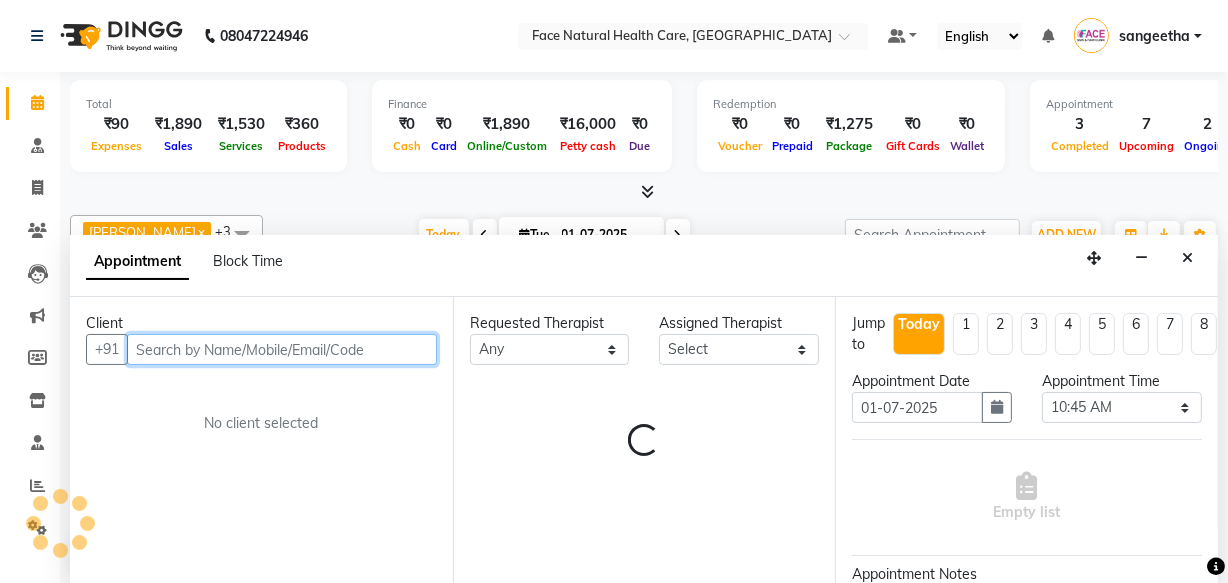 select on "38864" 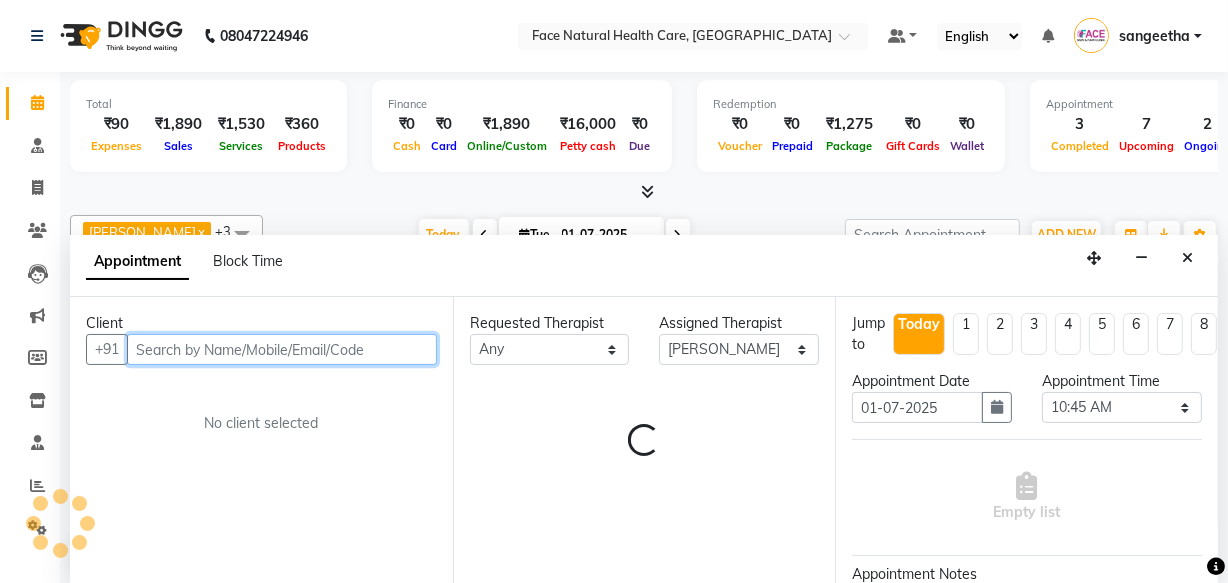 select on "2632" 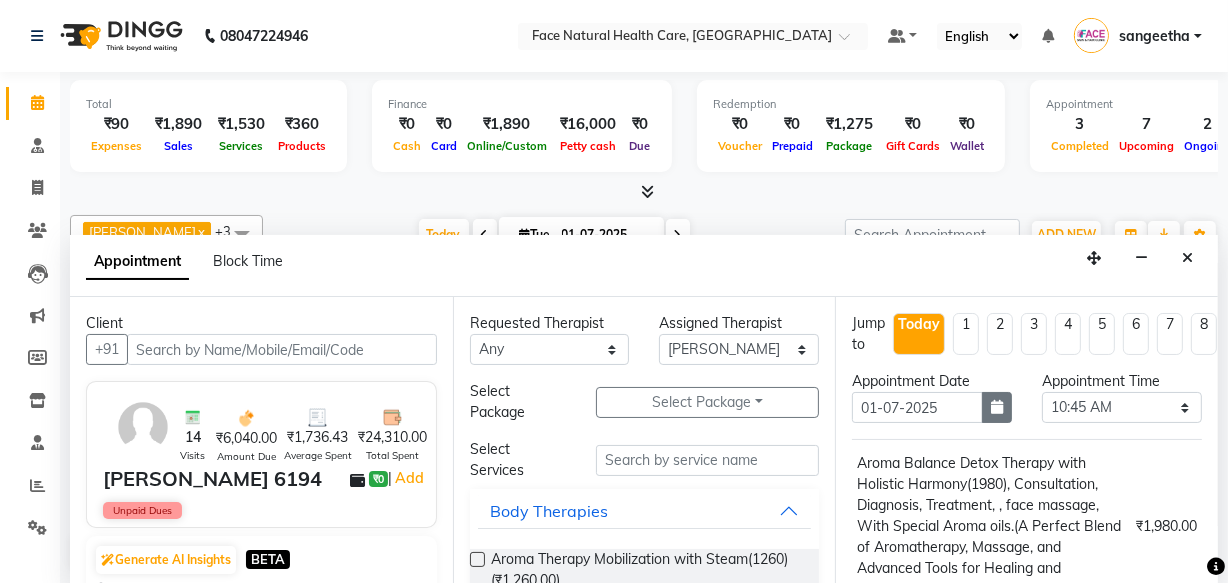 click at bounding box center (997, 407) 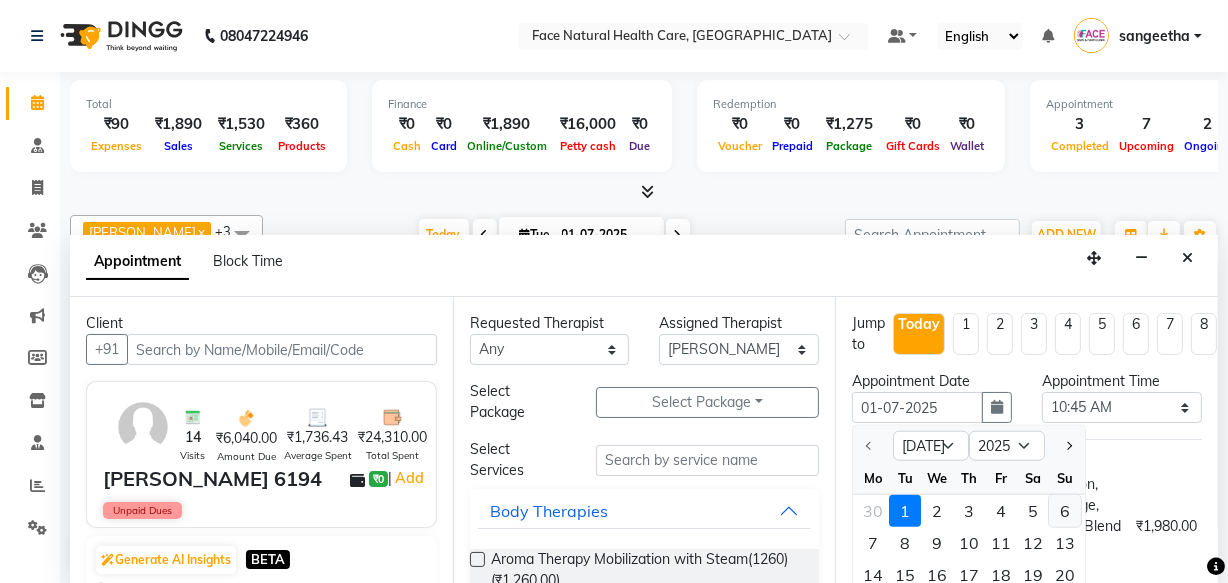 click on "6" at bounding box center (1065, 511) 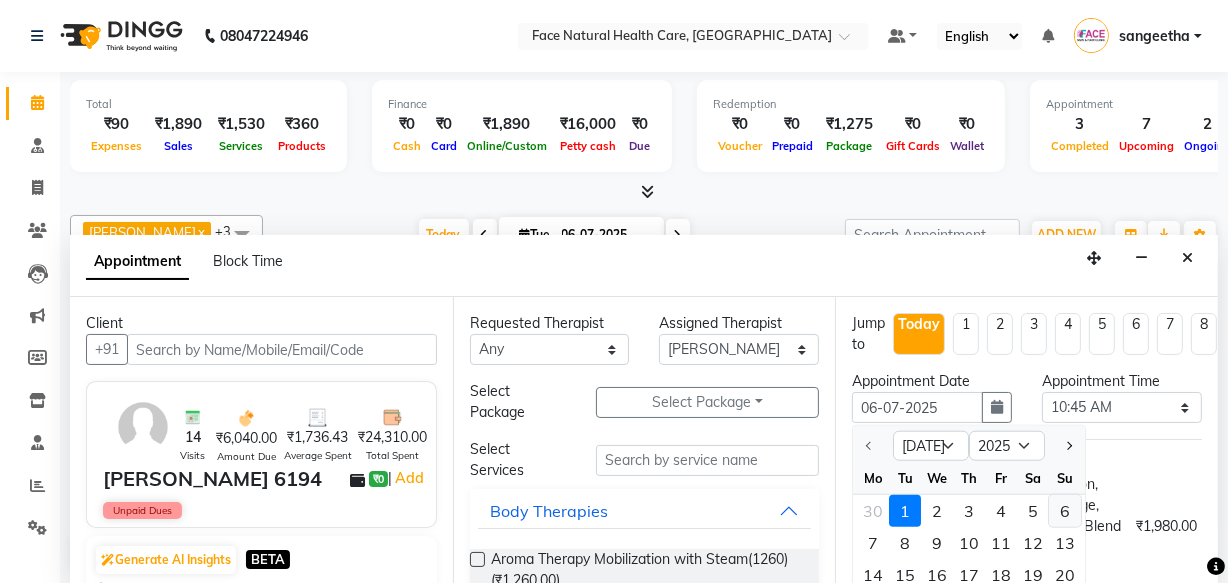 scroll, scrollTop: 0, scrollLeft: 0, axis: both 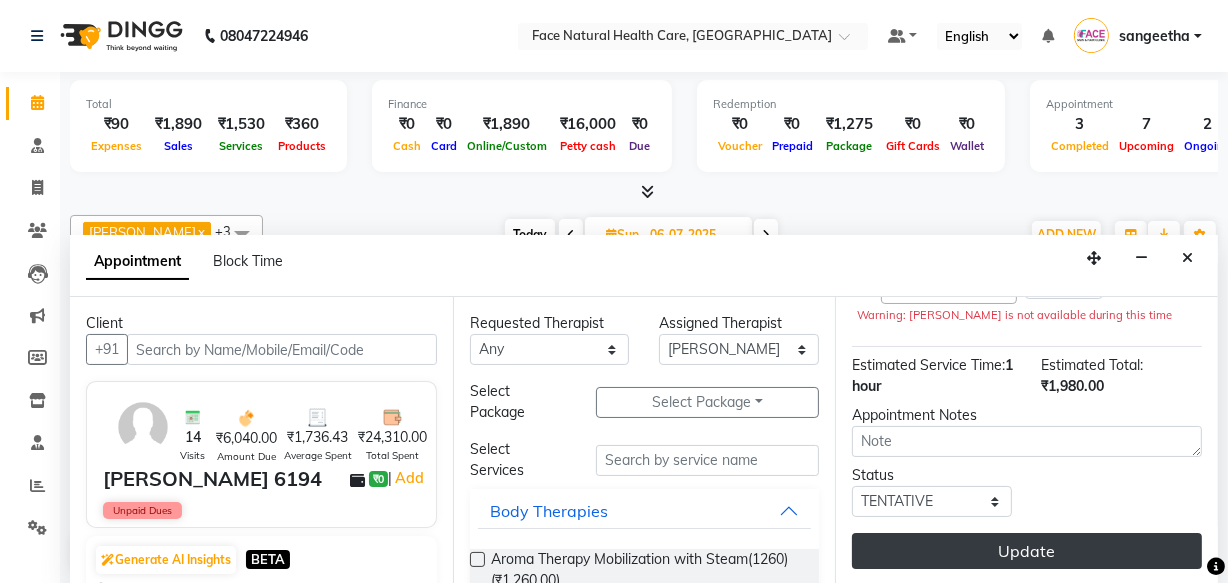 click on "Update" at bounding box center [1027, 551] 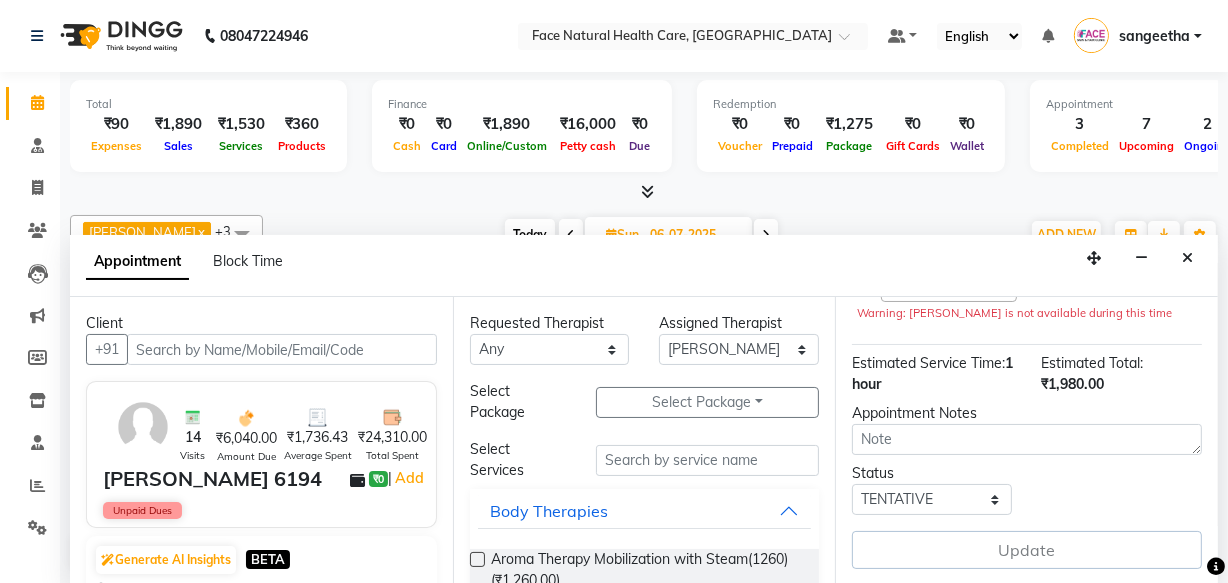 scroll, scrollTop: 0, scrollLeft: 0, axis: both 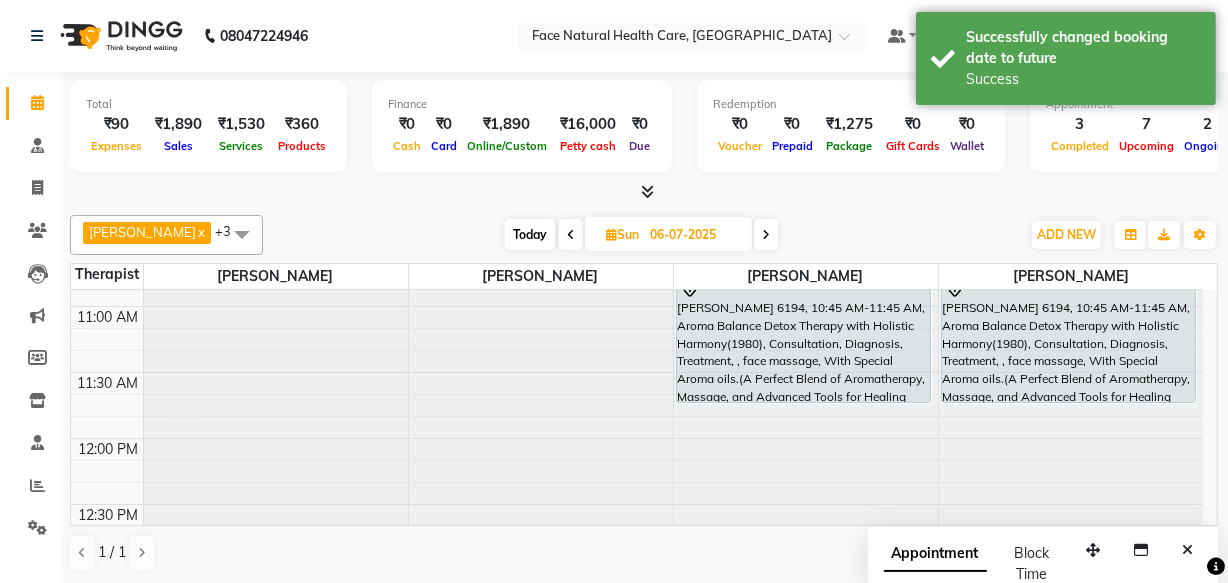 click on "[PERSON_NAME] 6194, 10:45 AM-11:45 AM, Aroma Balance Detox Therapy with Holistic Harmony(1980), Consultation, Diagnosis, Treatment, , face massage, With Special  Aroma oils.(A Perfect Blend of Aromatherapy, Massage, and Advanced Tools for Healing and Detoxification)" at bounding box center (1069, 338) 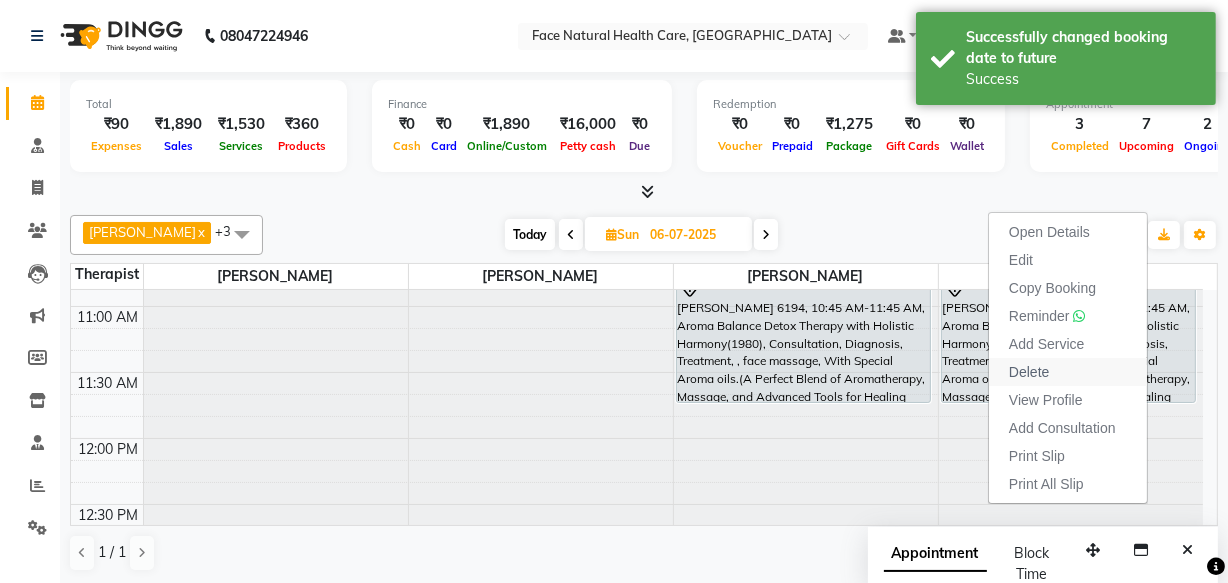 click on "Delete" at bounding box center (1068, 372) 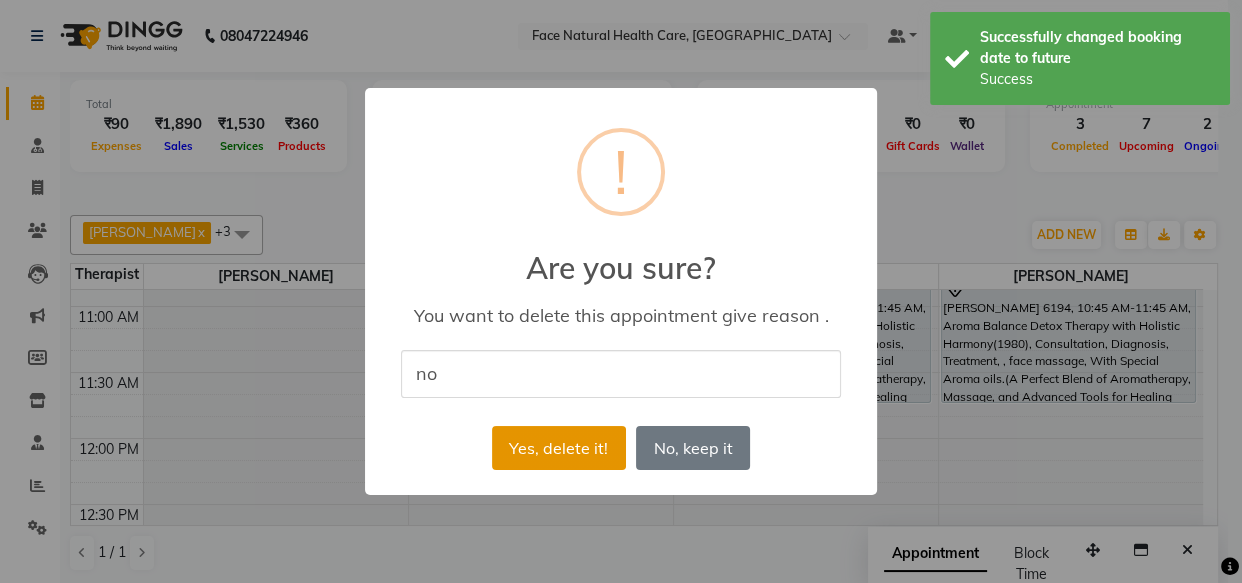 type on "no" 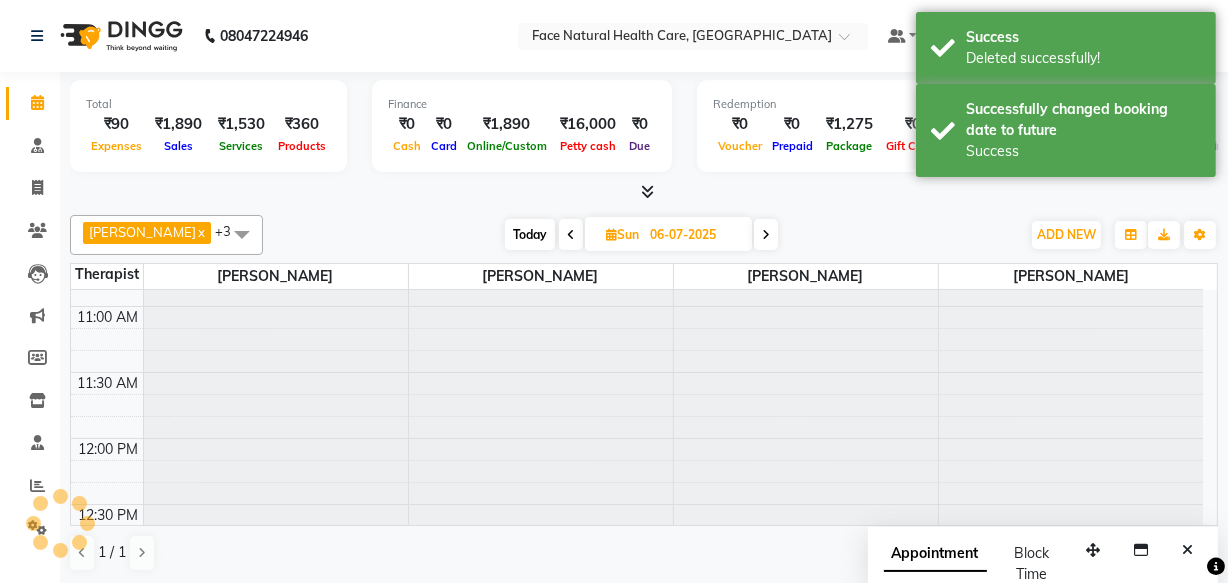 click on "Today" at bounding box center [530, 234] 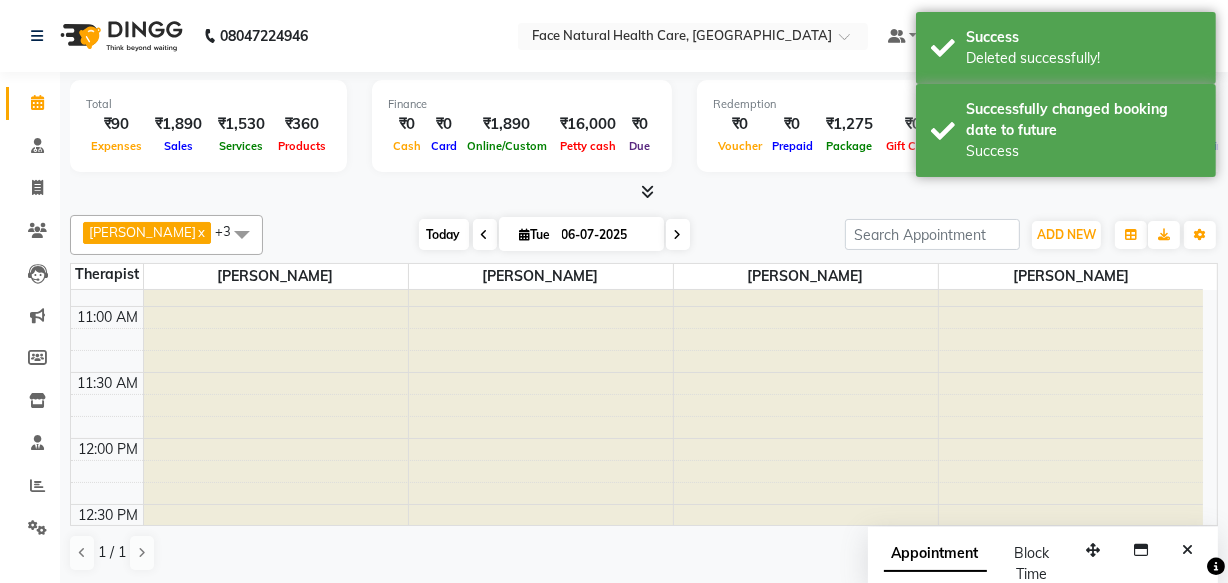 type on "01-07-2025" 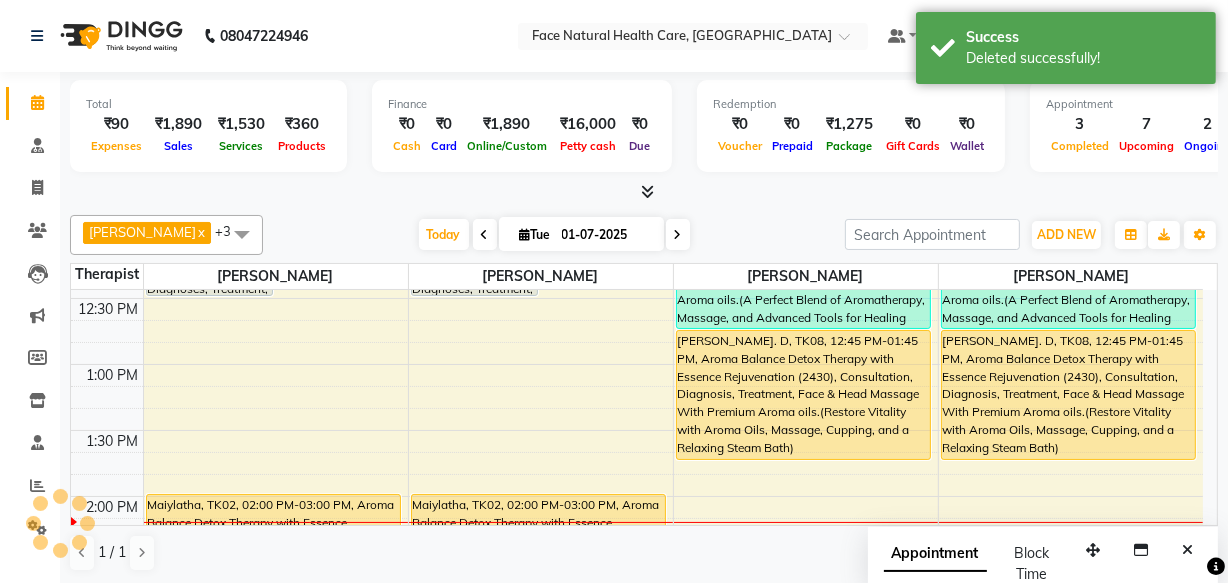 scroll, scrollTop: 248, scrollLeft: 0, axis: vertical 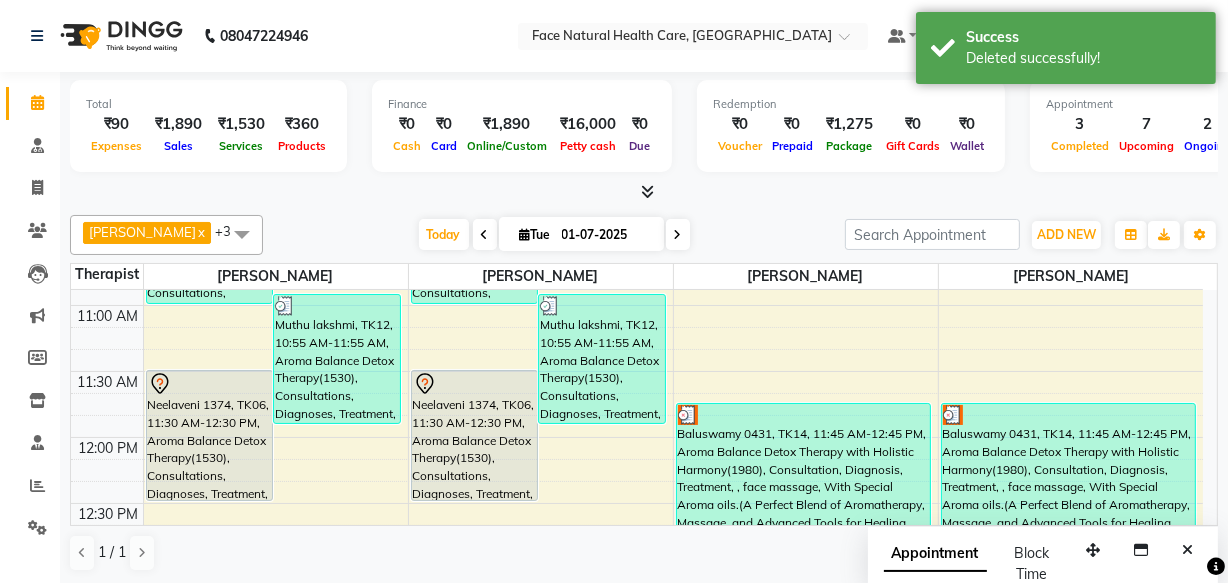 click on "Baluswamy 0431, TK14, 11:45 AM-12:45 PM, Aroma Balance Detox Therapy with Holistic Harmony(1980), Consultation, Diagnosis, Treatment, , face massage, With Special  Aroma oils.(A Perfect Blend of Aromatherapy, Massage, and Advanced Tools for Healing and Detoxification)" at bounding box center (1069, 468) 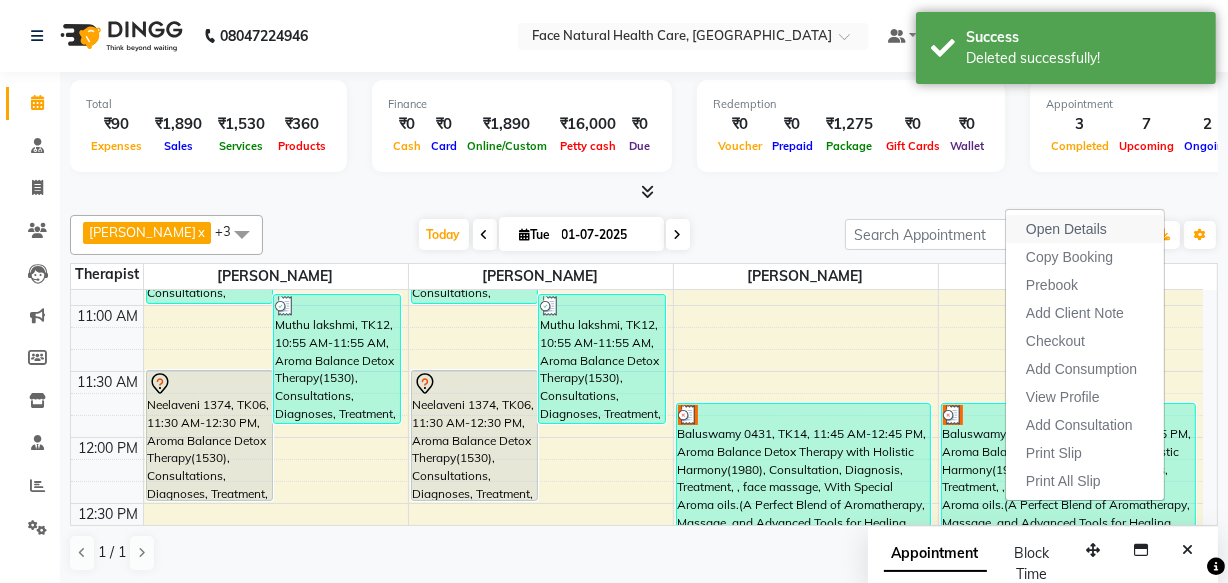 click on "Open Details" at bounding box center (1066, 229) 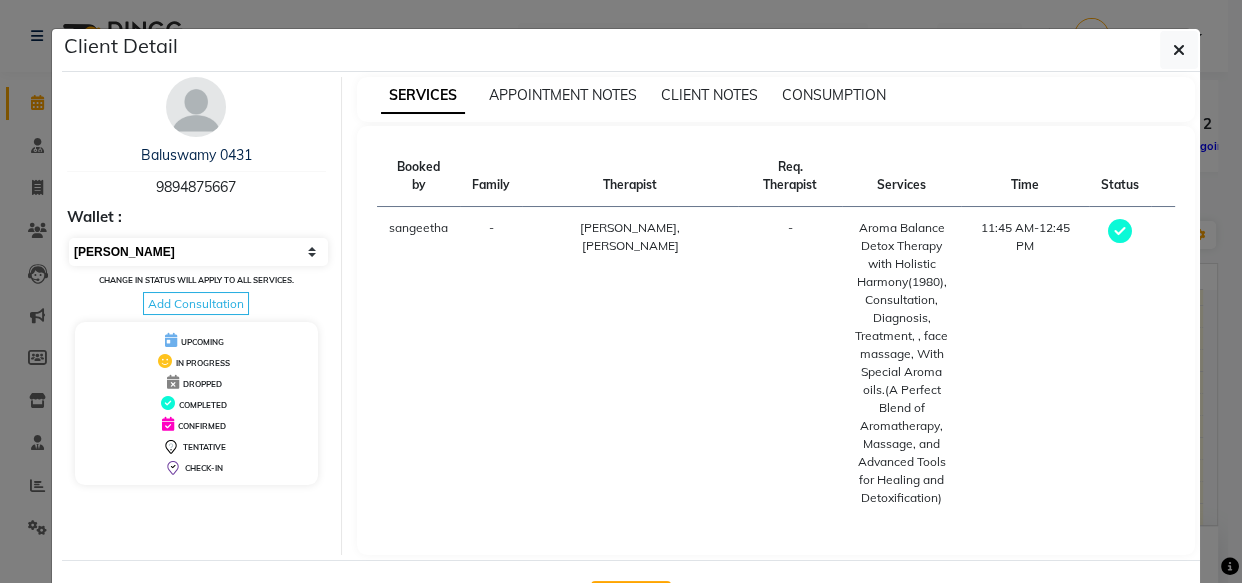 click on "Select MARK DONE UPCOMING" at bounding box center (198, 252) 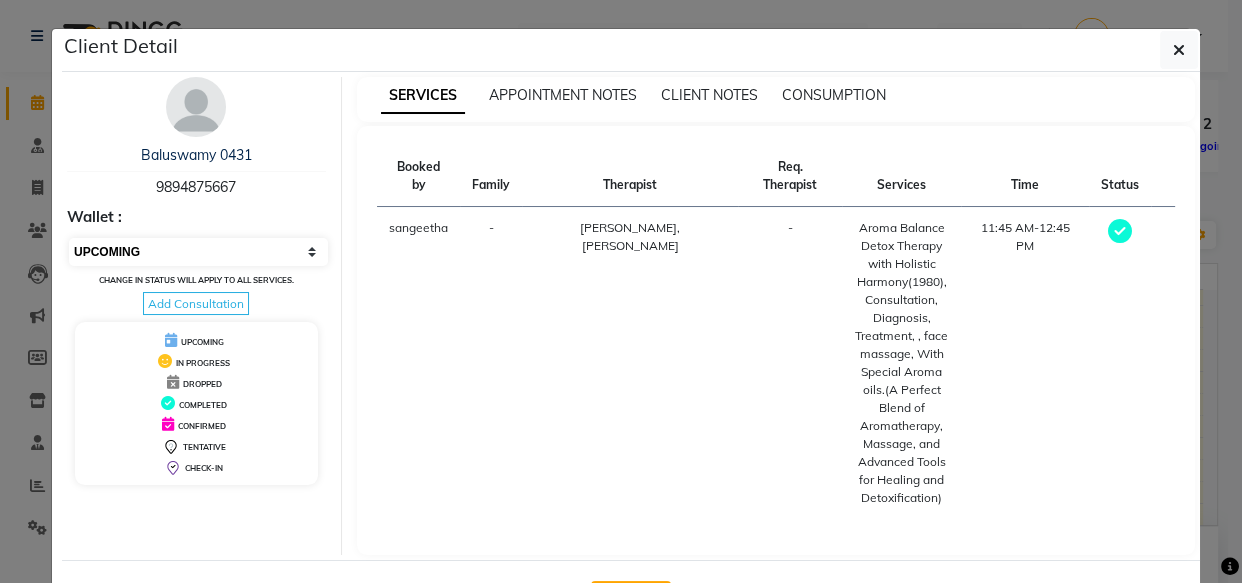 click on "Select MARK DONE UPCOMING" at bounding box center [198, 252] 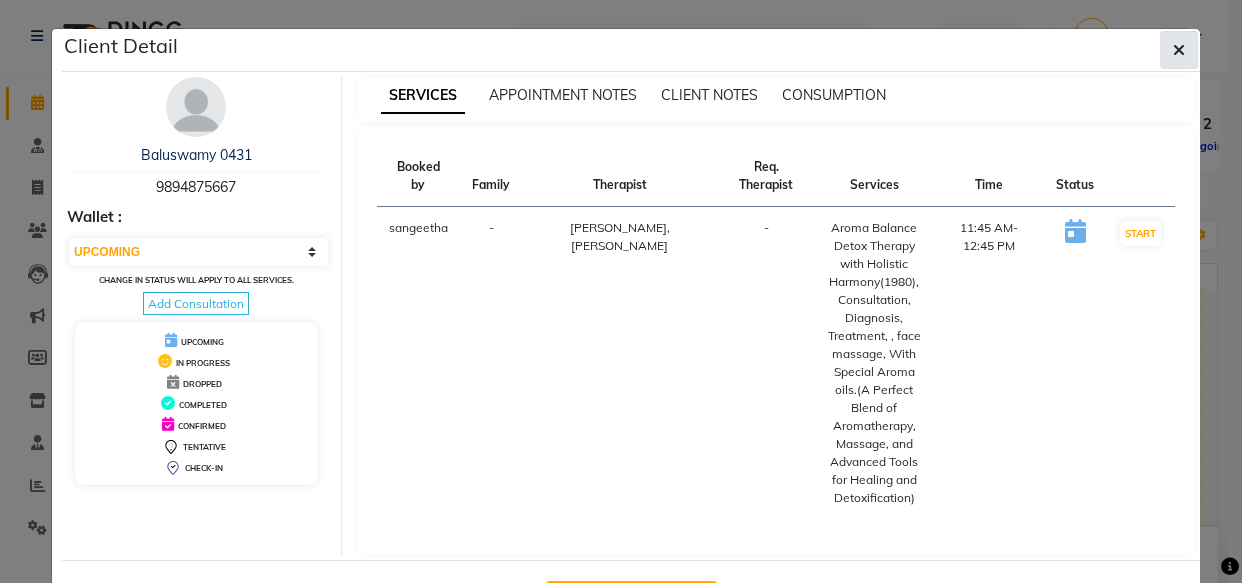 click 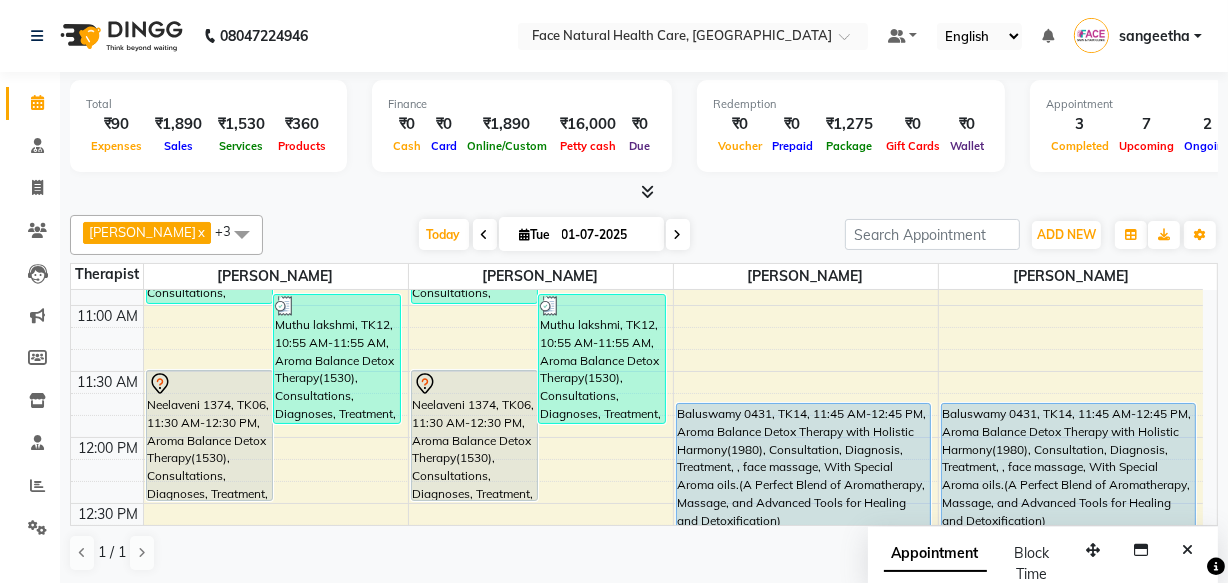 click on "Baluswamy 0431, TK14, 11:45 AM-12:45 PM, Aroma Balance Detox Therapy with Holistic Harmony(1980), Consultation, Diagnosis, Treatment, , face massage, With Special  Aroma oils.(A Perfect Blend of Aromatherapy, Massage, and Advanced Tools for Healing and Detoxification)" at bounding box center (803, 468) 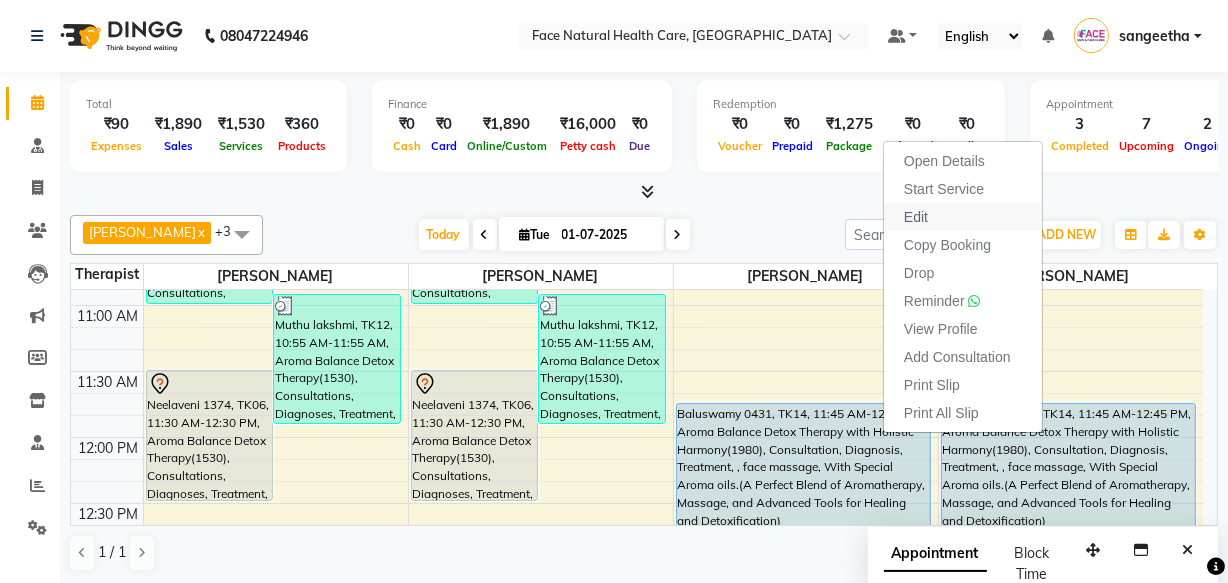 click on "Edit" at bounding box center (963, 217) 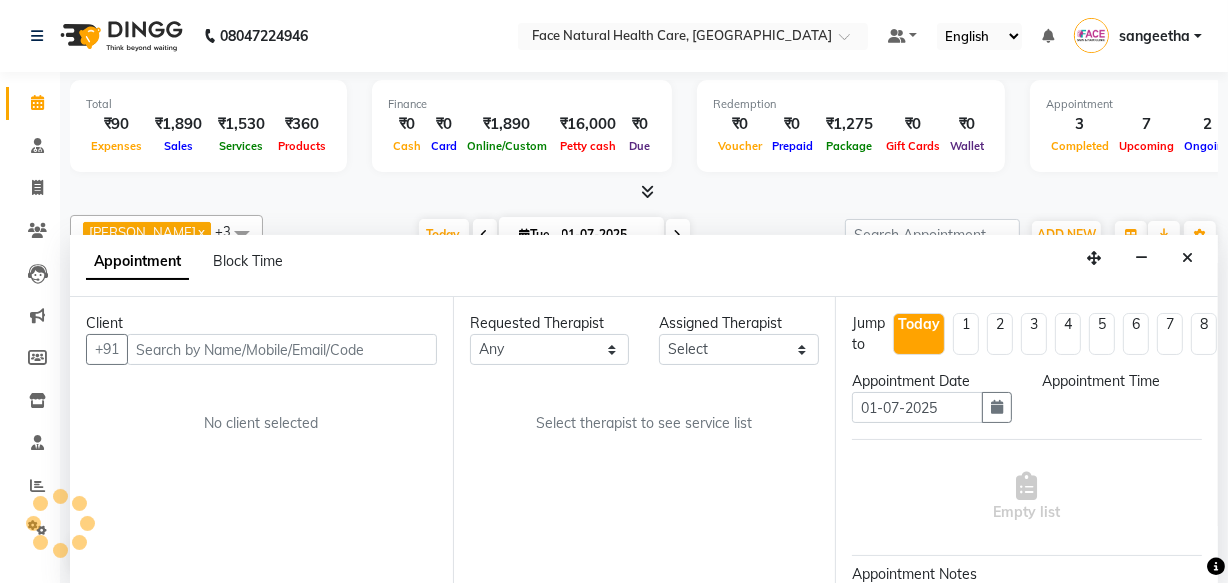 scroll, scrollTop: 0, scrollLeft: 0, axis: both 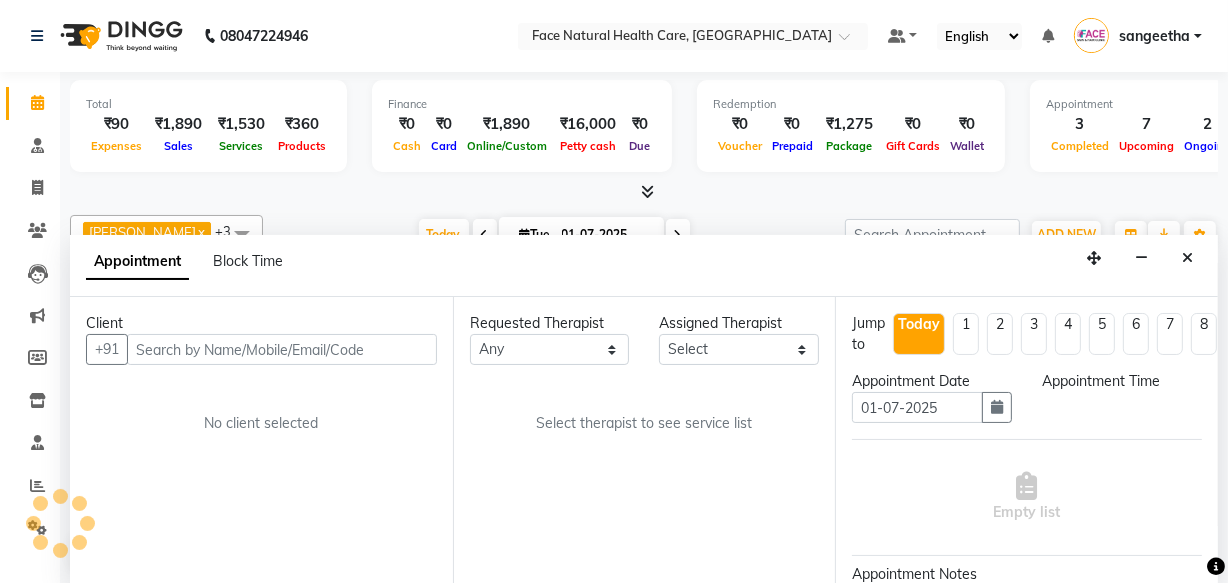 select on "38864" 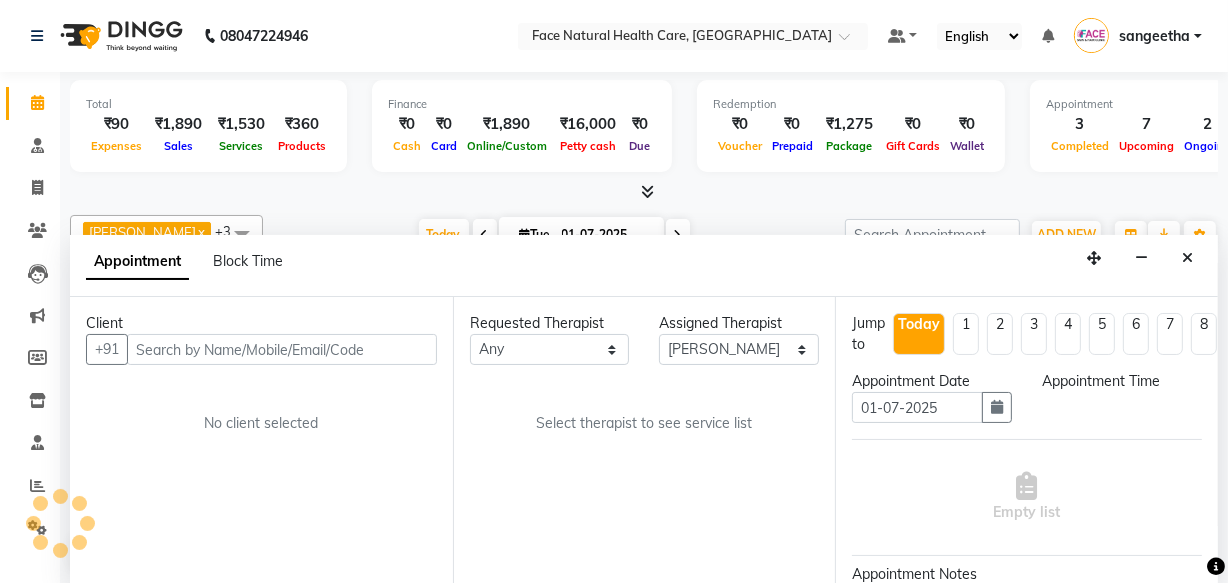 select on "705" 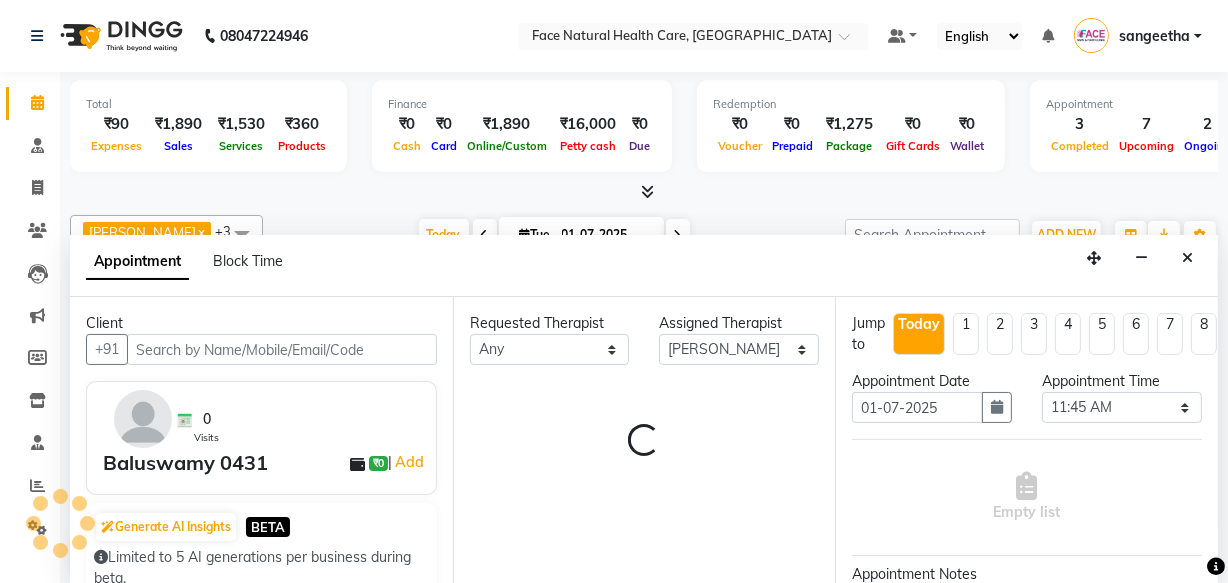scroll, scrollTop: 659, scrollLeft: 0, axis: vertical 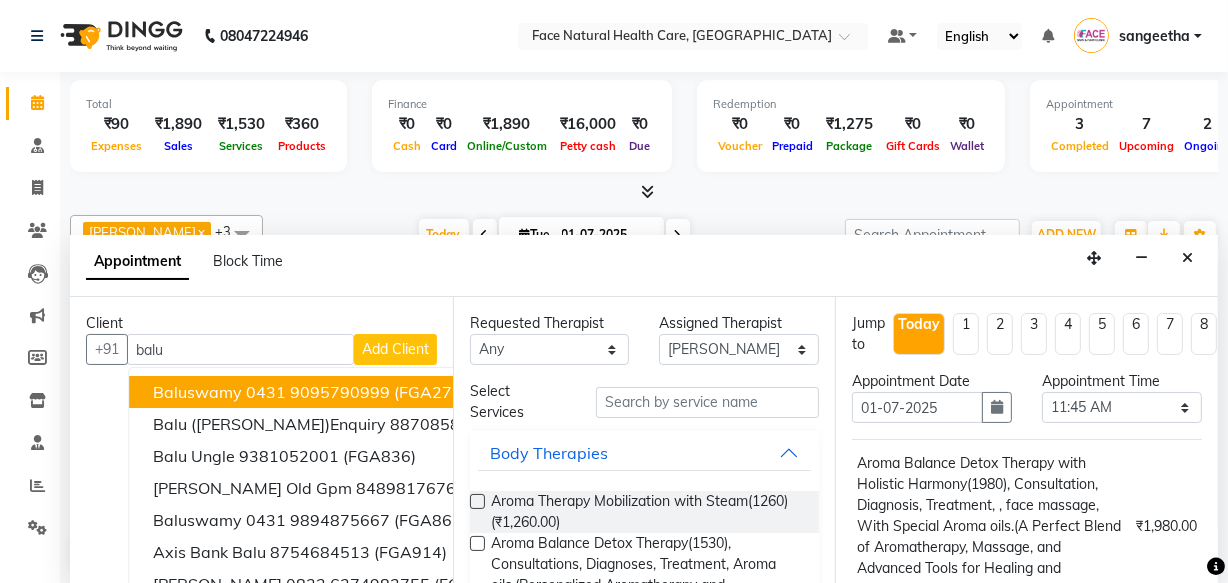 click on "9095790999" at bounding box center [340, 392] 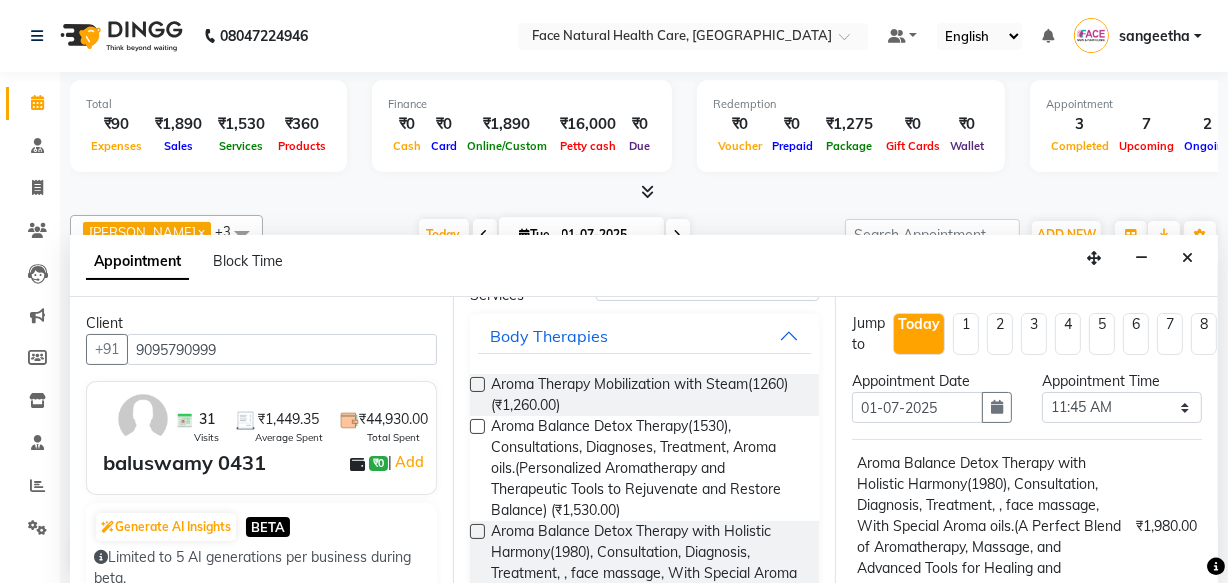 scroll, scrollTop: 176, scrollLeft: 0, axis: vertical 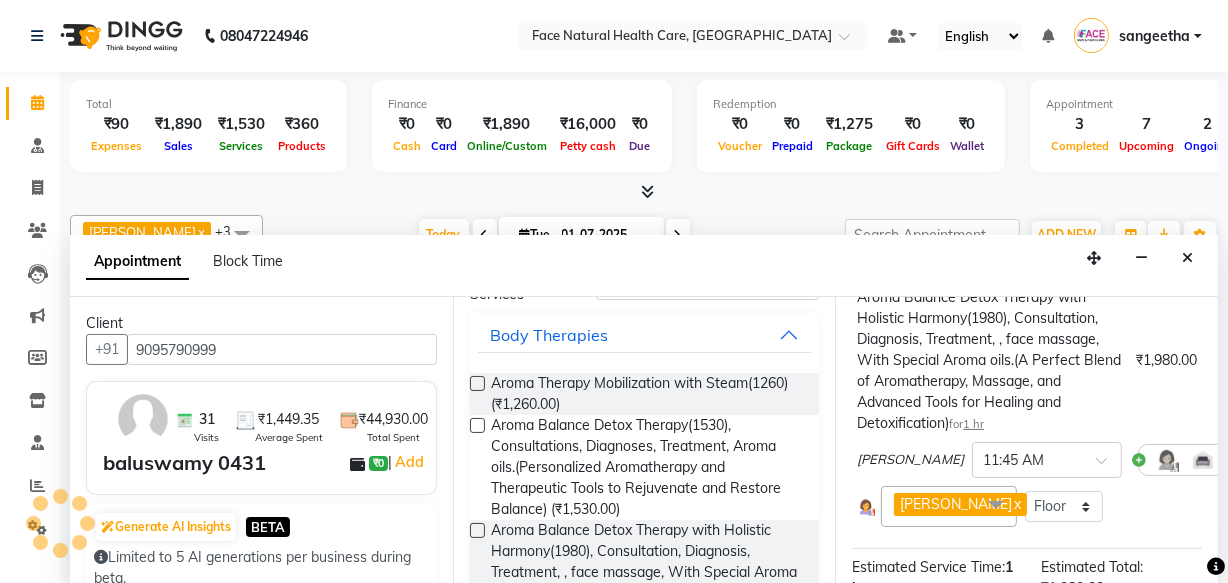 type on "9095790999" 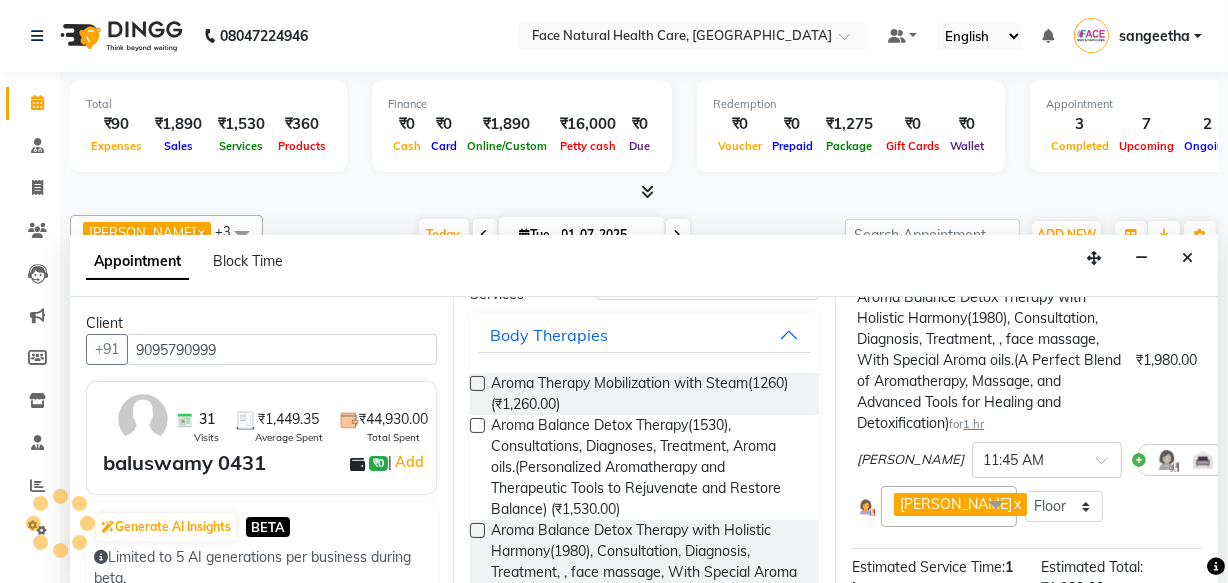 click at bounding box center (1246, 460) 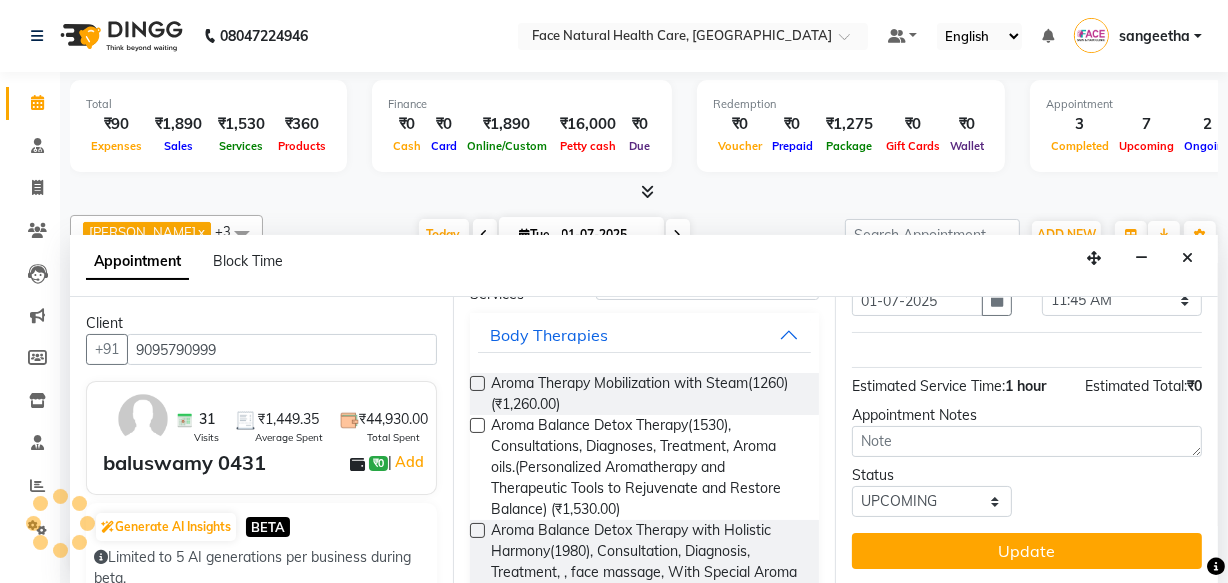 scroll, scrollTop: 120, scrollLeft: 0, axis: vertical 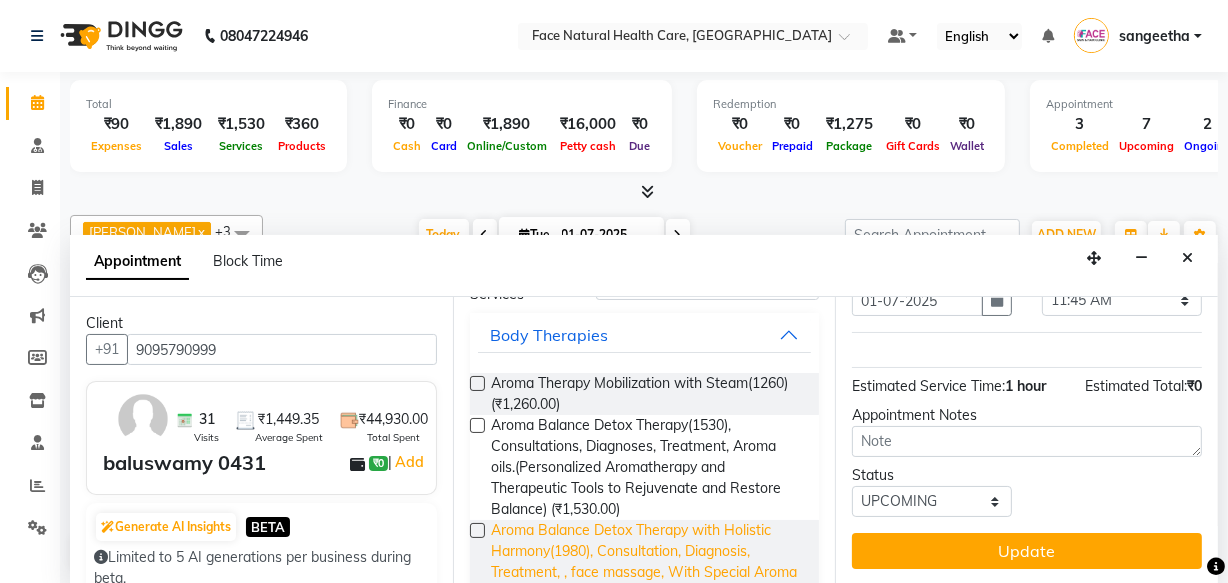 click on "Aroma Balance Detox Therapy with Holistic Harmony(1980), Consultation, Diagnosis, Treatment, , face massage, With Special  Aroma oils.(A Perfect Blend of Aromatherapy, Massage, and Advanced Tools for Healing and Detoxification) (₹1,980.00)" at bounding box center [647, 583] 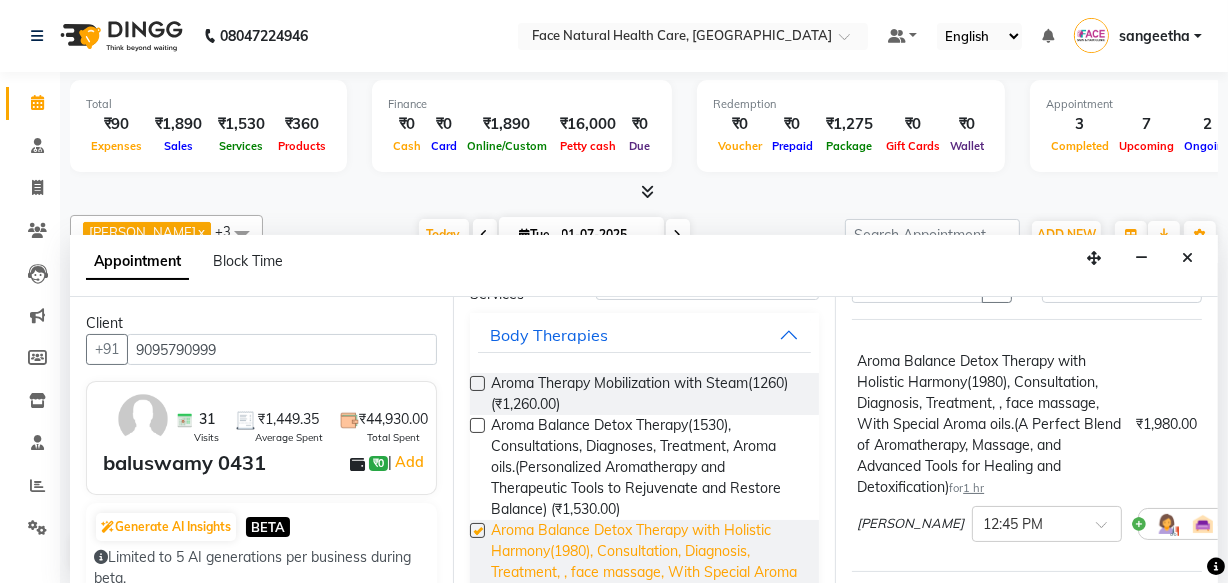 scroll, scrollTop: 166, scrollLeft: 0, axis: vertical 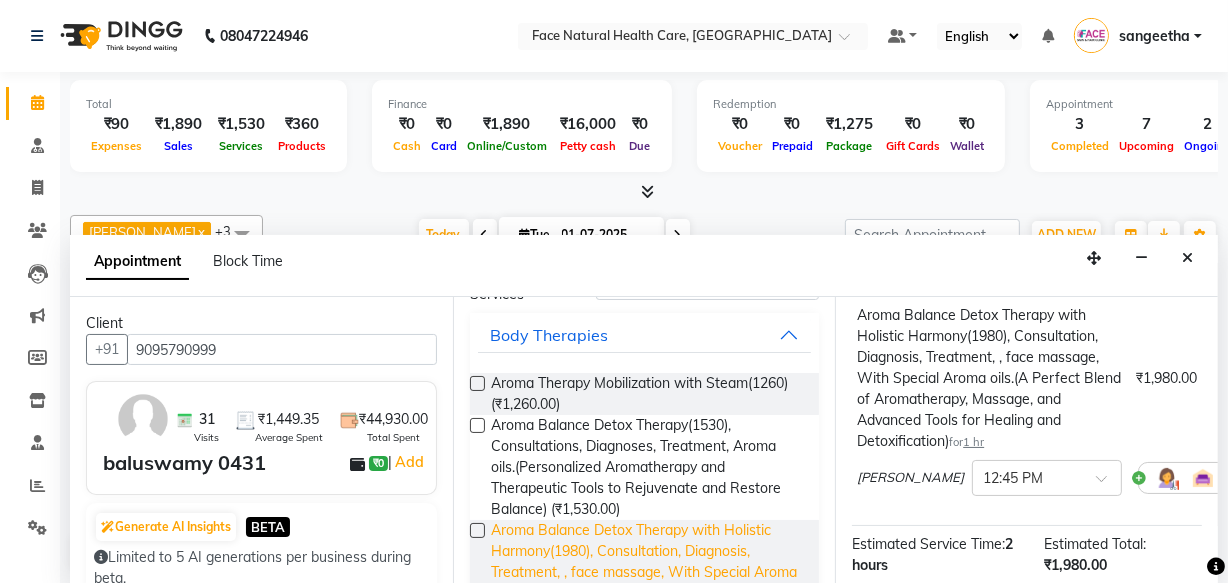 checkbox on "false" 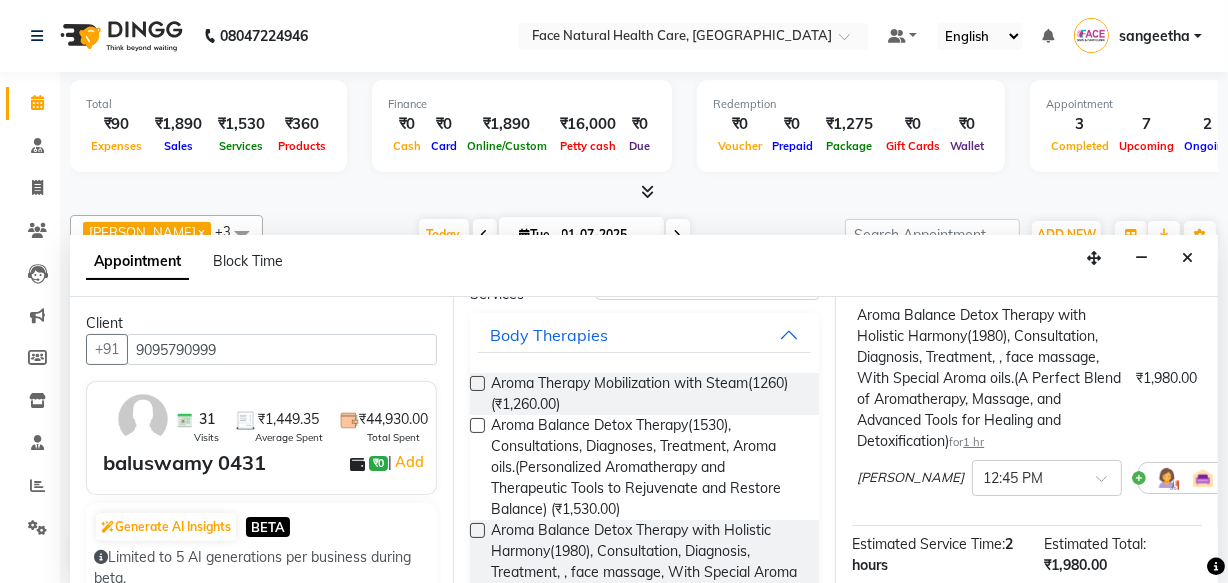 click at bounding box center [1167, 478] 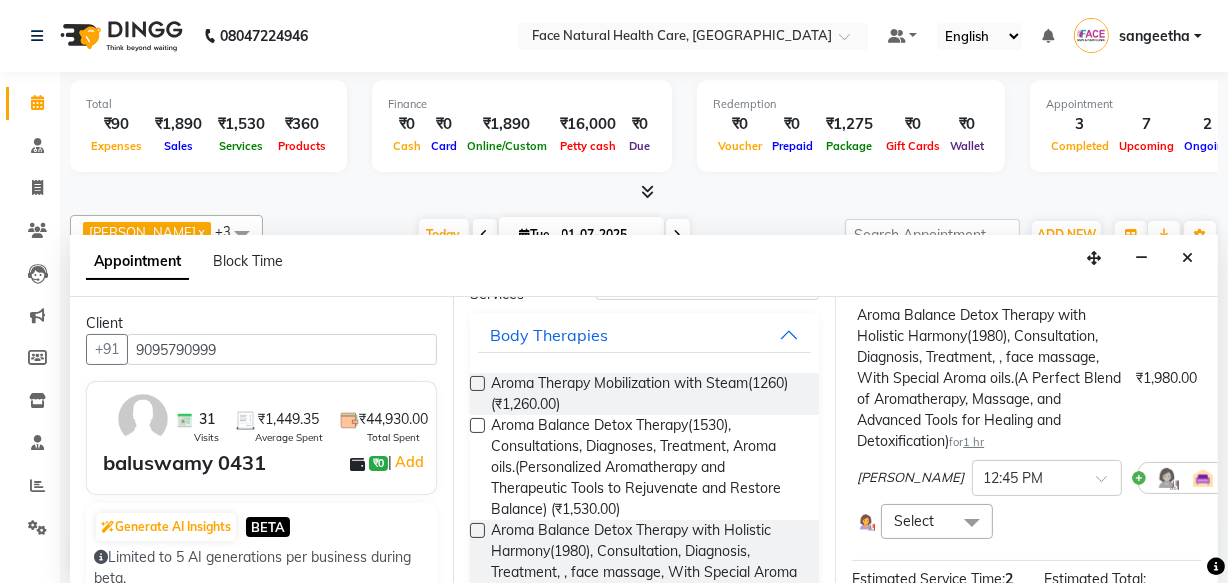 click at bounding box center (972, 523) 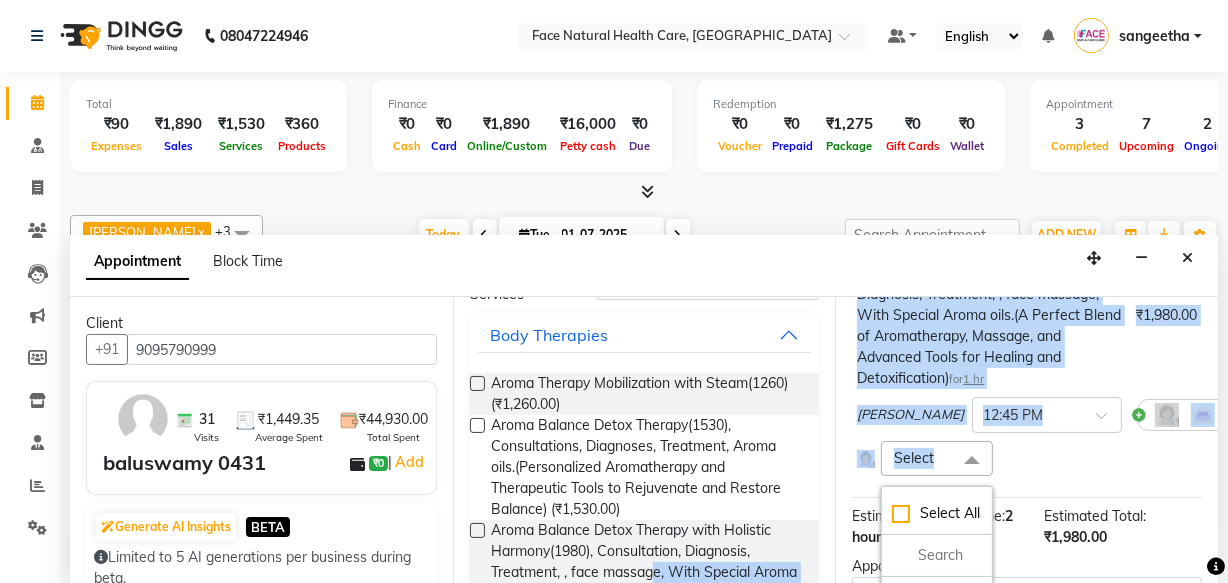 scroll, scrollTop: 320, scrollLeft: 0, axis: vertical 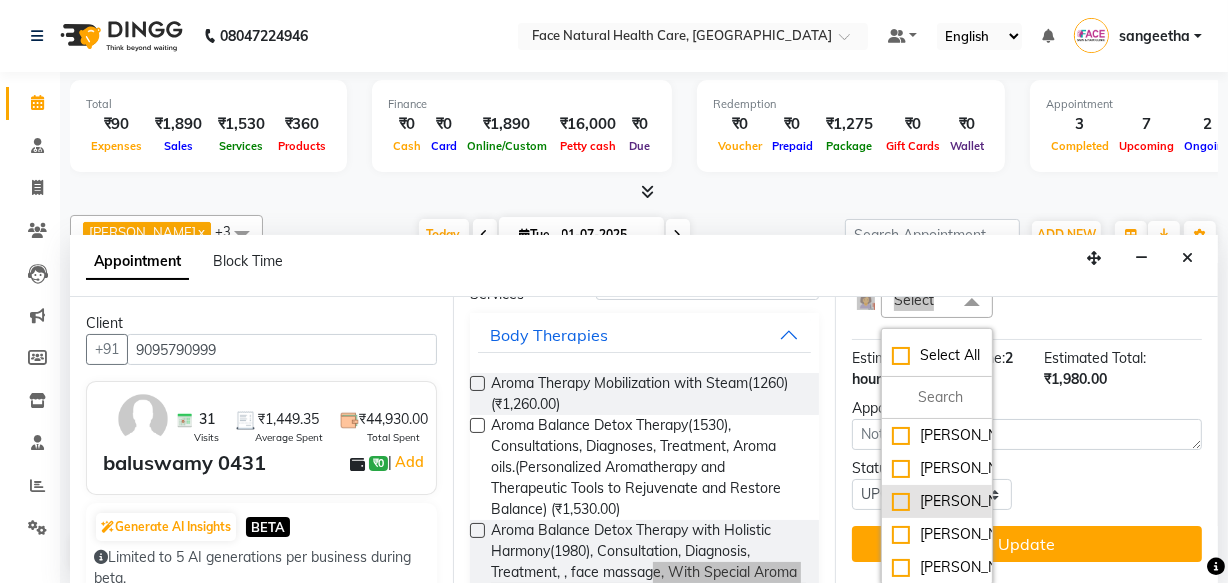 click on "[PERSON_NAME]" at bounding box center [937, 501] 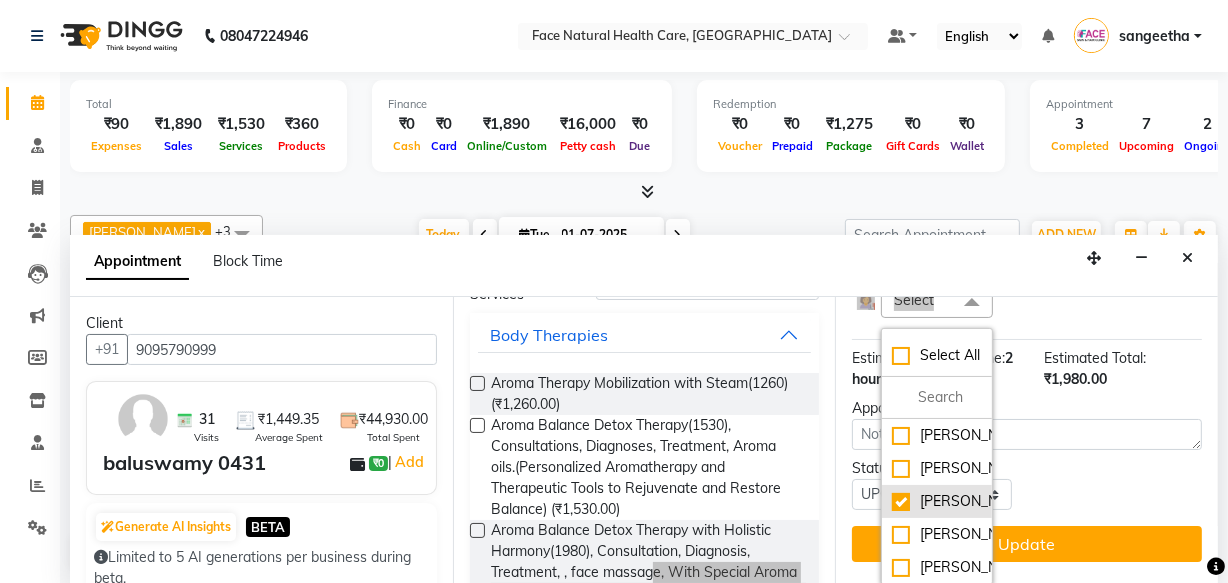 checkbox on "true" 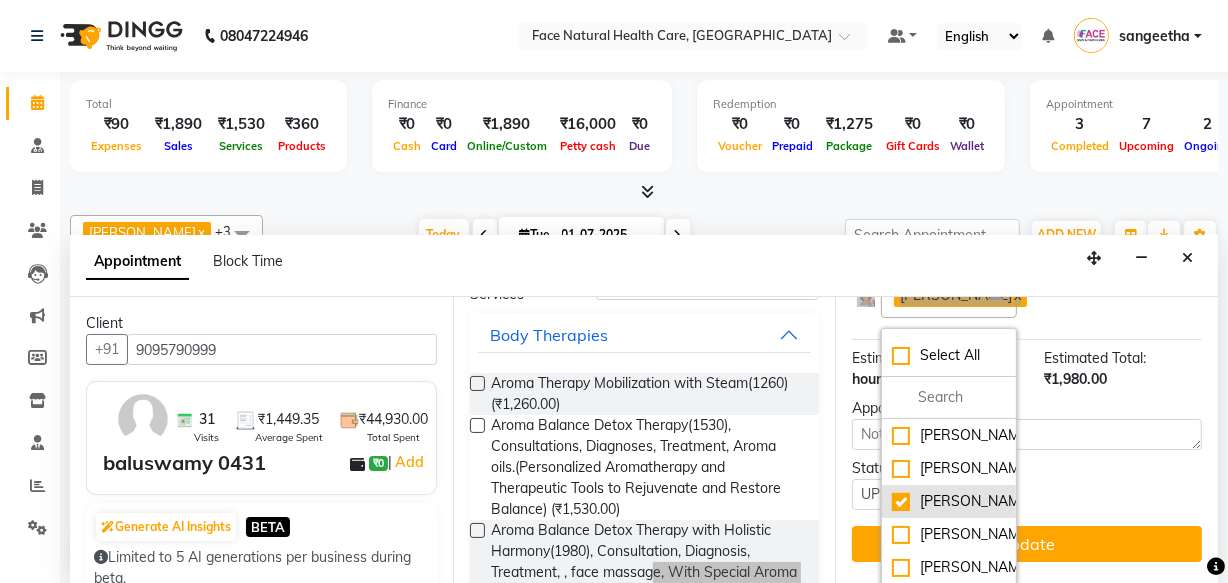 scroll, scrollTop: 465, scrollLeft: 0, axis: vertical 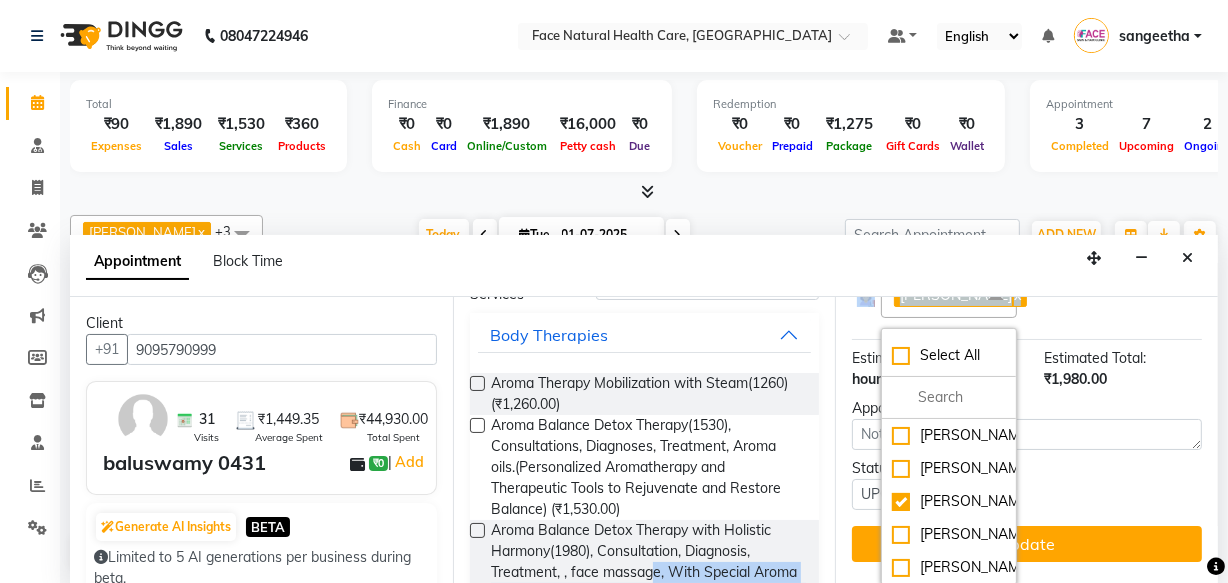 click on "Status Select TENTATIVE CONFIRM CHECK-IN UPCOMING" at bounding box center (1027, 484) 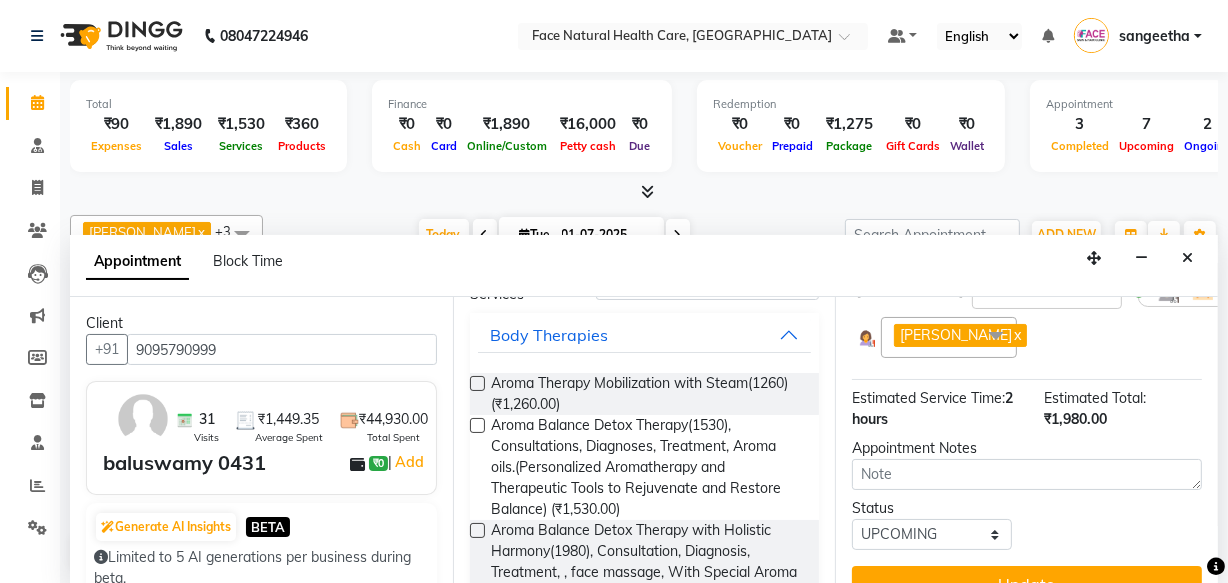 scroll, scrollTop: 423, scrollLeft: 0, axis: vertical 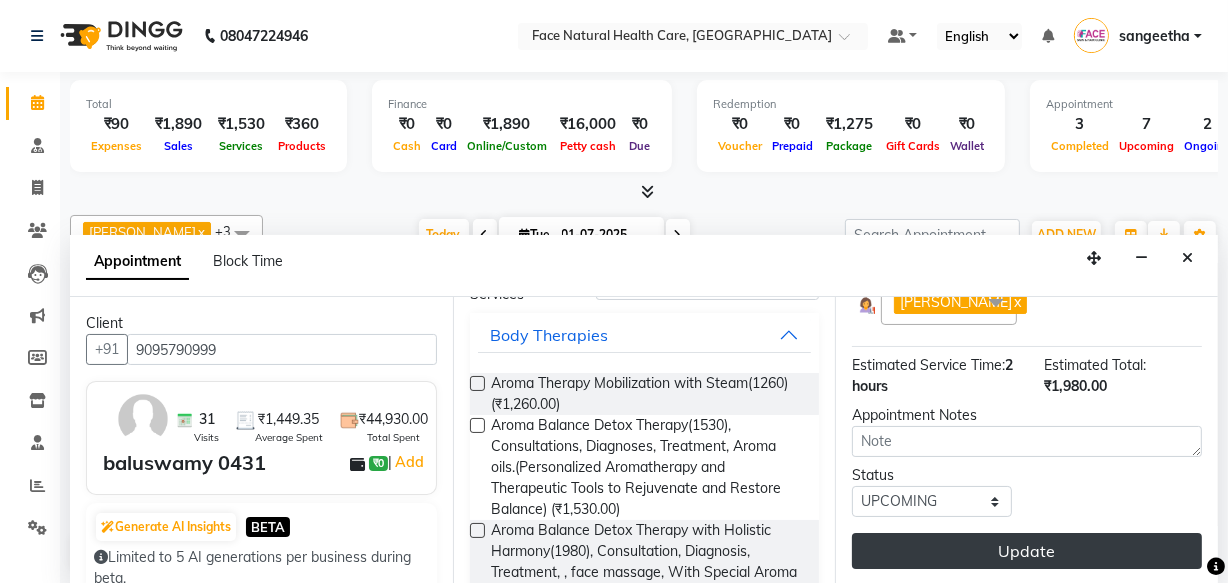 click on "Update" at bounding box center (1027, 551) 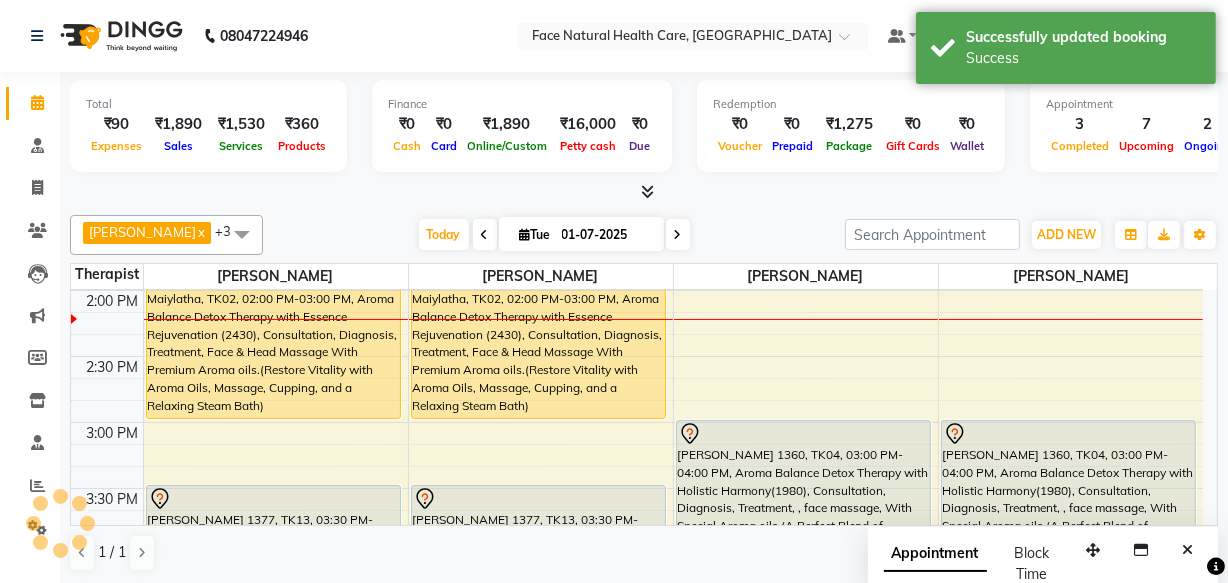 scroll, scrollTop: 0, scrollLeft: 0, axis: both 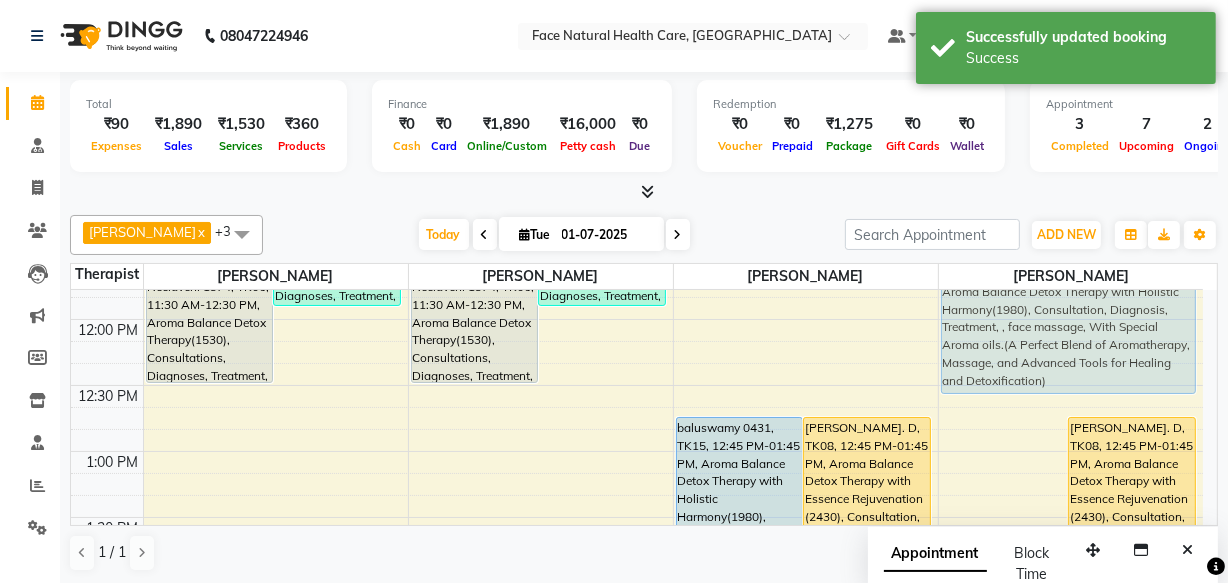 drag, startPoint x: 1027, startPoint y: 395, endPoint x: 1059, endPoint y: 328, distance: 74.24958 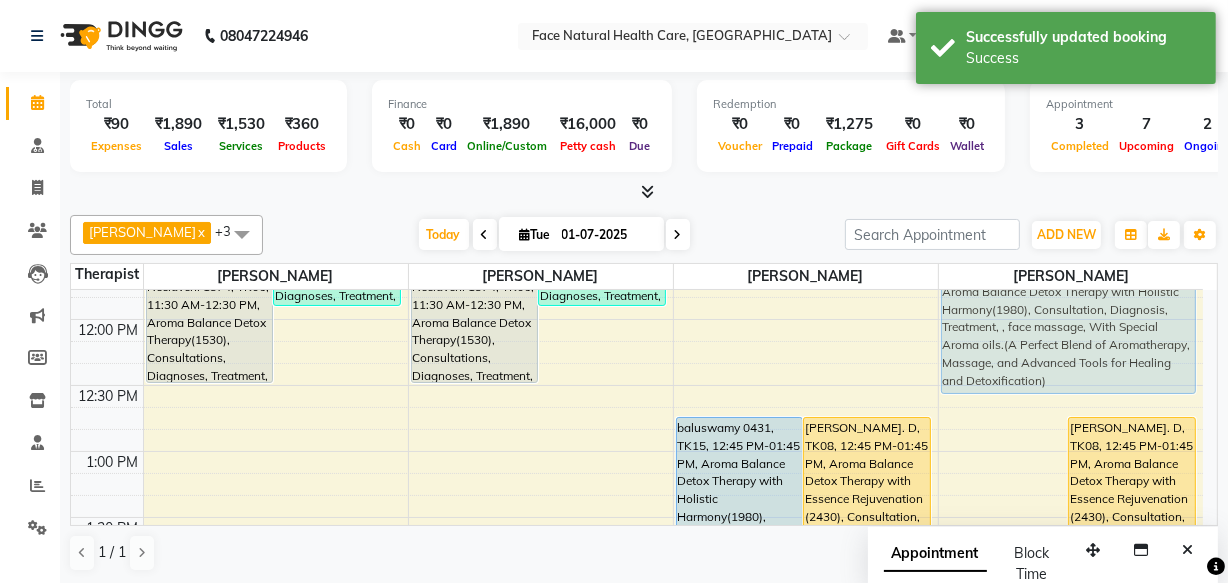 click on "baluswamy 0431, TK15, 12:45 PM-01:45 PM, Aroma Balance Detox Therapy with Holistic Harmony(1980), Consultation, Diagnosis, Treatment, , face massage, With Special  Aroma oils.(A Perfect Blend of Aromatherapy, Massage, and Advanced Tools for Healing and Detoxification)    [PERSON_NAME]. D, TK08, 12:45 PM-01:45 PM, Aroma Balance Detox Therapy with Essence Rejuvenation  (2430), Consultation, Diagnosis, Treatment,  Face & Head Massage With Premium Aroma oils.(Restore Vitality with Aroma Oils, Massage, Cupping, and a Relaxing Steam Bath)             [PERSON_NAME] 0416, TK09, 04:00 PM-05:00 PM, Aroma Balance Detox Therapy with Essence Rejuvenation  (2430), Consultation, Diagnosis, Treatment,  Face & Head Massage With Premium Aroma oils.(Restore Vitality with Aroma Oils, Massage, Cupping, and a Relaxing Steam Bath)                         Kumar K.R, TK01, 05:00 PM-05:45 PM, [MEDICAL_DATA], Consultation, Diagnosis, Aroma oil" at bounding box center [1071, 583] 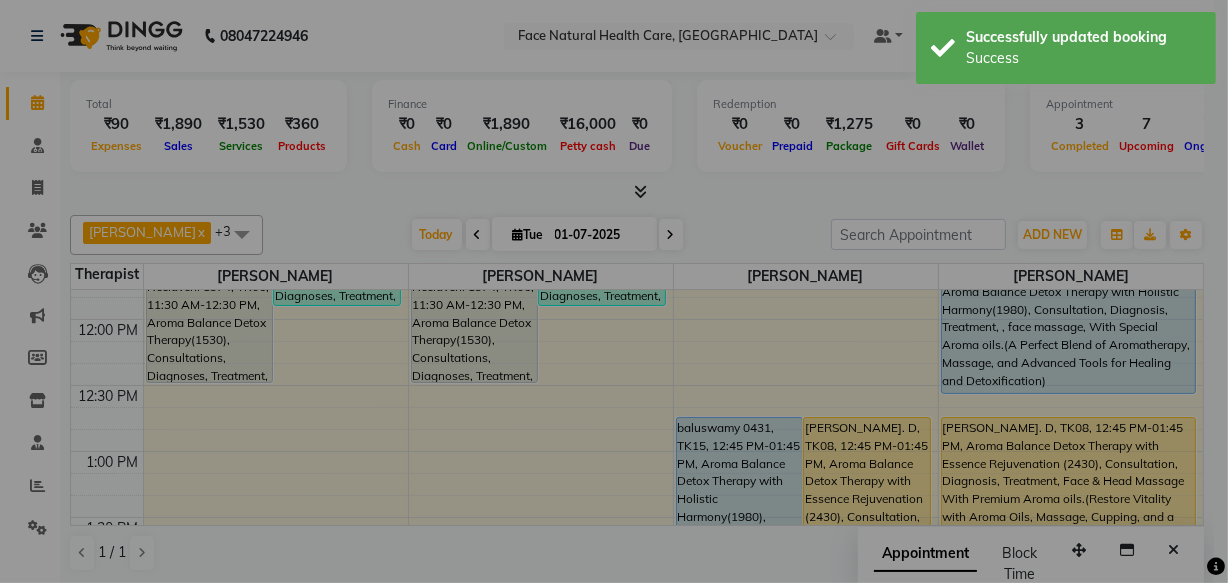 scroll, scrollTop: 364, scrollLeft: 0, axis: vertical 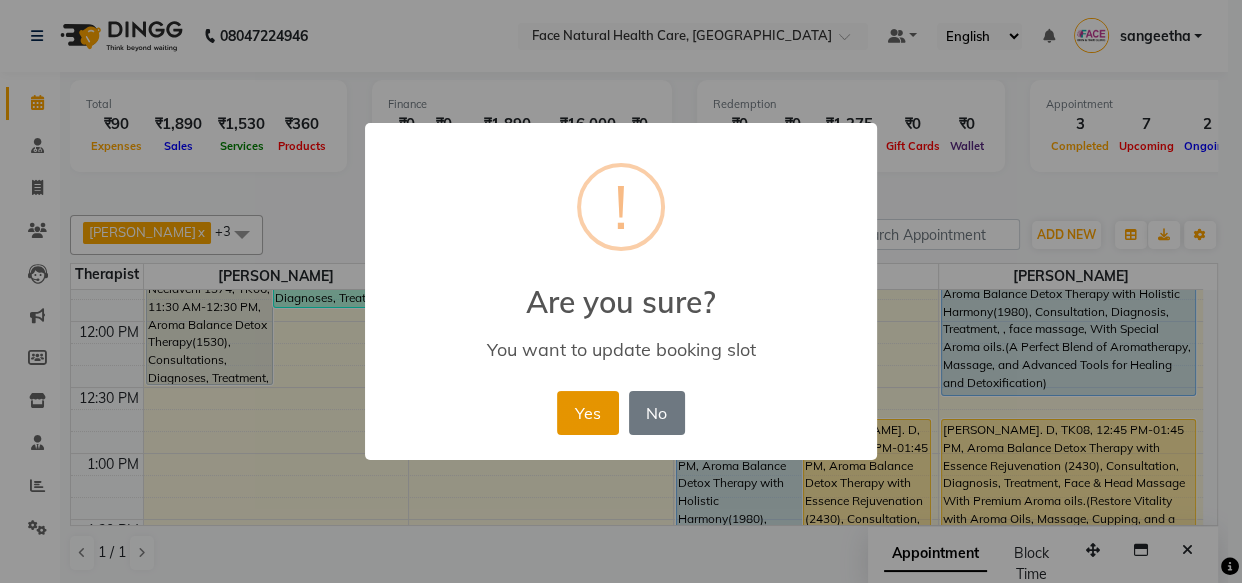 click on "Yes" at bounding box center [587, 413] 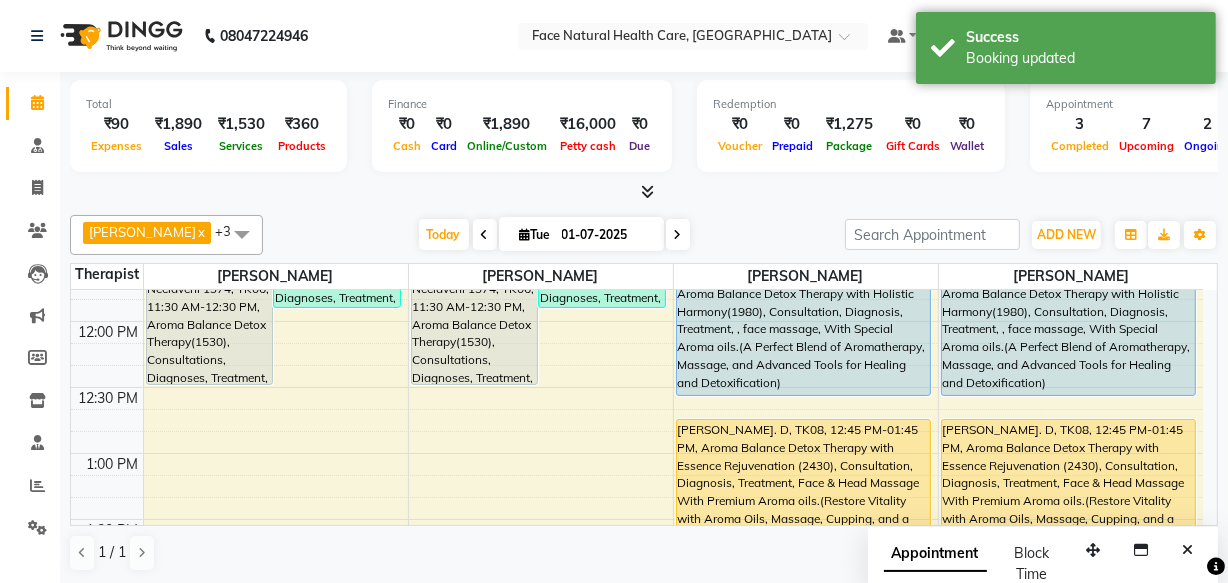 click on "baluswamy 0431, TK15, 11:35 AM-12:35 PM, Aroma Balance Detox Therapy with Holistic Harmony(1980), Consultation, Diagnosis, Treatment, , face massage, With Special  Aroma oils.(A Perfect Blend of Aromatherapy, Massage, and Advanced Tools for Healing and Detoxification)" at bounding box center (1069, 330) 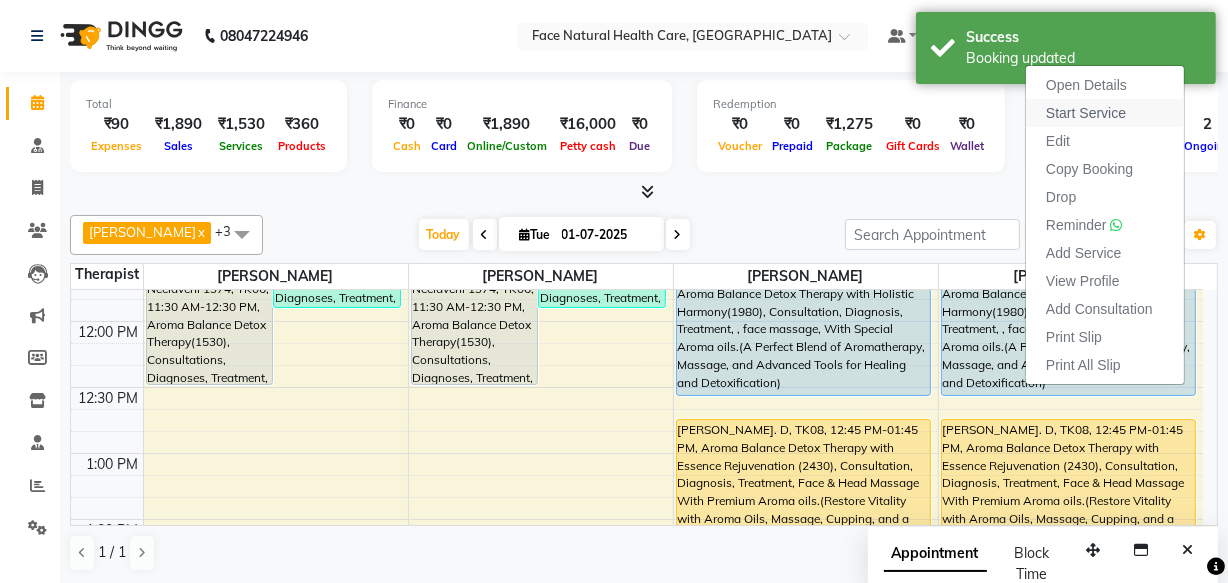 click on "Start Service" at bounding box center (1086, 113) 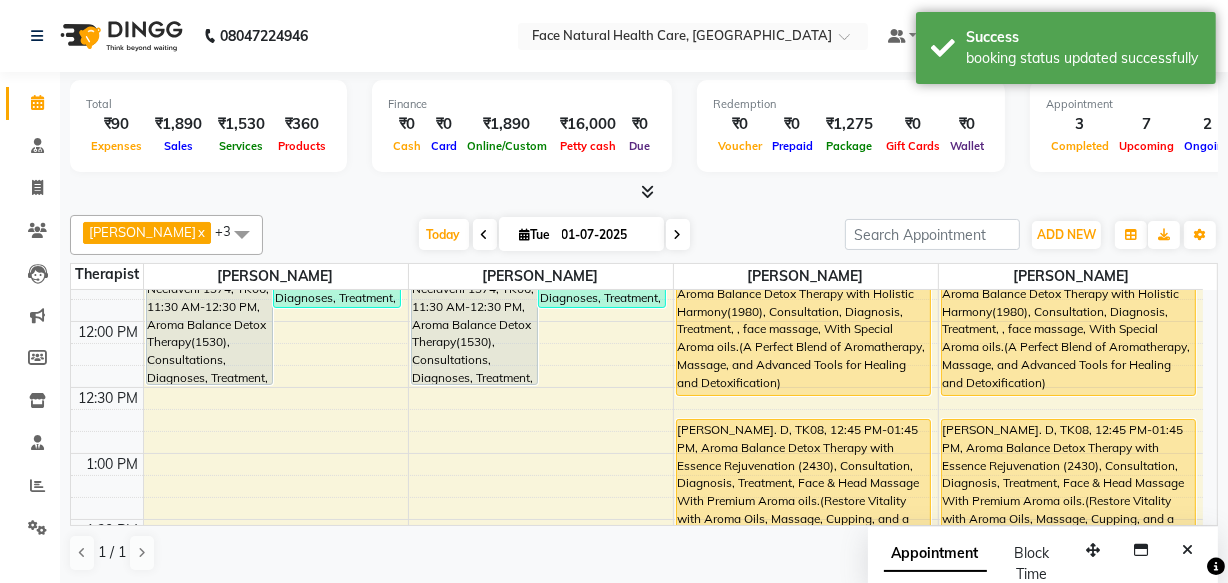 click on "baluswamy 0431, TK15, 11:35 AM-12:35 PM, Aroma Balance Detox Therapy with Holistic Harmony(1980), Consultation, Diagnosis, Treatment, , face massage, With Special  Aroma oils.(A Perfect Blend of Aromatherapy, Massage, and Advanced Tools for Healing and Detoxification)" at bounding box center (1069, 330) 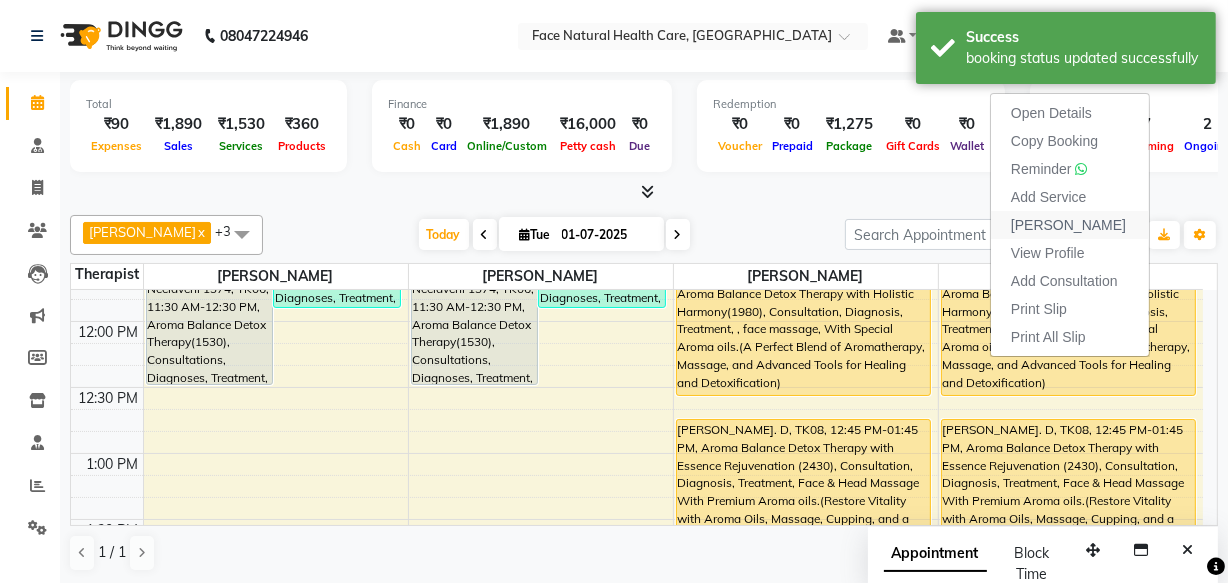 click on "[PERSON_NAME]" at bounding box center [1068, 225] 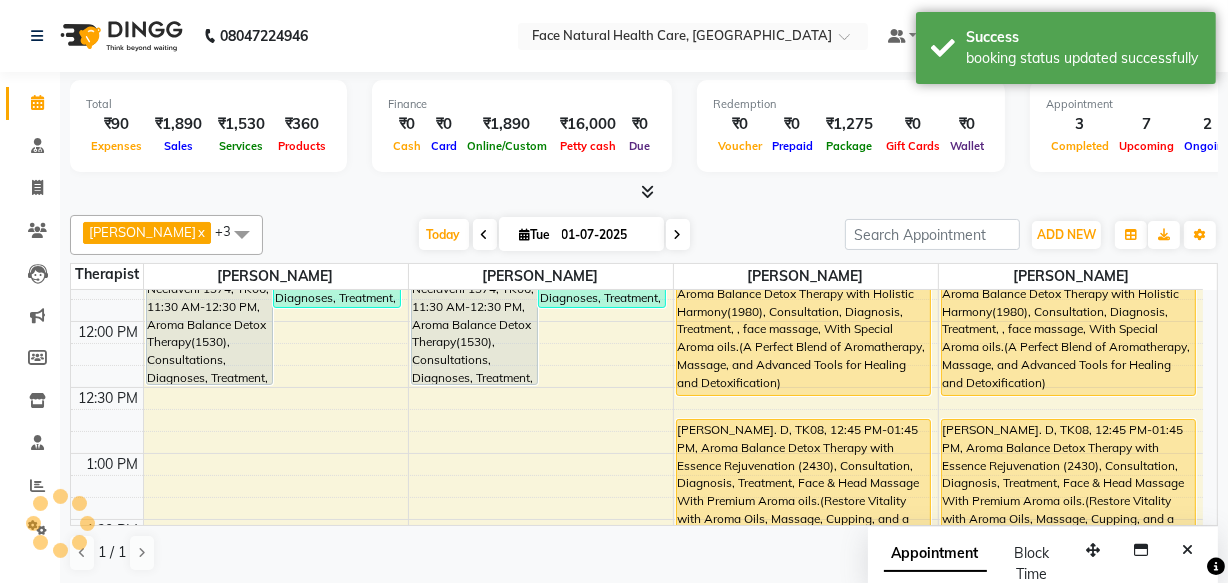 select on "service" 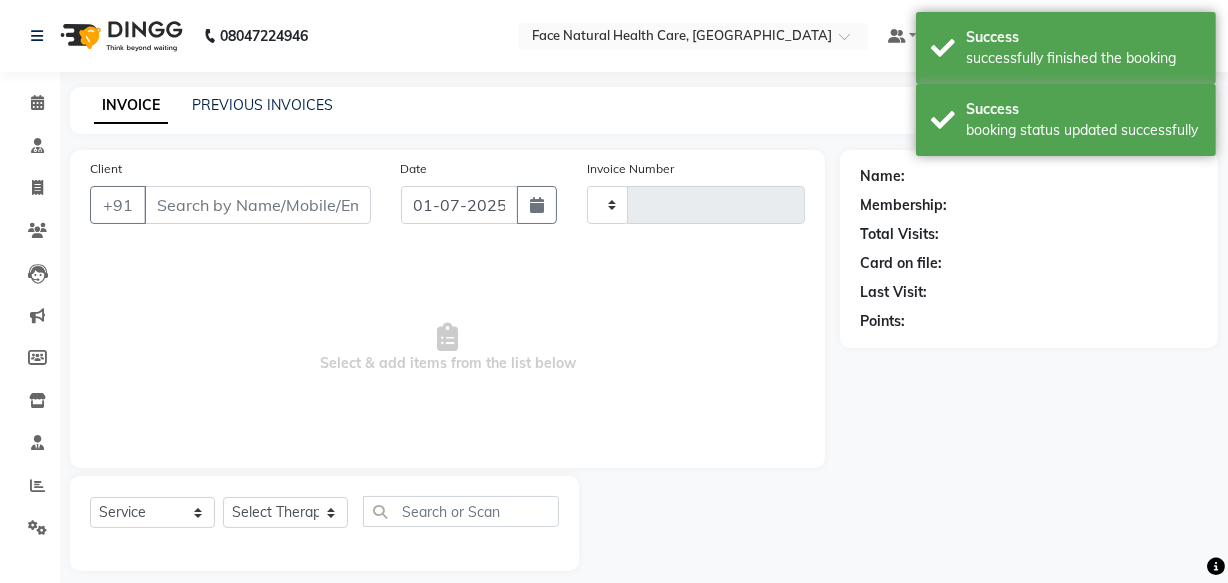type on "0716" 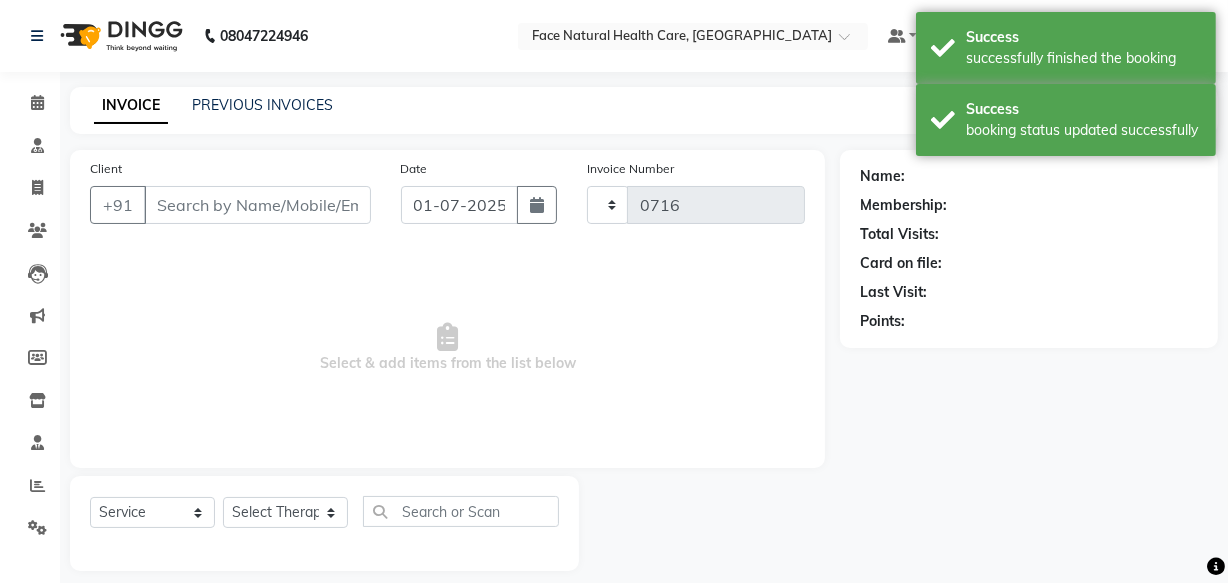 select on "5675" 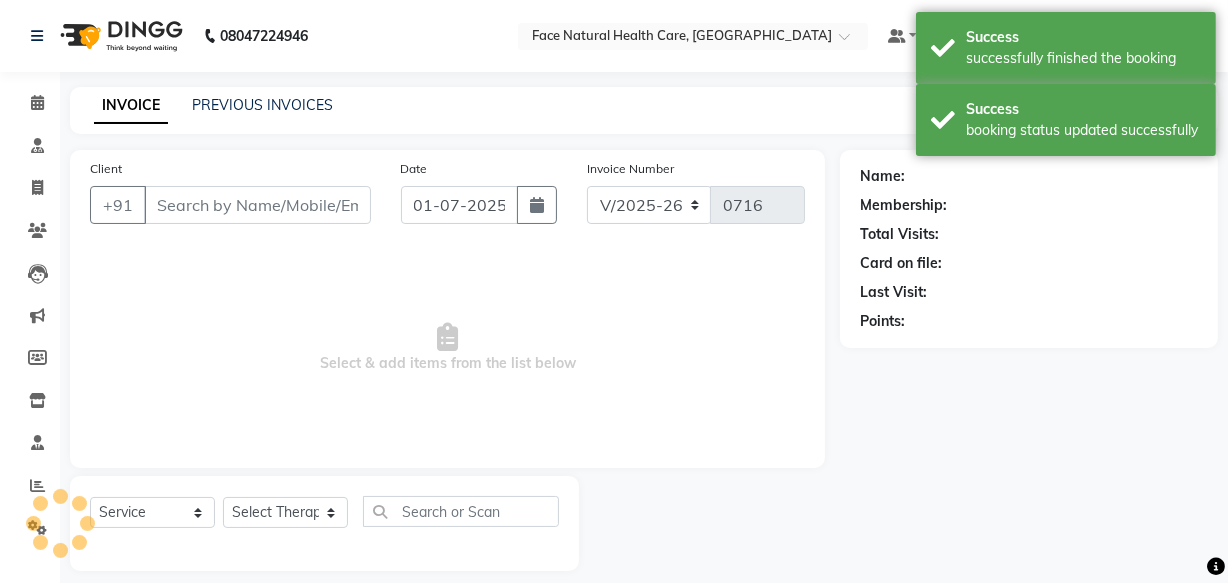 type on "9095790999" 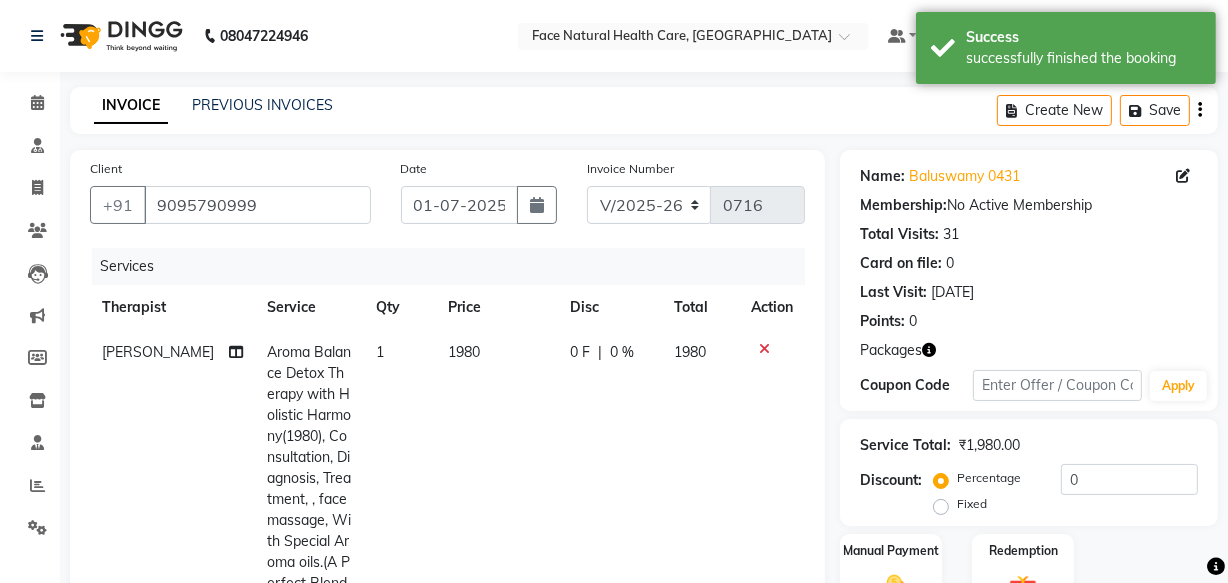 click on "1980" 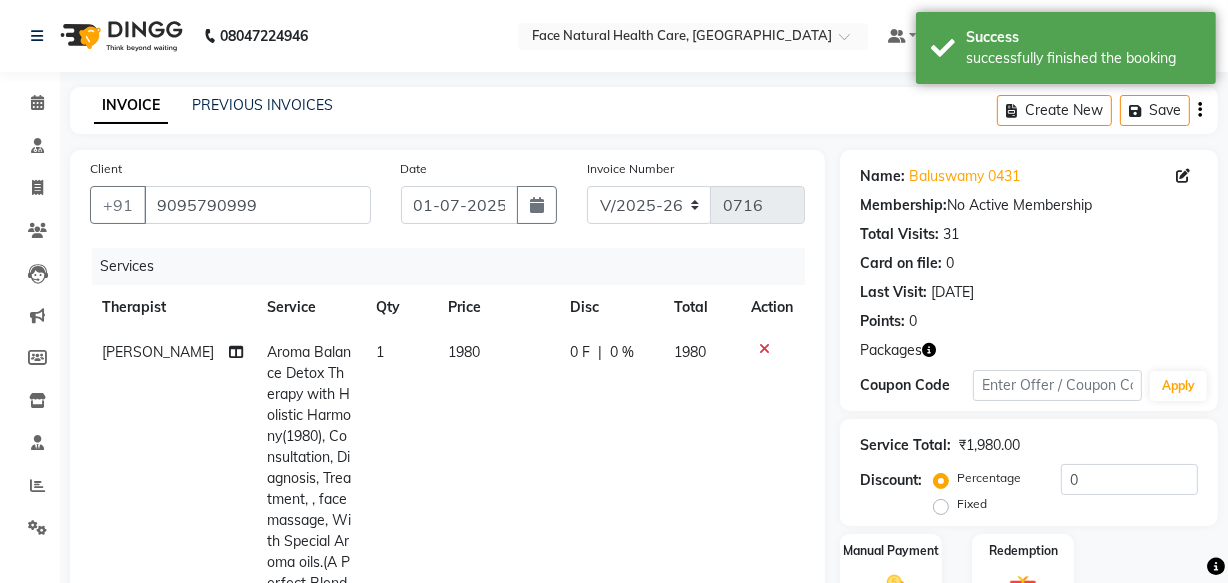 select on "38864" 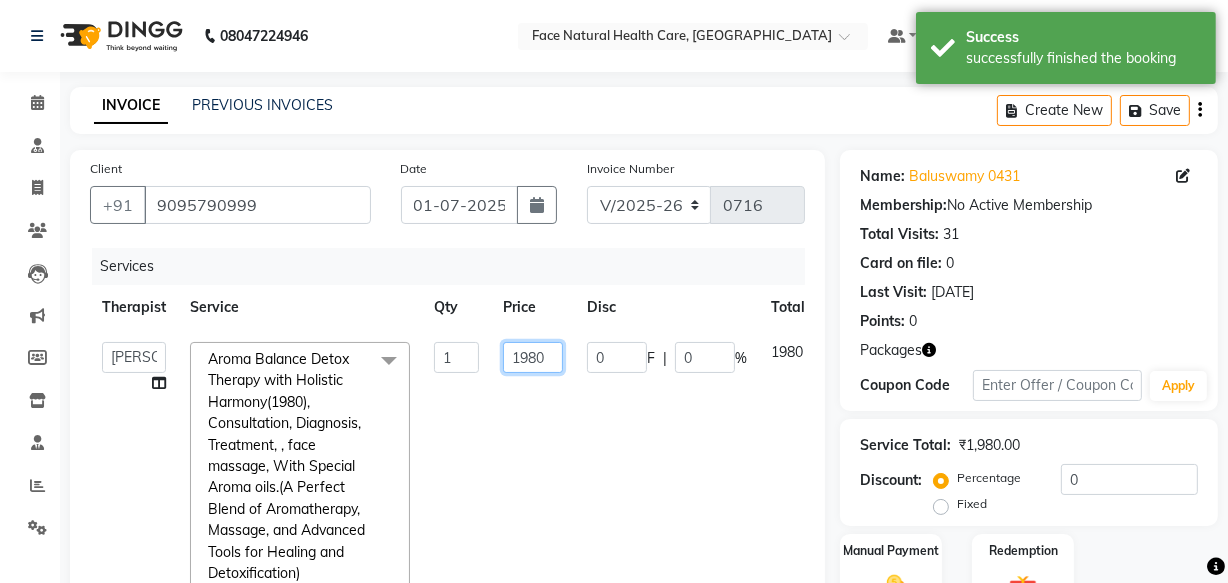 click on "1980" 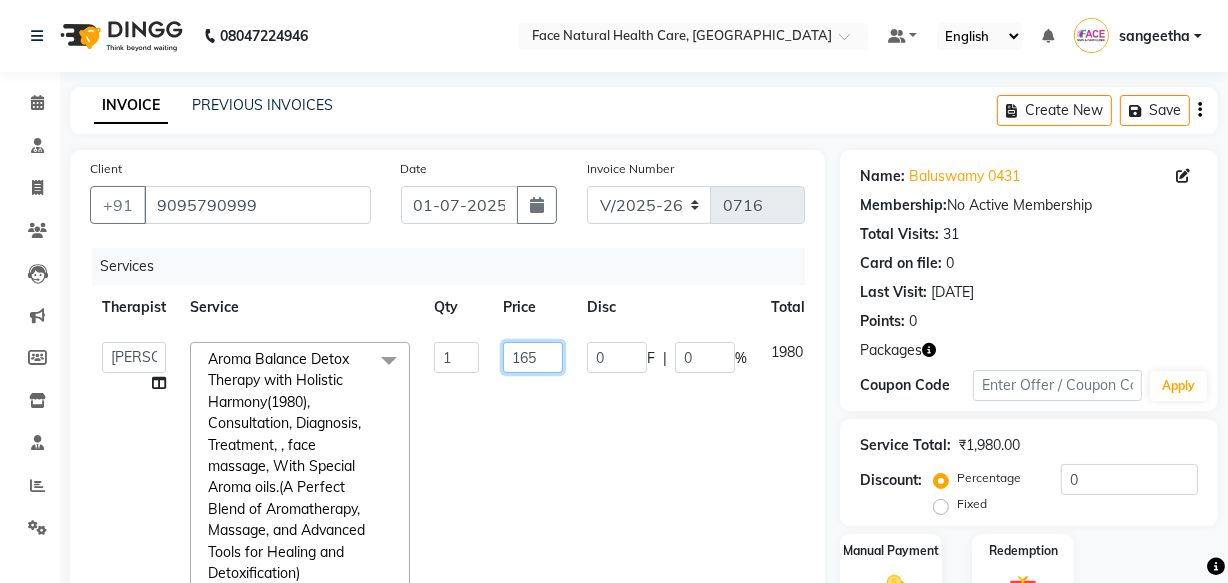 type on "1650" 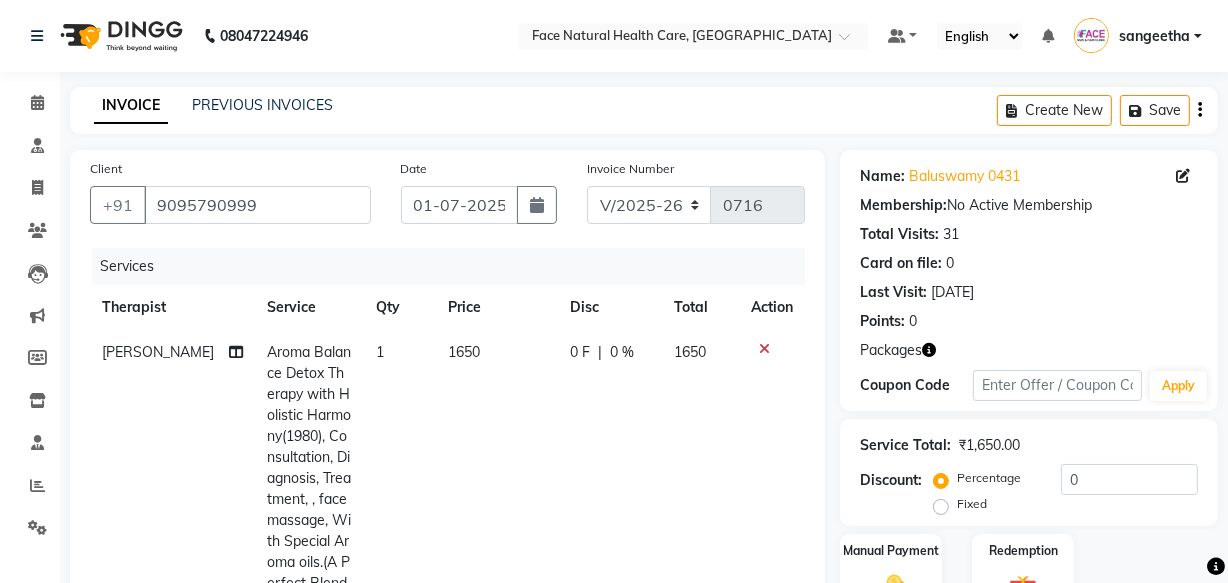 click on "0 F | 0 %" 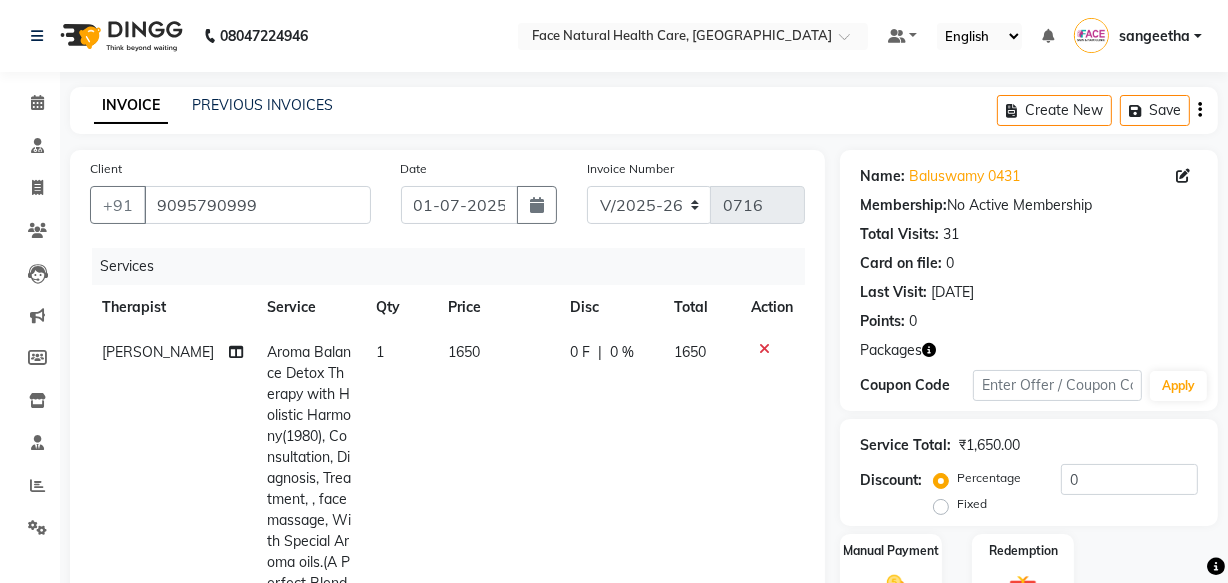 select on "38864" 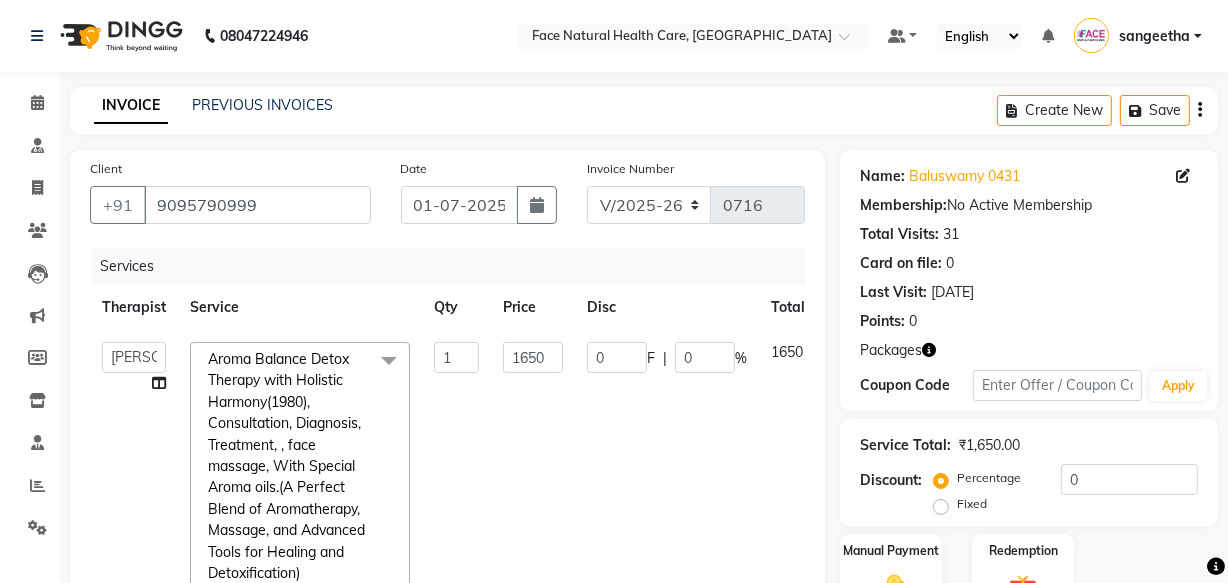 scroll, scrollTop: 304, scrollLeft: 0, axis: vertical 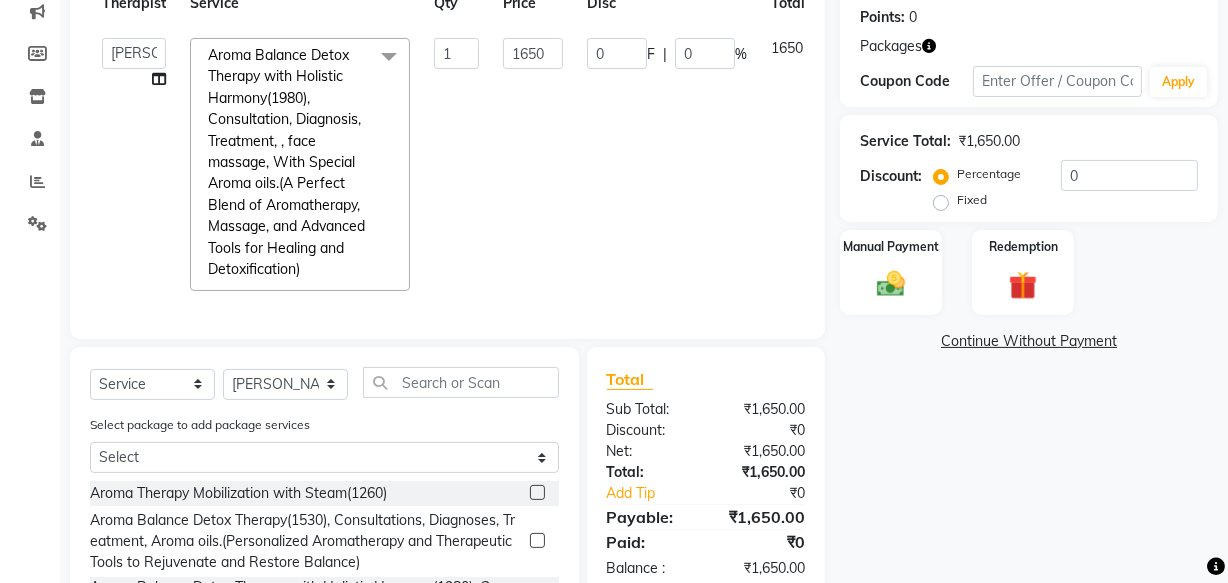 click 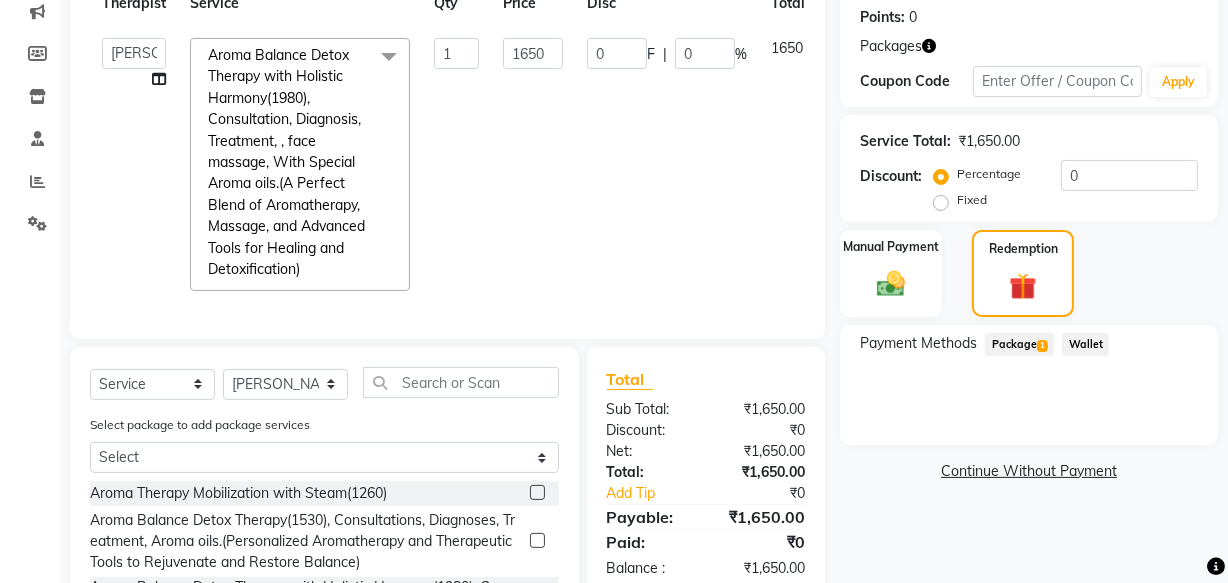 click on "Package  1" 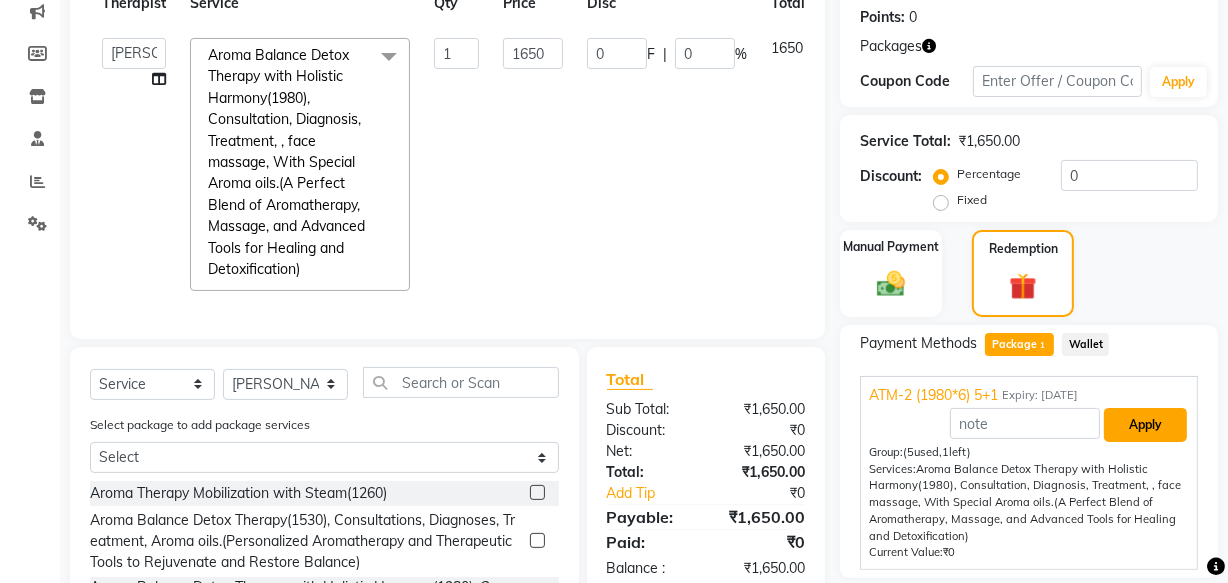click on "Apply" at bounding box center (1145, 425) 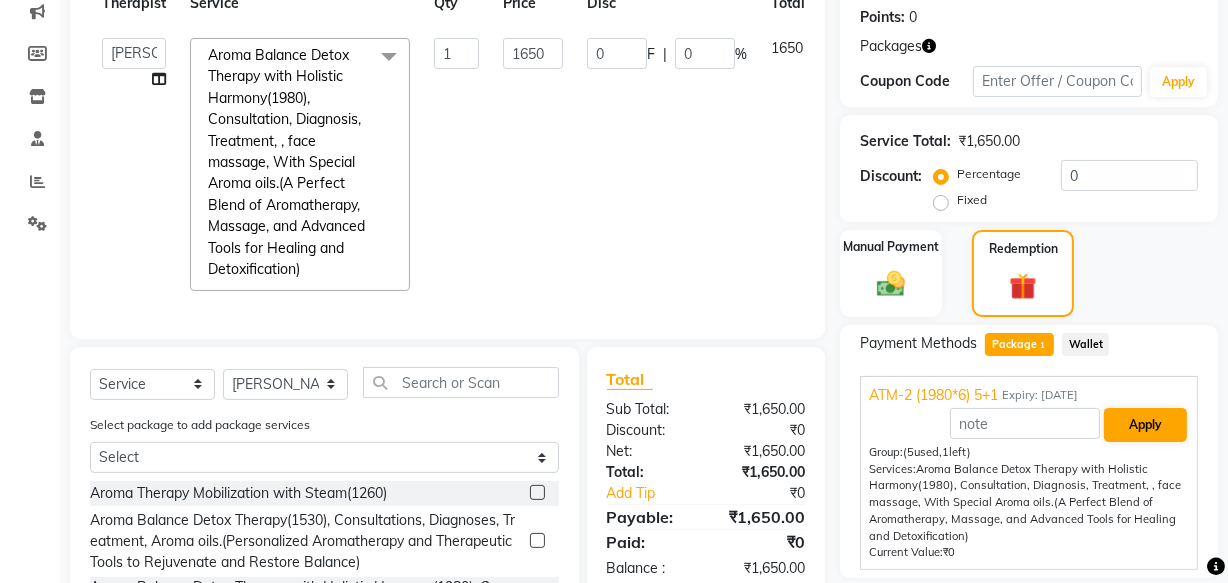 type on "275.06" 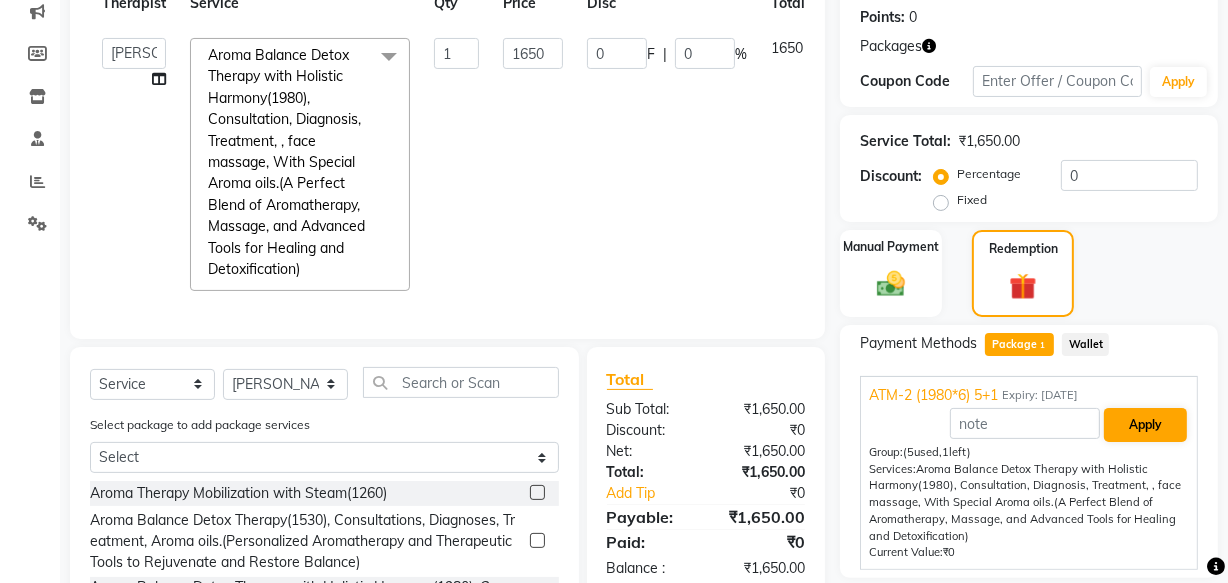type on "16.67" 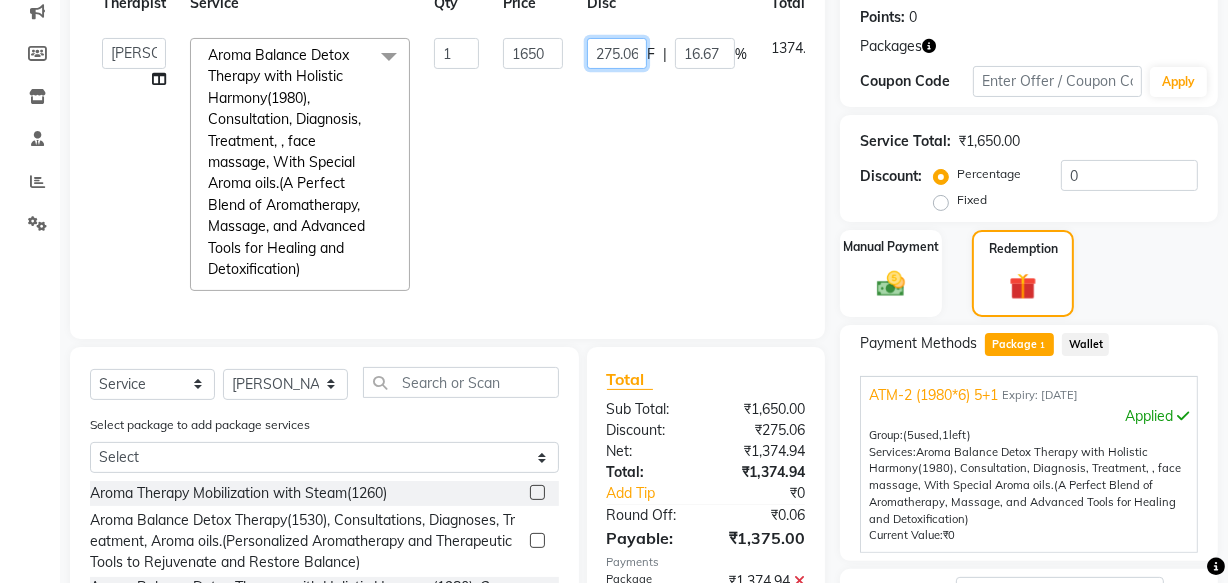 click on "275.06" 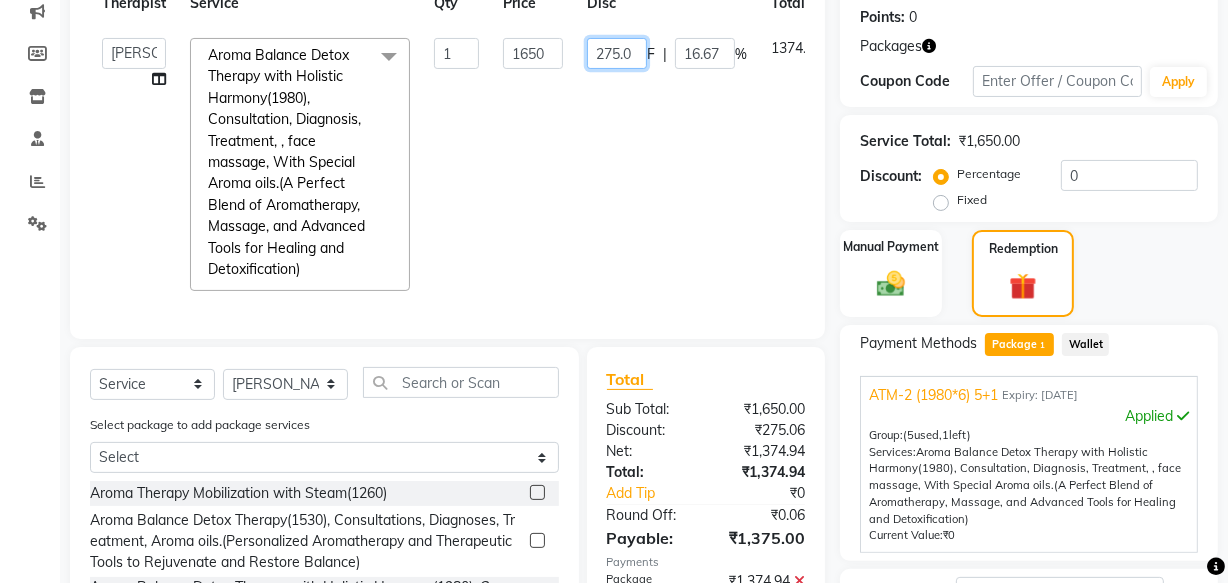scroll, scrollTop: 0, scrollLeft: 0, axis: both 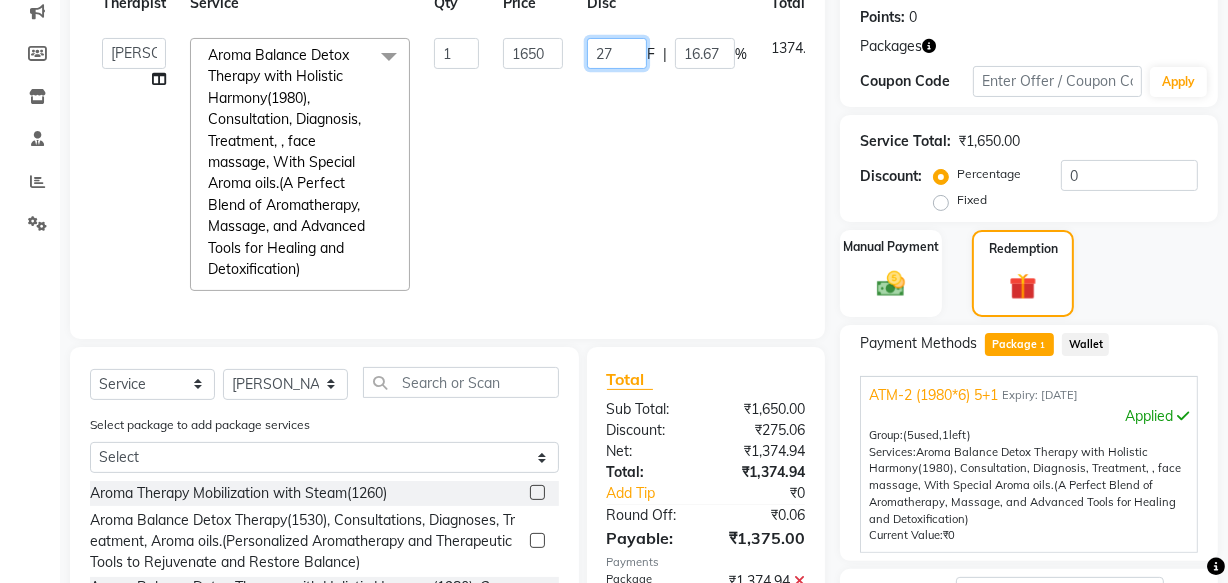 type on "2" 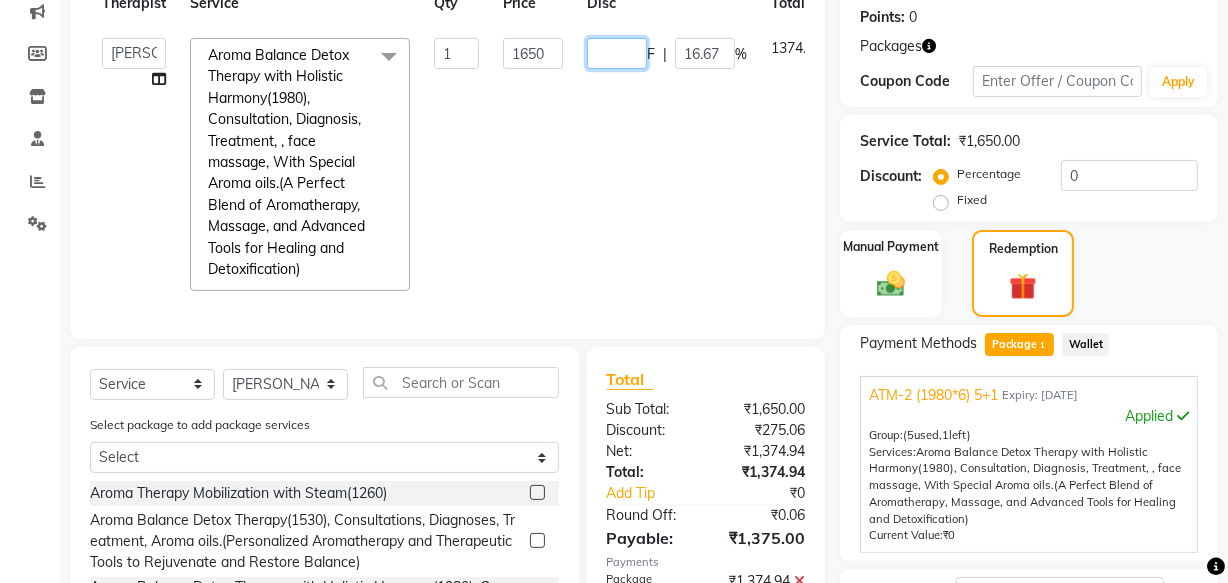 type on "0" 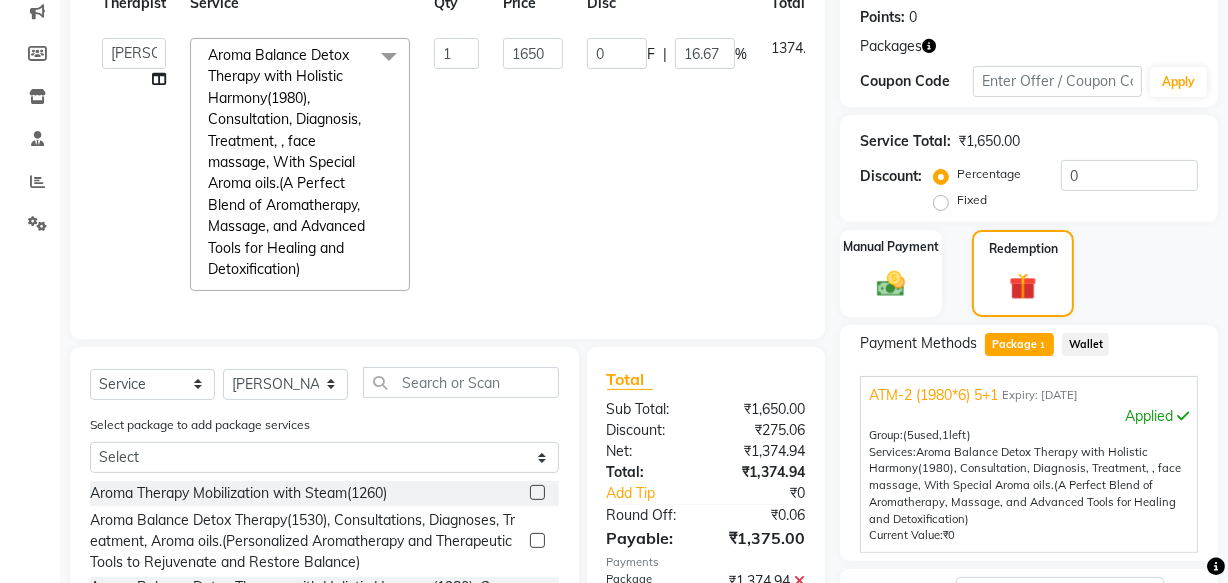click on "[PERSON_NAME]   [PERSON_NAME] [PERSON_NAME] M   [PERSON_NAME] [PERSON_NAME]   [PERSON_NAME]   [PERSON_NAME]  Aroma Balance Detox Therapy with Holistic Harmony(1980), Consultation, Diagnosis, Treatment, , face massage, With Special  Aroma oils.(A Perfect Blend of Aromatherapy, Massage, and Advanced Tools for Healing and Detoxification)  x Aroma Therapy Mobilization with Steam(1260) Aroma Balance Detox Therapy(1530), Consultations, Diagnoses, Treatment, Aroma oils.(Personalized Aromatherapy and Therapeutic Tools to Rejuvenate and Restore Balance) Aroma Balance Detox Therapy with Holistic Harmony(1980), Consultation, Diagnosis, Treatment, , face massage, With Special  Aroma oils.(A Perfect Blend of Aromatherapy, Massage, and Advanced Tools for Healing and Detoxification) [MEDICAL_DATA], Consultation, Diagnosis,  Aroma oils [MEDICAL_DATA], Consultation, Diagnosis, Treatment Steam Therapy With Aroma oils, Consultation, Diagnosis Sauna bed, Consultation, Diagnosis. consultaion" 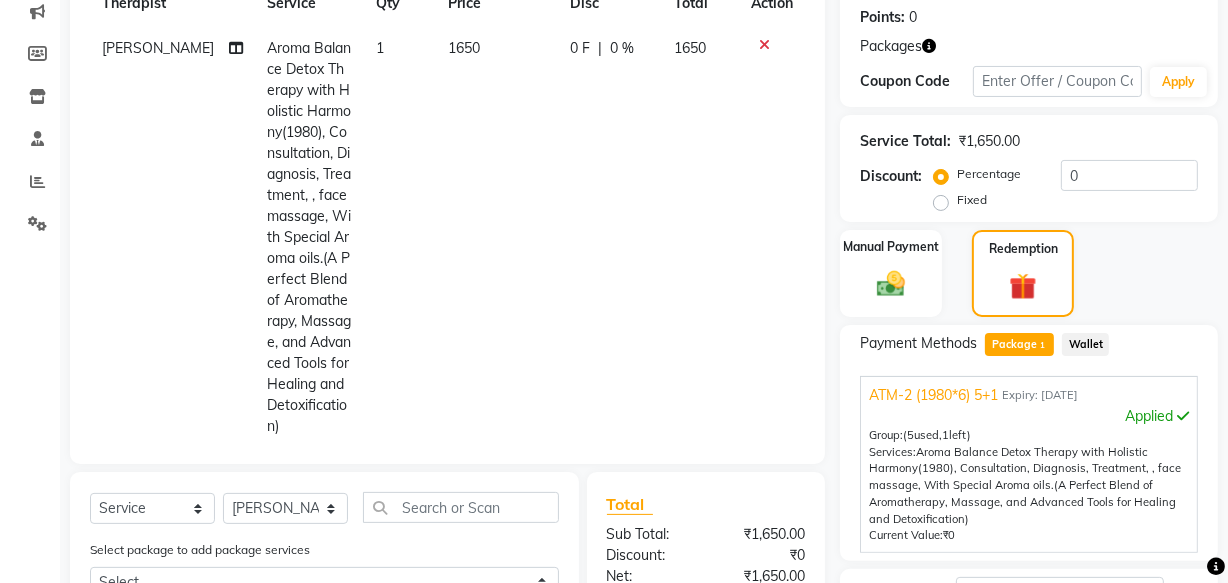 scroll, scrollTop: 34, scrollLeft: 0, axis: vertical 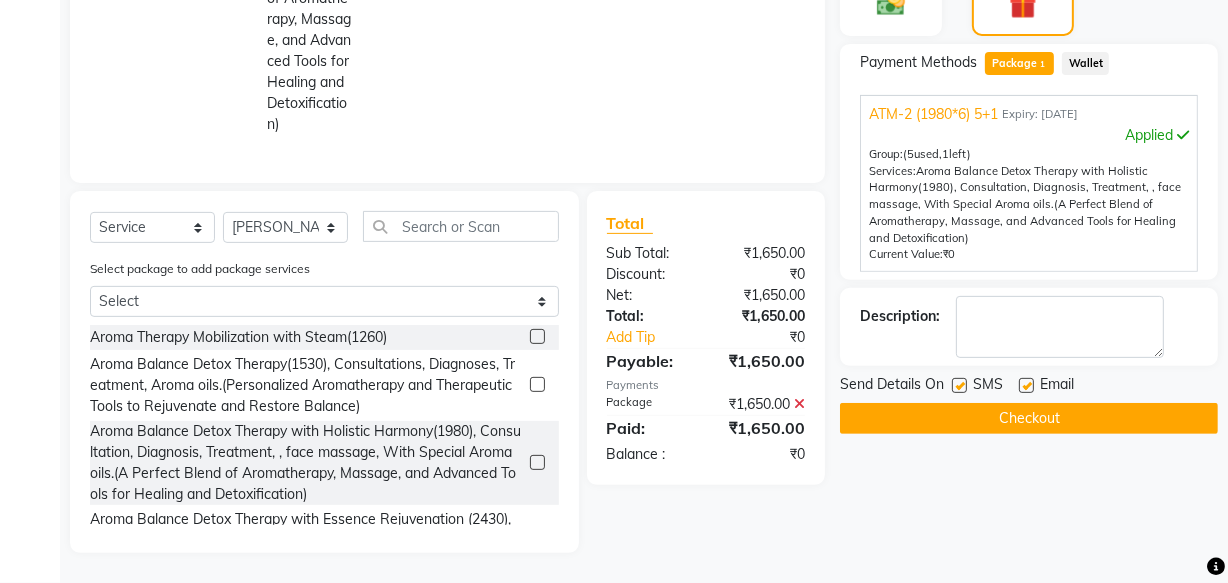 click 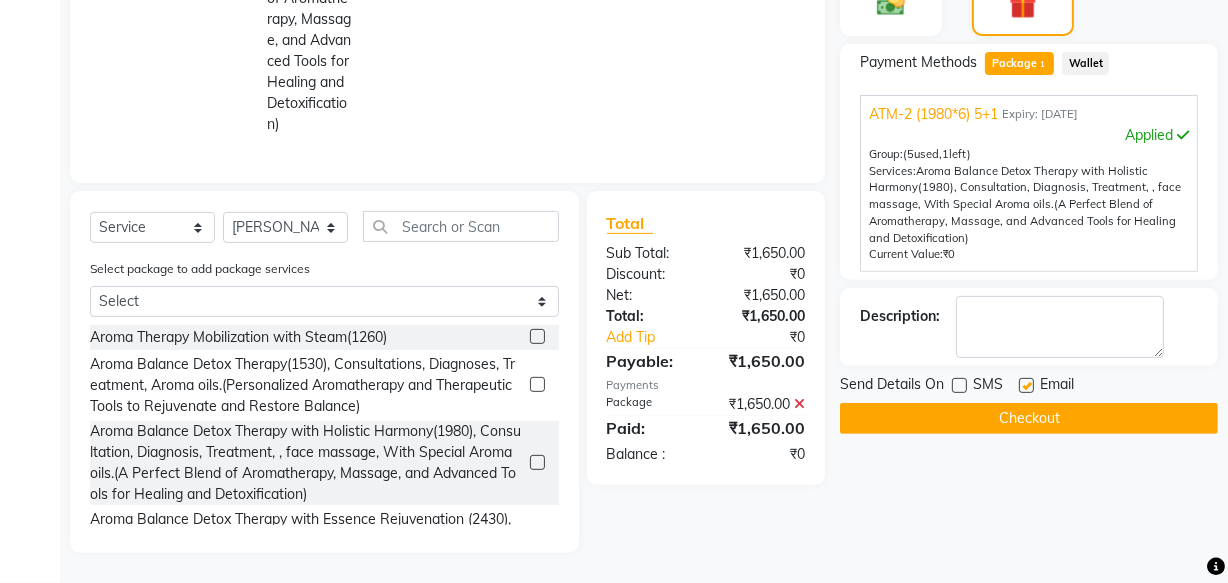 click 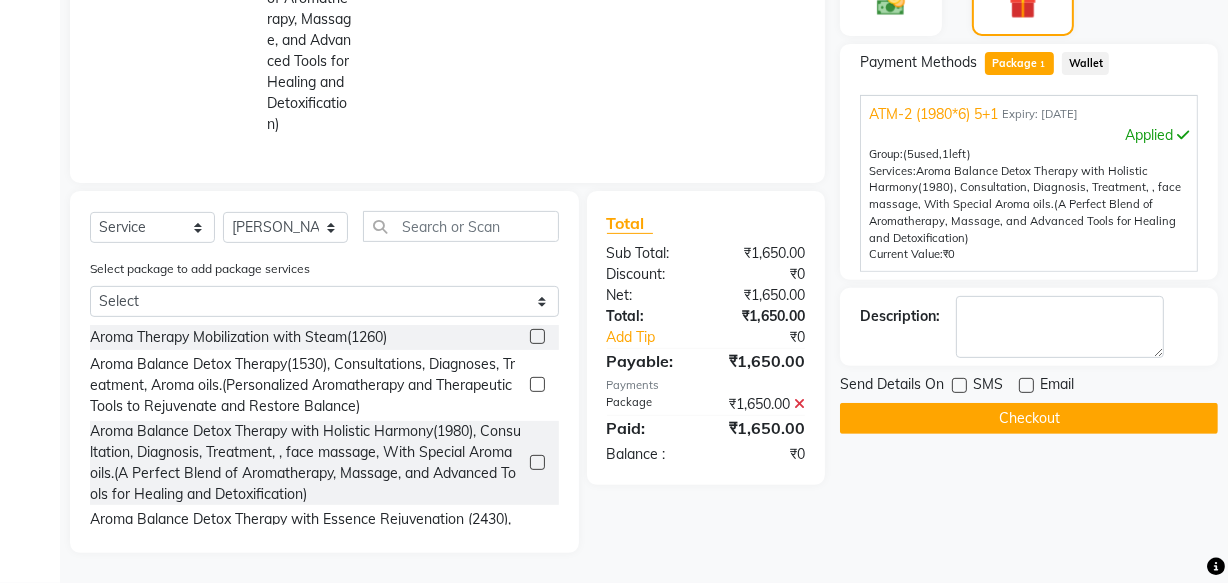click on "Checkout" 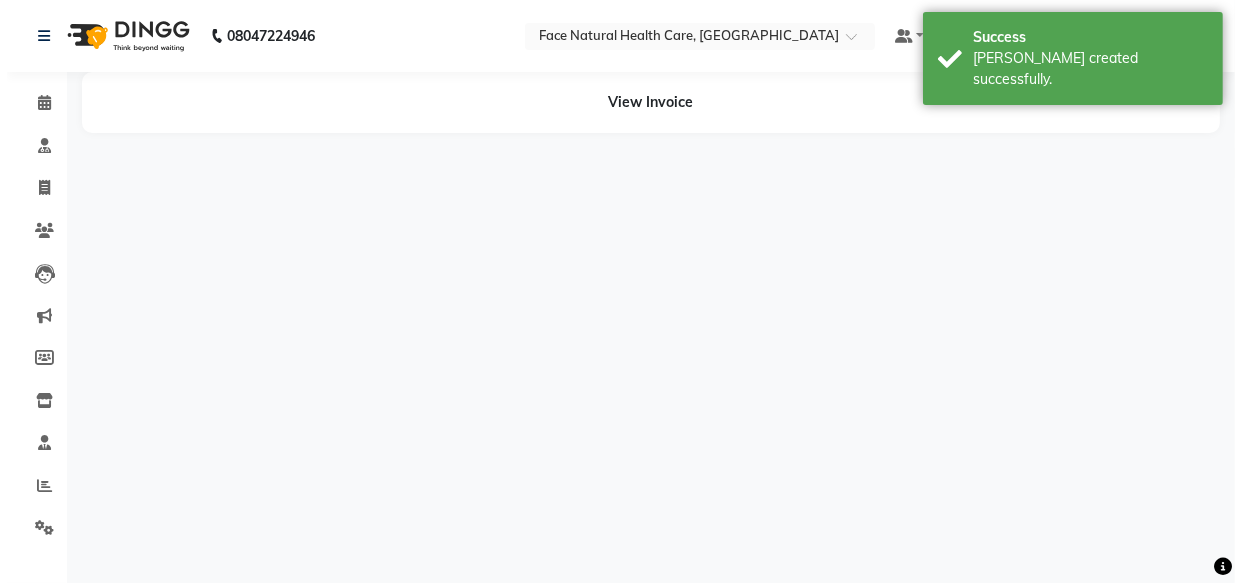 scroll, scrollTop: 0, scrollLeft: 0, axis: both 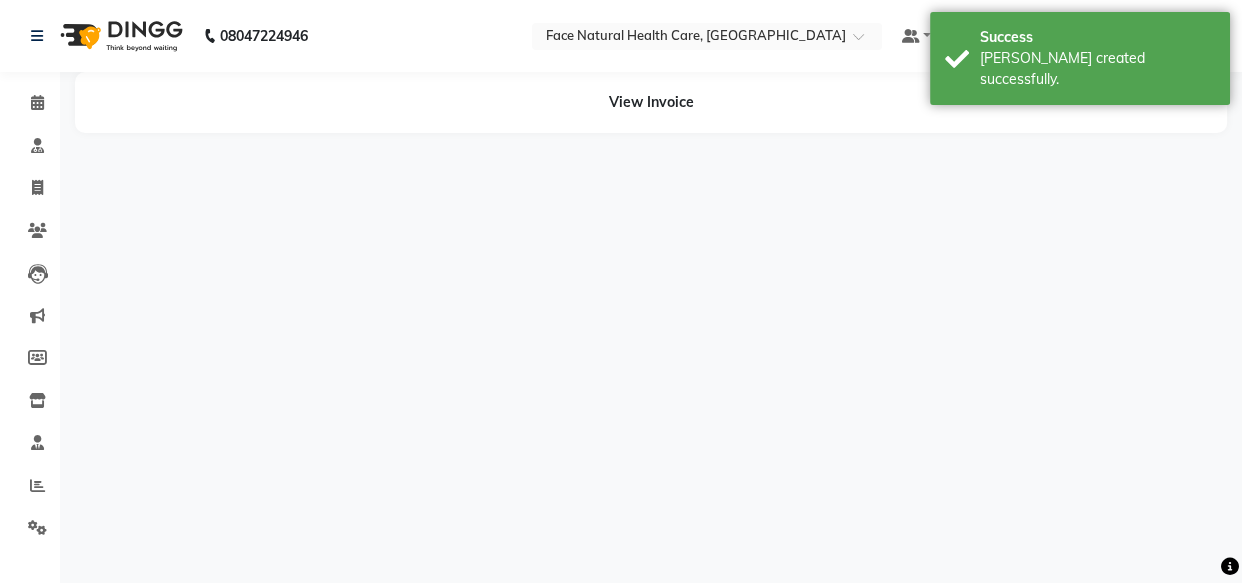 select on "38864" 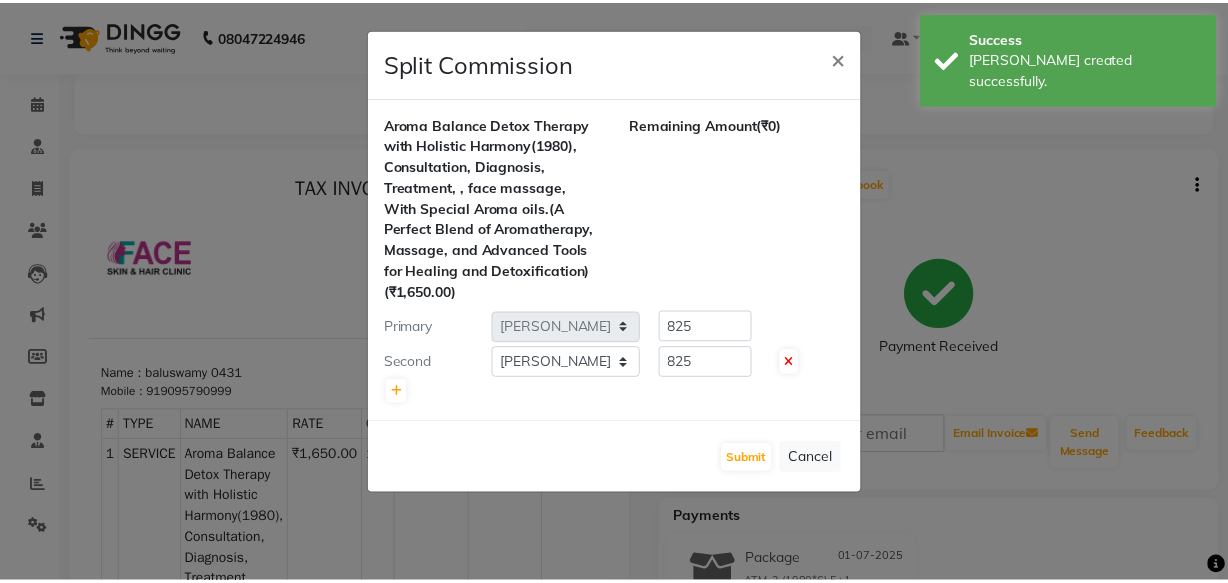 scroll, scrollTop: 0, scrollLeft: 0, axis: both 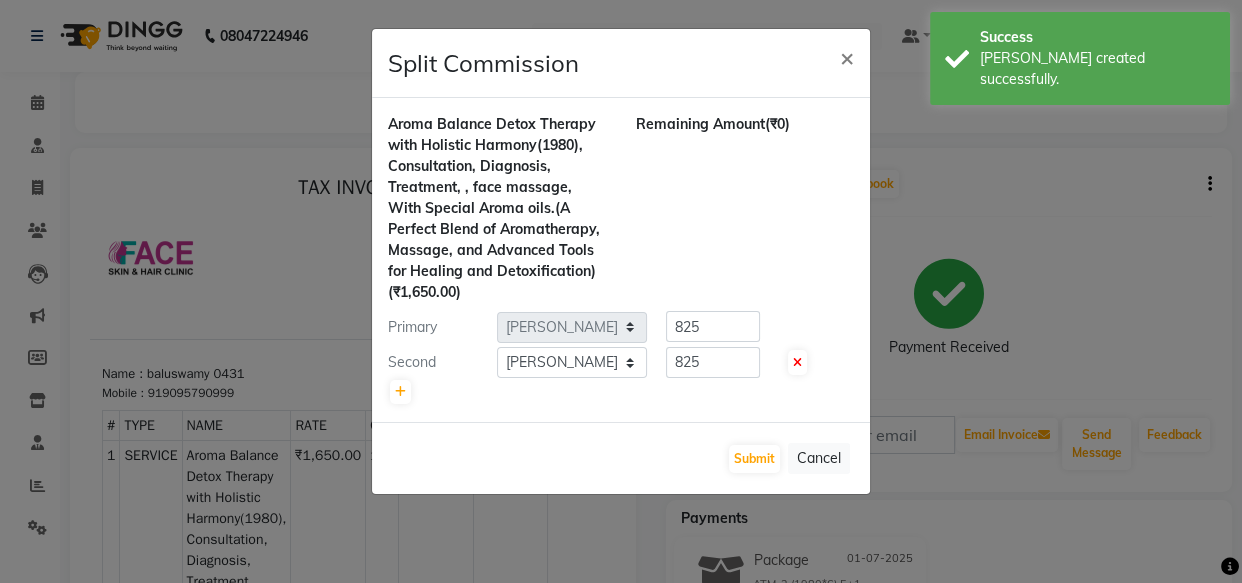 click on "Split Commission × Aroma Balance Detox Therapy with Holistic Harmony(1980), Consultation, Diagnosis, Treatment, , face massage, With Special  Aroma oils.(A Perfect Blend of Aromatherapy, Massage, and Advanced Tools for Healing and Detoxification)  (₹1,650.00) Remaining Amount  (₹0) Primary Select  [PERSON_NAME]   [PERSON_NAME] [PERSON_NAME] M   [PERSON_NAME] [PERSON_NAME]   [PERSON_NAME]   [PERSON_NAME]  825 Second Select  [PERSON_NAME]   [PERSON_NAME] [PERSON_NAME] M   [PERSON_NAME] [PERSON_NAME]   [PERSON_NAME]   [PERSON_NAME]  825  Submit   Cancel" 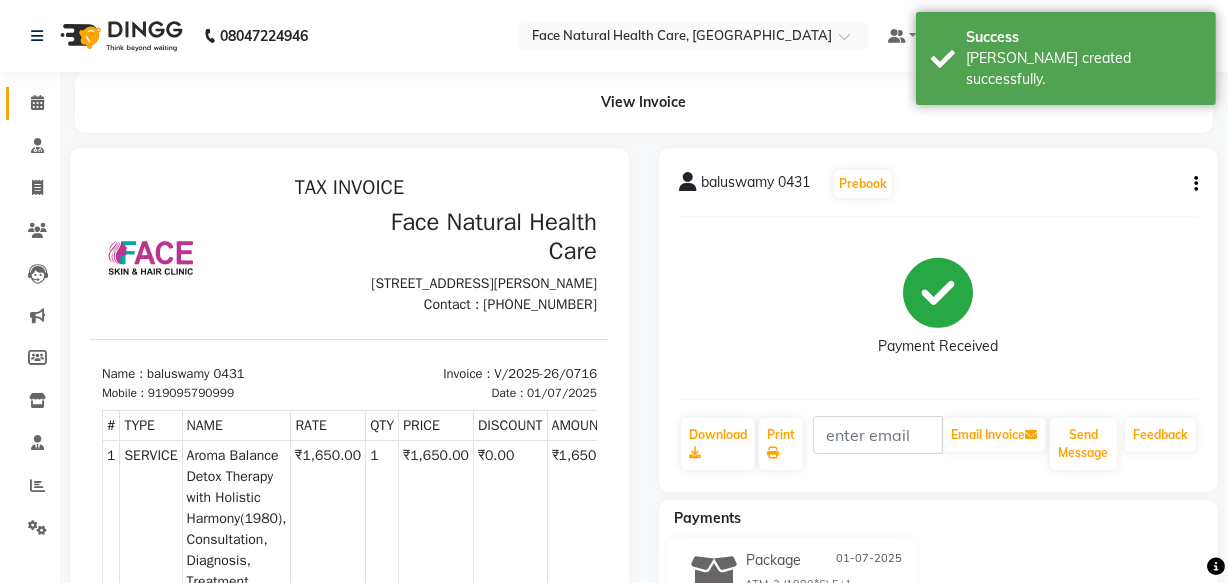 click 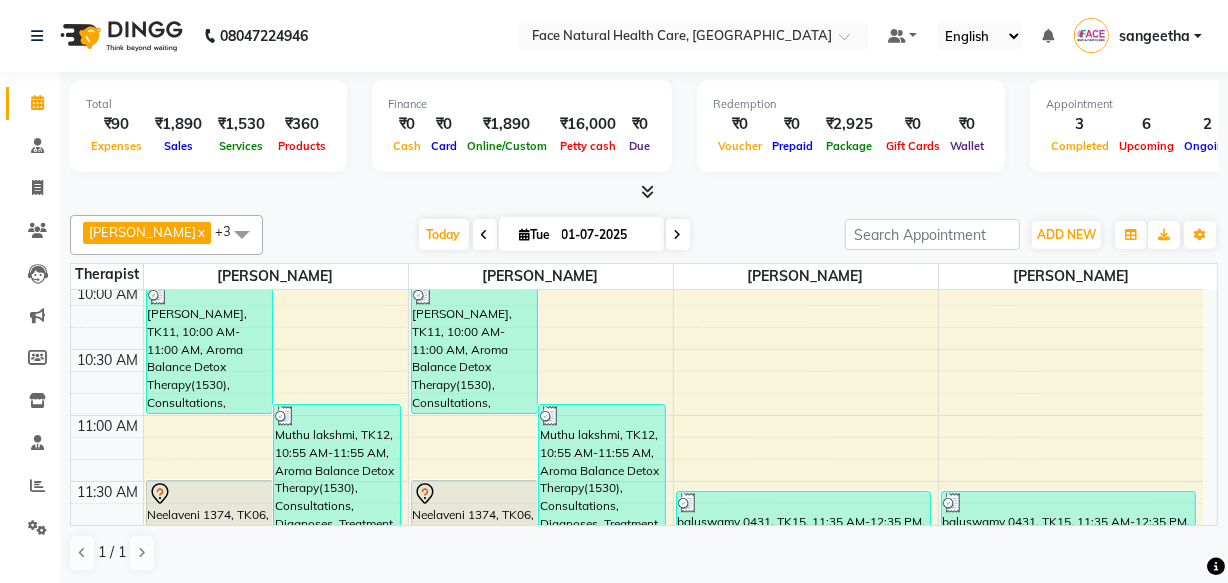 scroll, scrollTop: 205, scrollLeft: 0, axis: vertical 